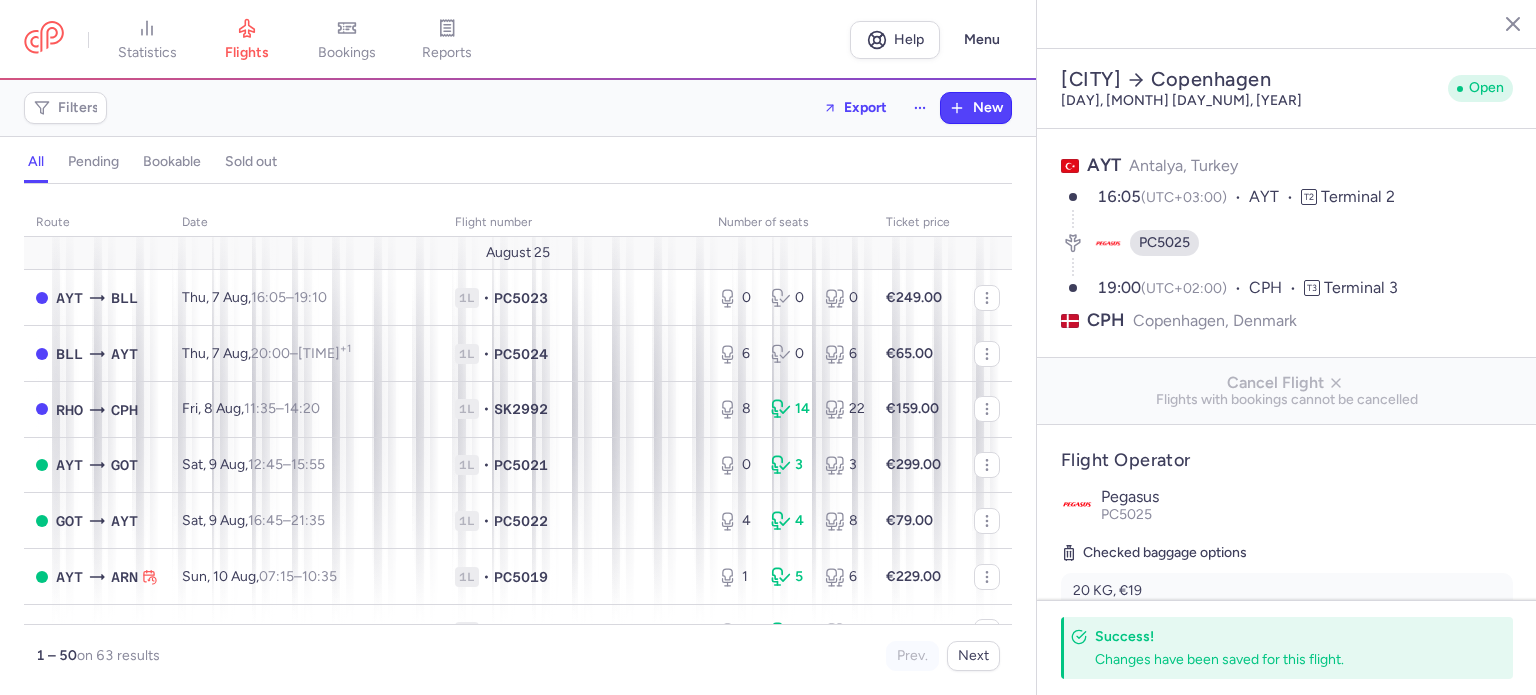 select on "days" 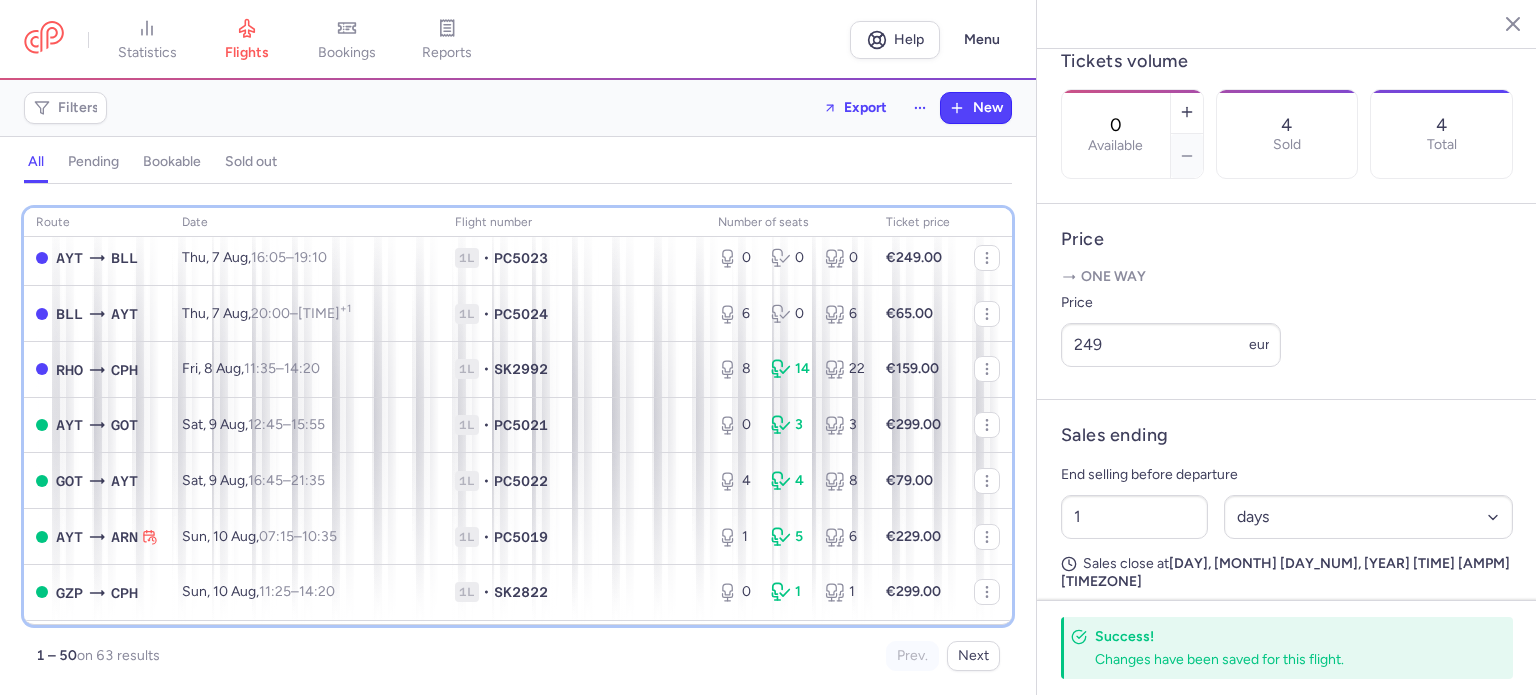 scroll, scrollTop: 80, scrollLeft: 0, axis: vertical 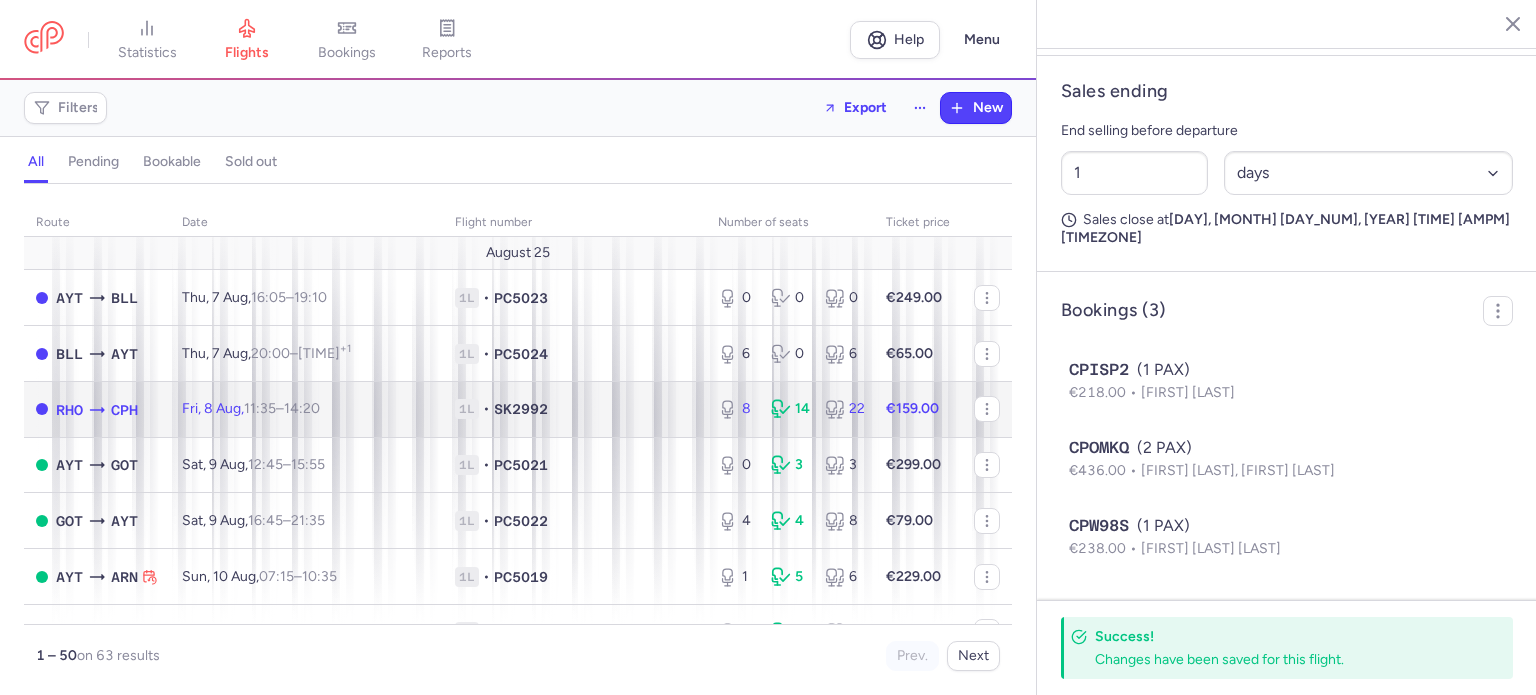 click on "€159.00" at bounding box center [912, 408] 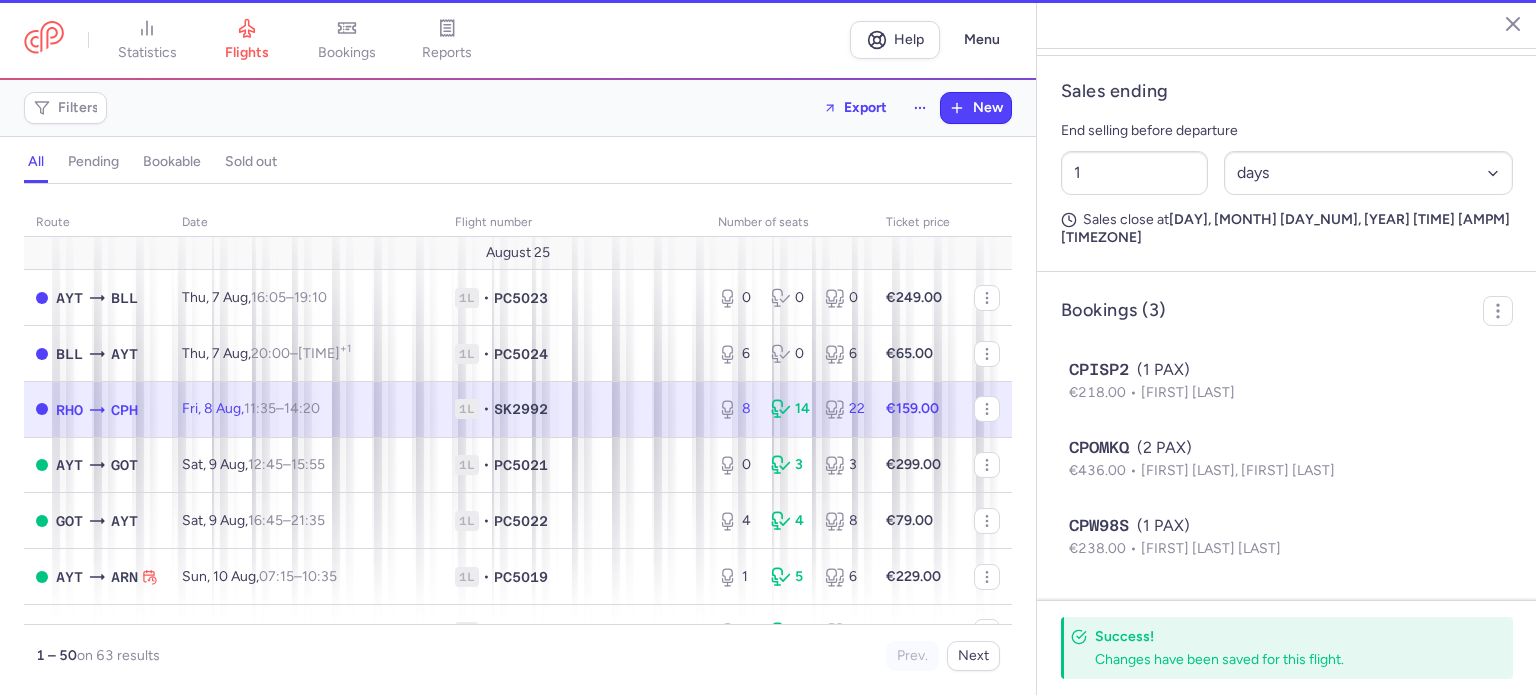 type on "8" 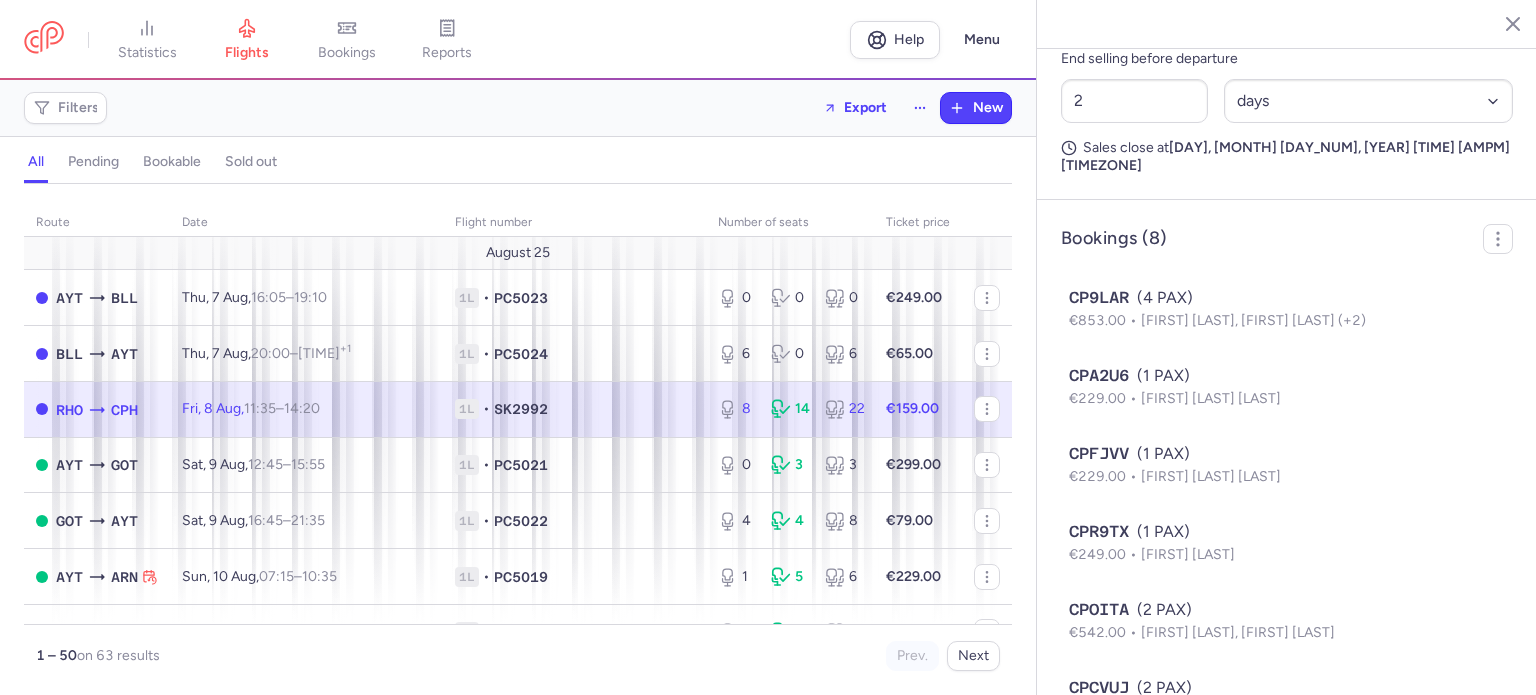 scroll, scrollTop: 1038, scrollLeft: 0, axis: vertical 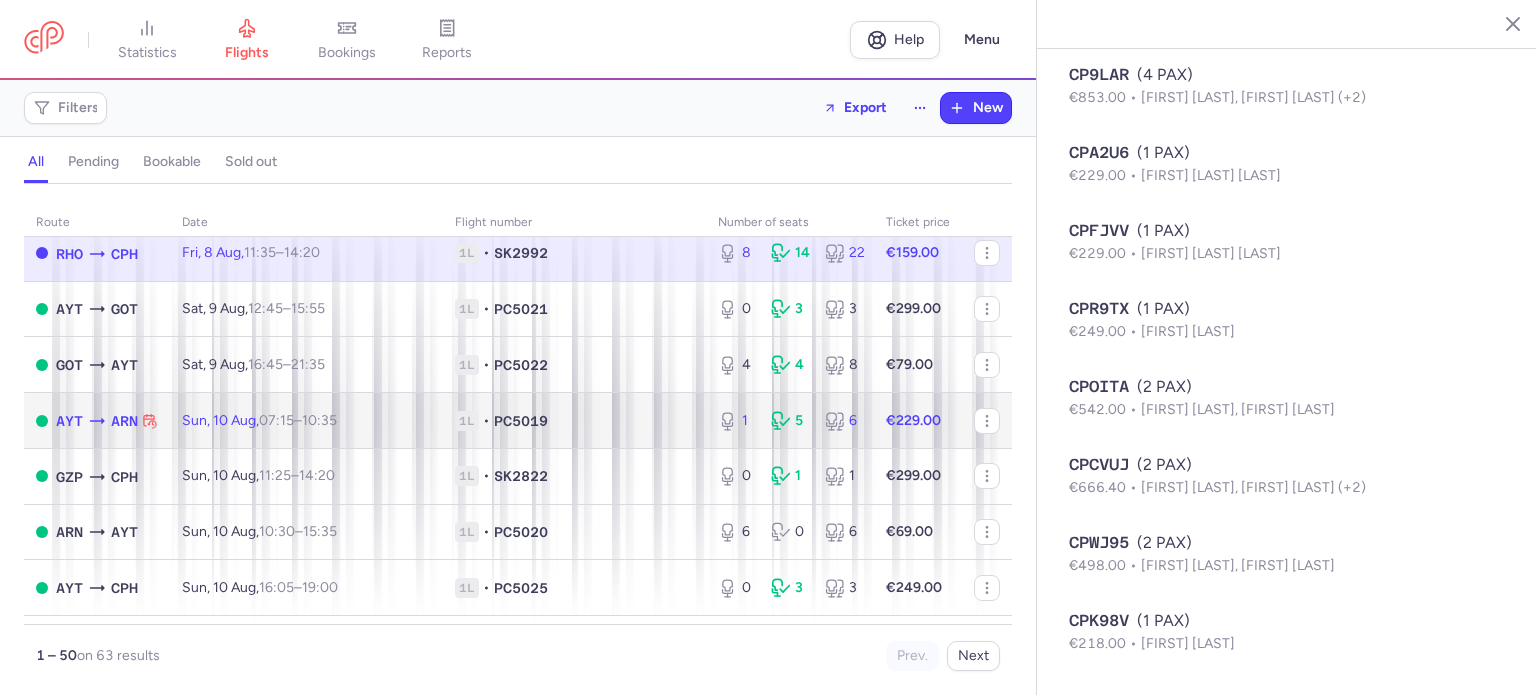 click on "€229.00" at bounding box center (913, 420) 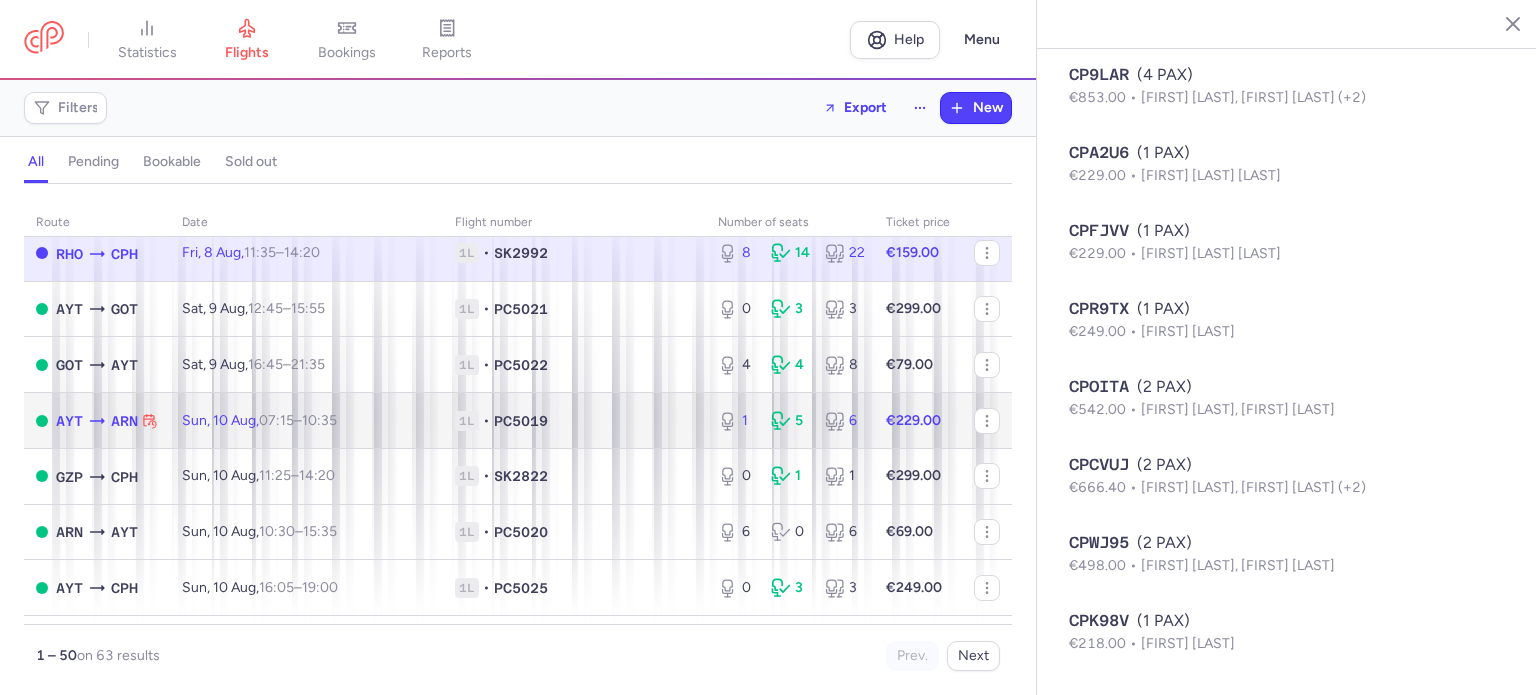 click on "€229.00" at bounding box center [913, 420] 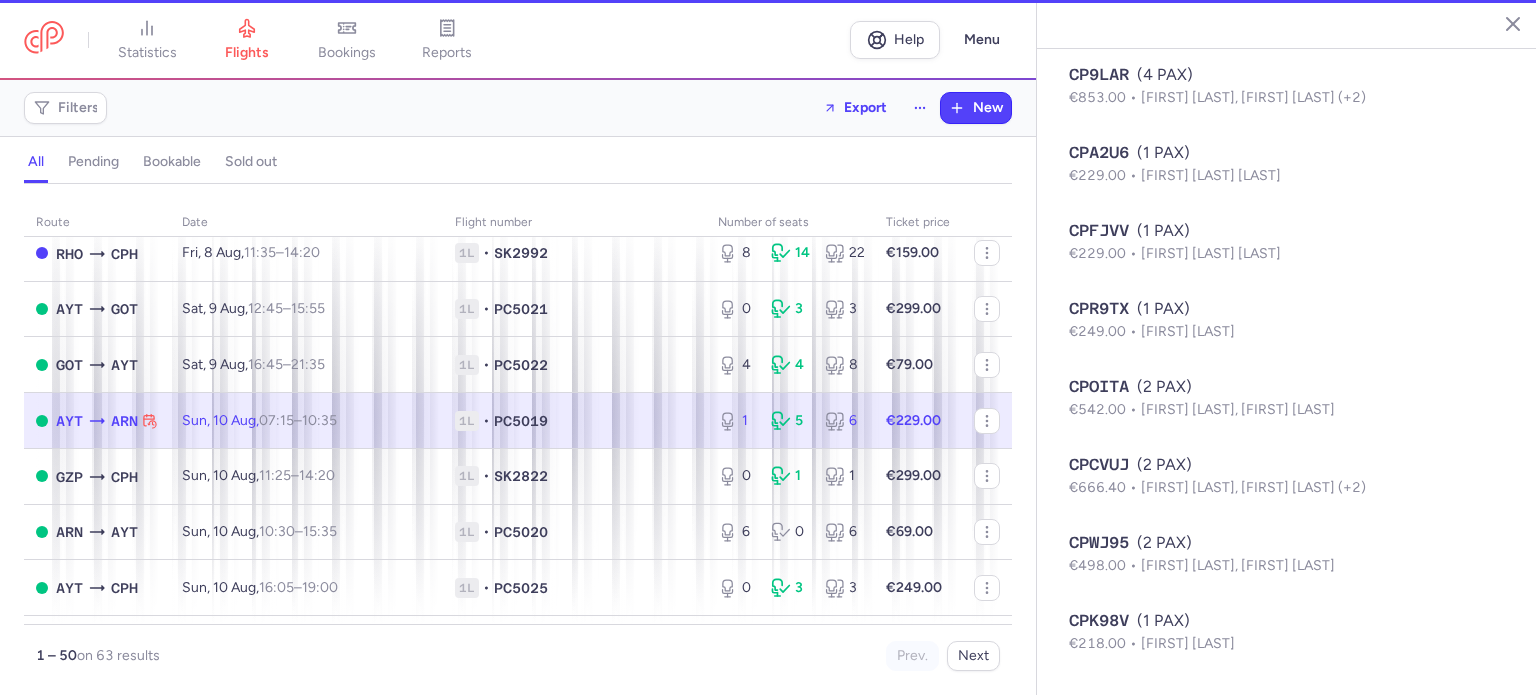type on "1" 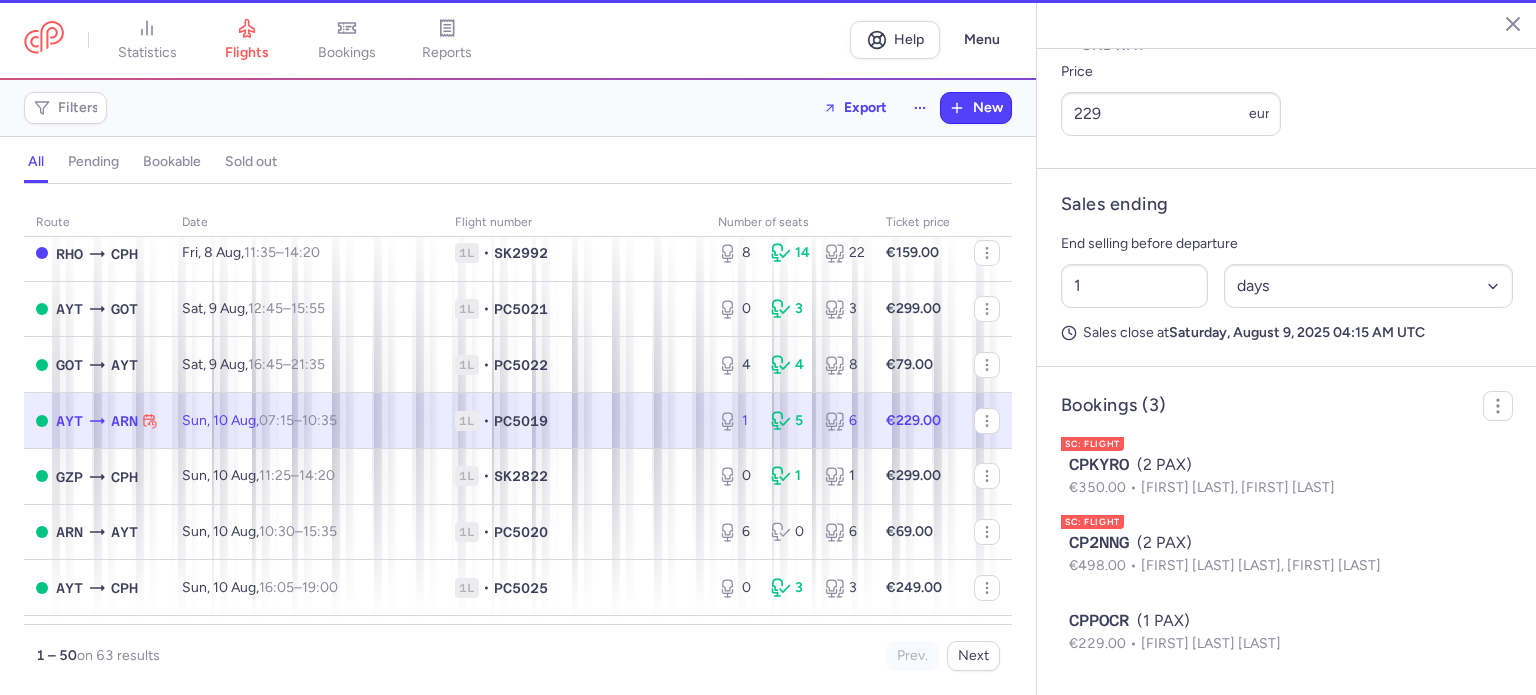 scroll, scrollTop: 891, scrollLeft: 0, axis: vertical 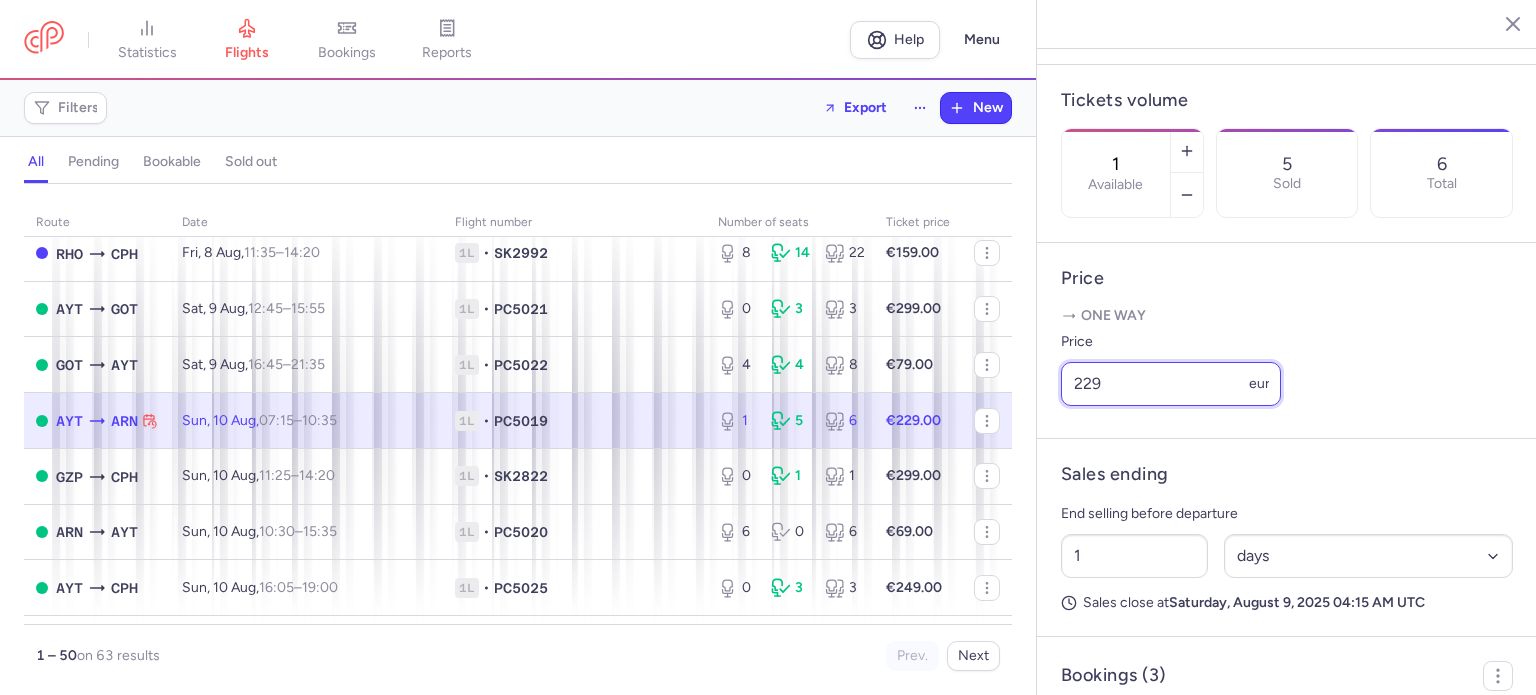 click on "229" at bounding box center [1171, 384] 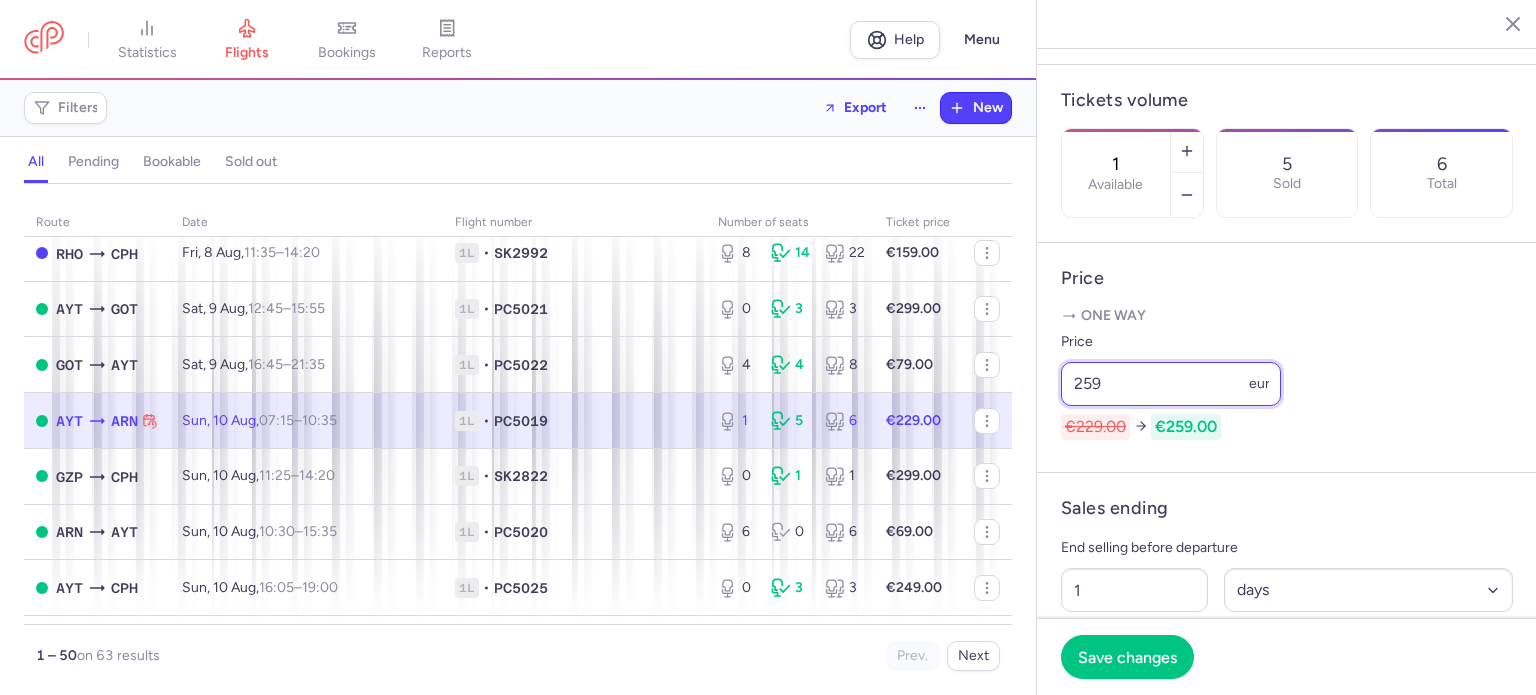 type on "259" 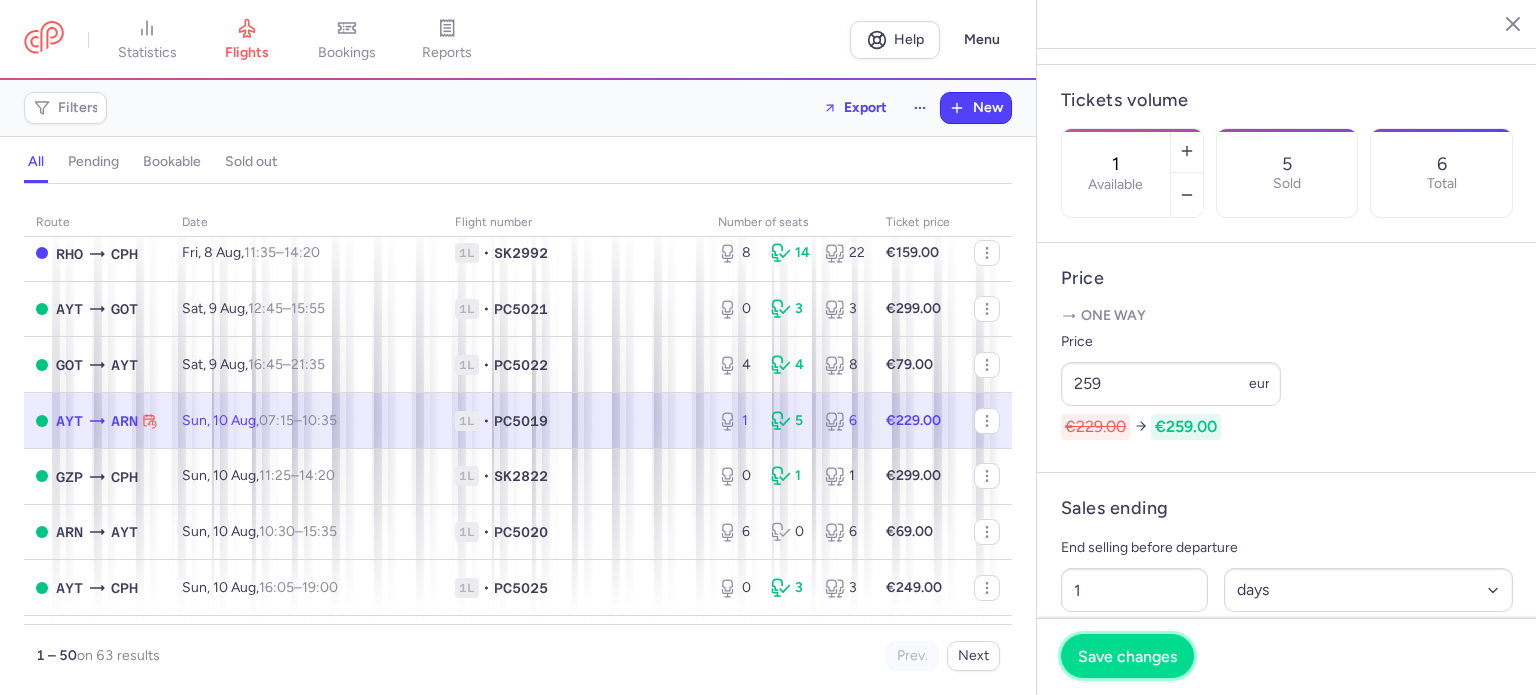 click on "Save changes" at bounding box center [1127, 656] 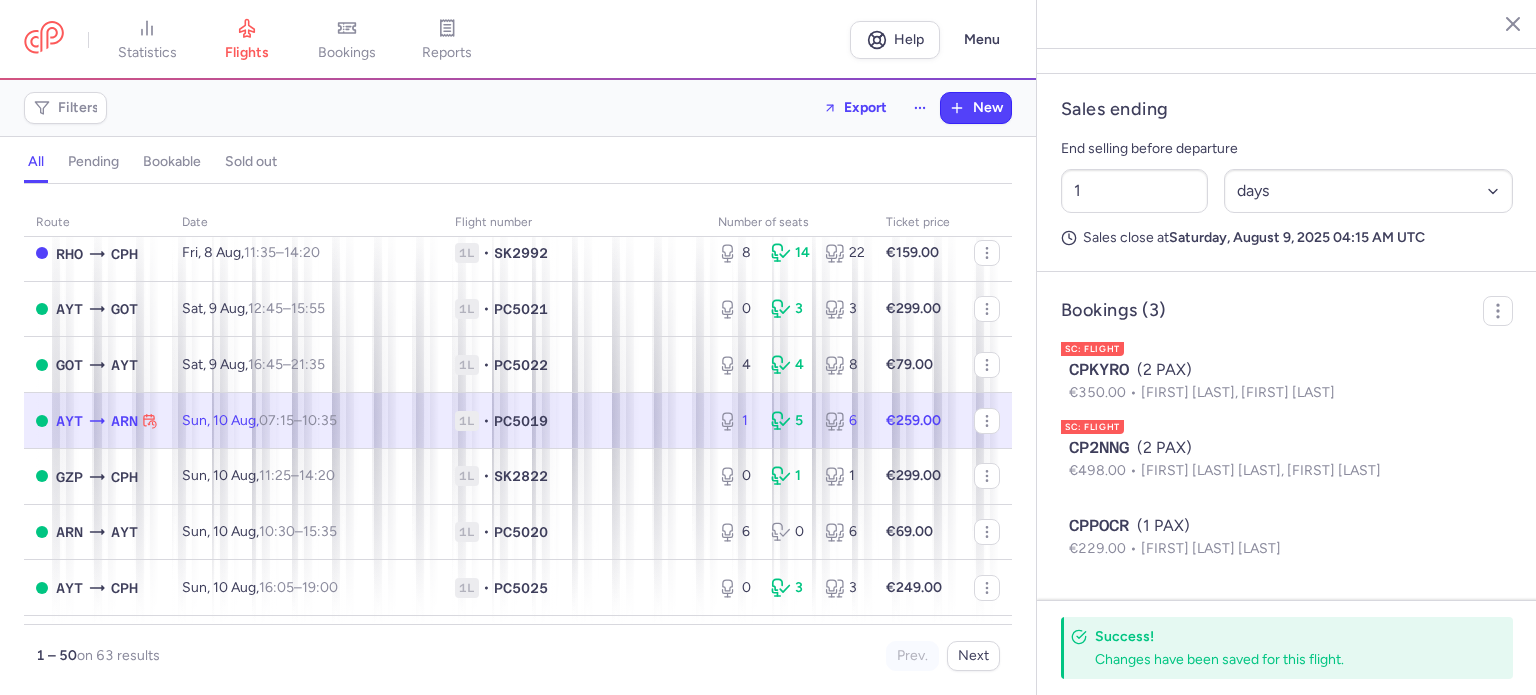 scroll, scrollTop: 986, scrollLeft: 0, axis: vertical 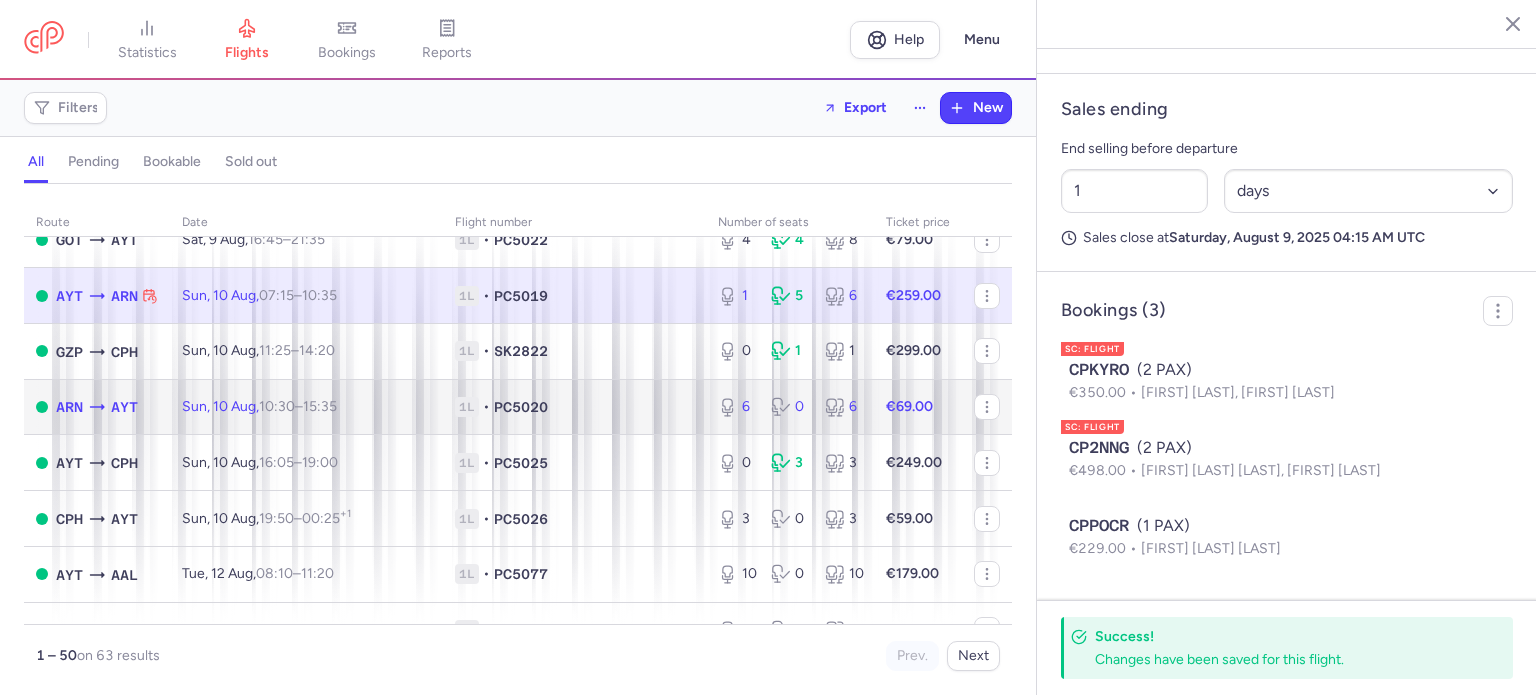 click on "€69.00" at bounding box center [909, 406] 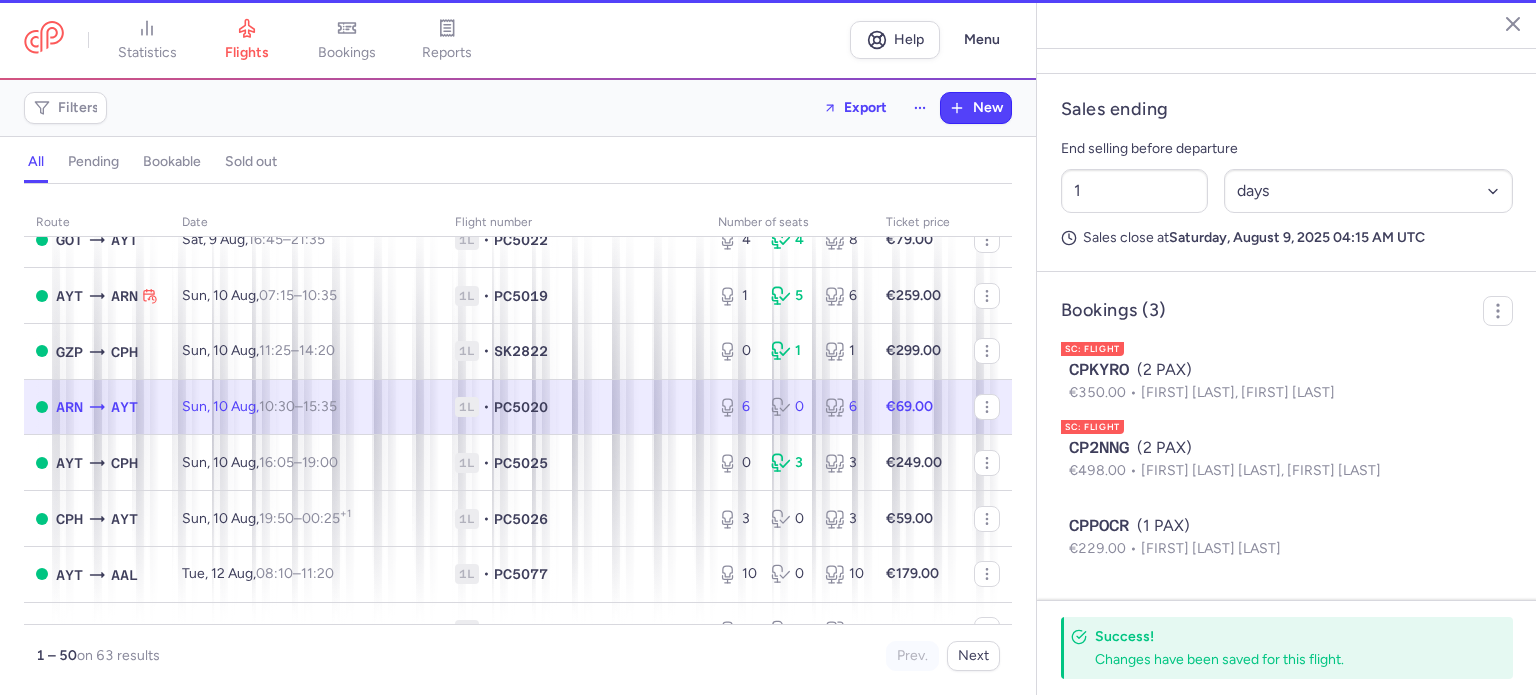 type on "6" 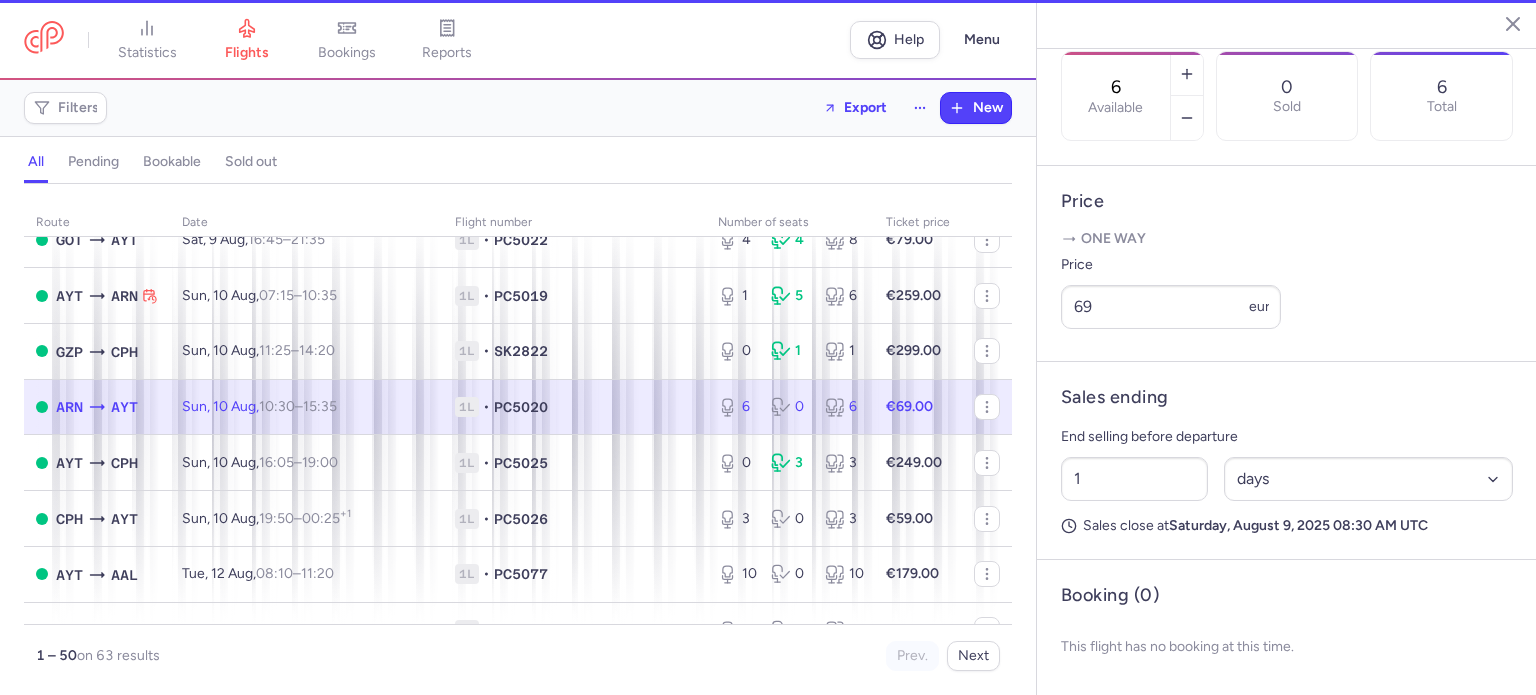 scroll, scrollTop: 683, scrollLeft: 0, axis: vertical 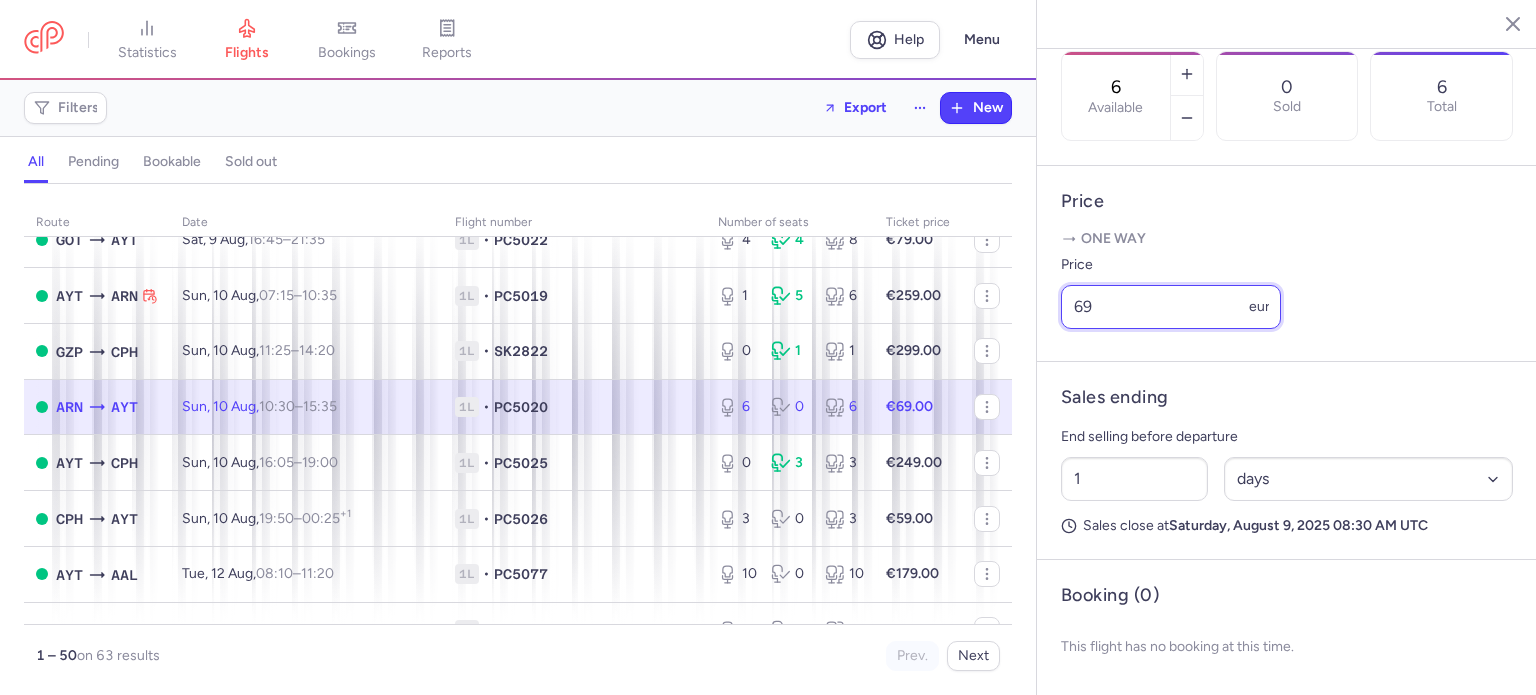 click on "69" at bounding box center (1171, 307) 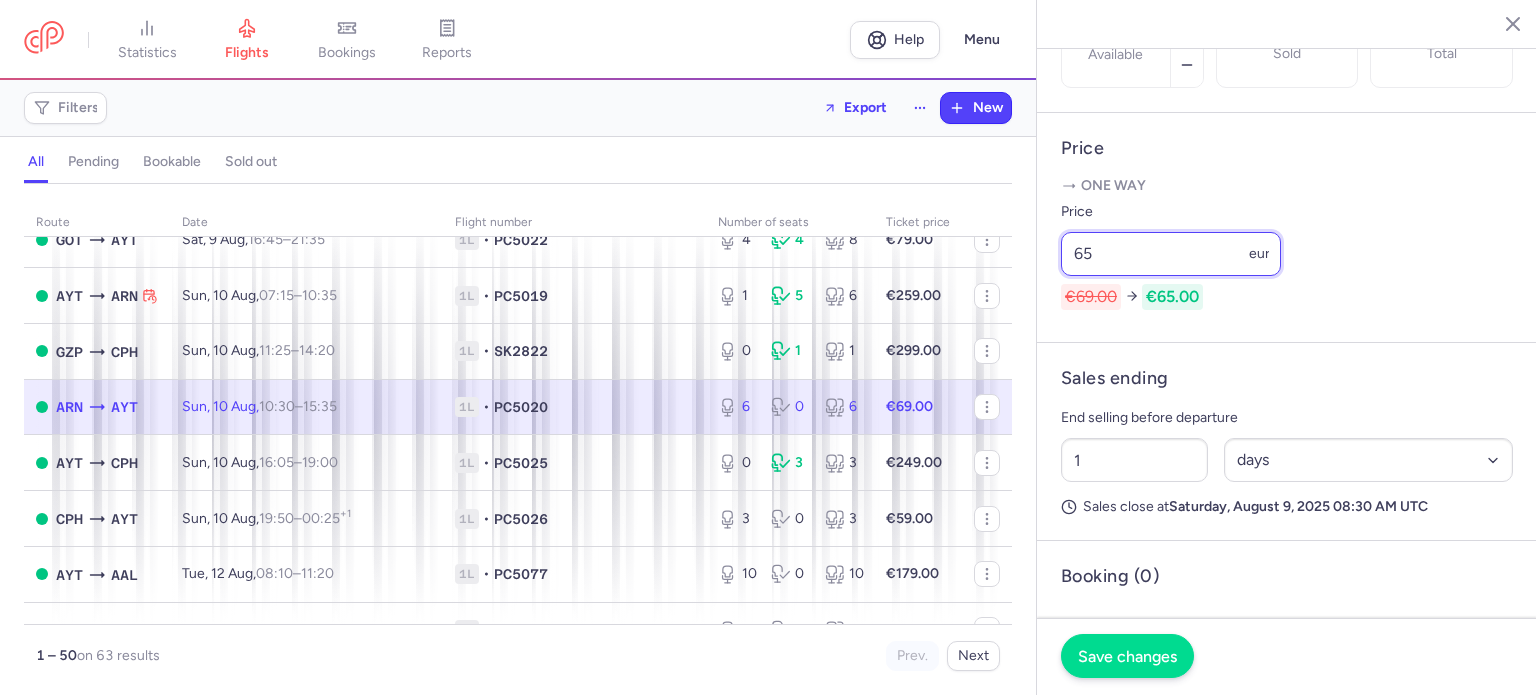 type on "65" 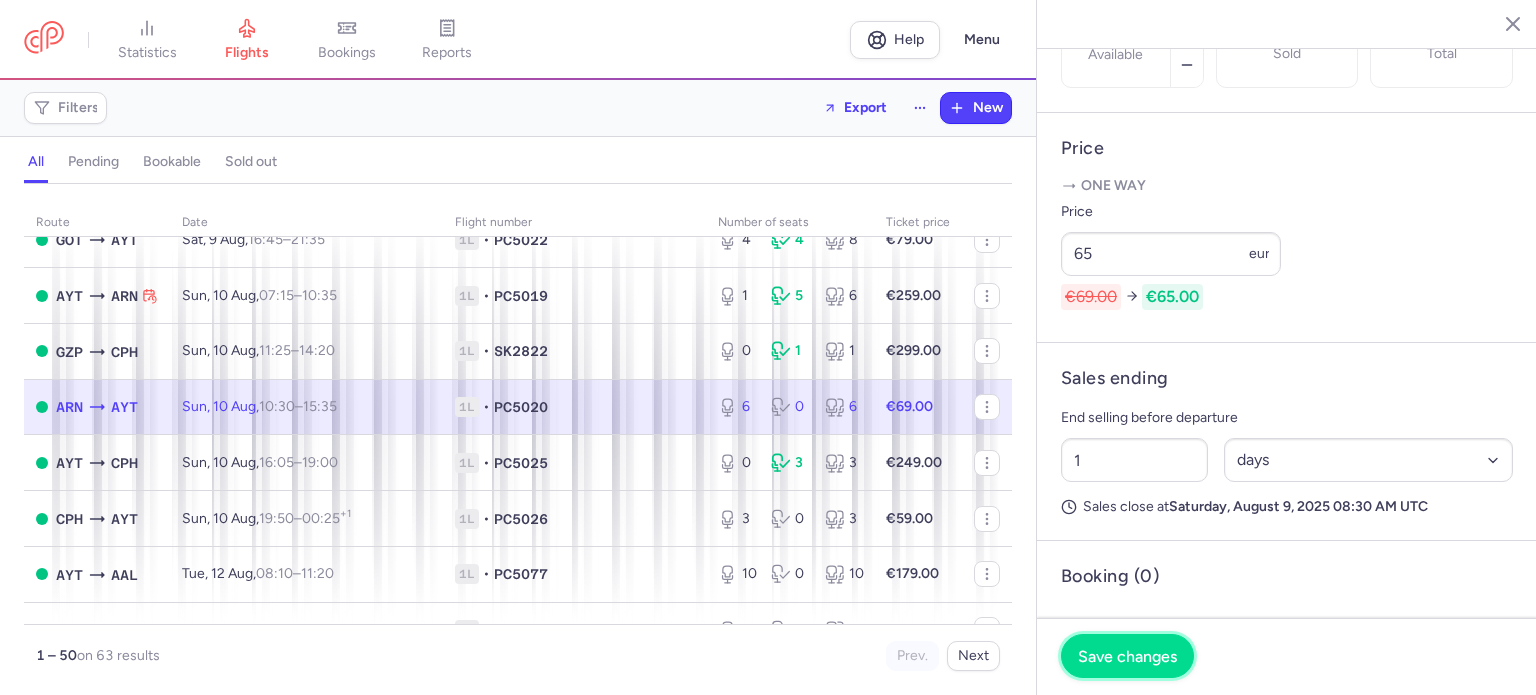 click on "Save changes" at bounding box center [1127, 656] 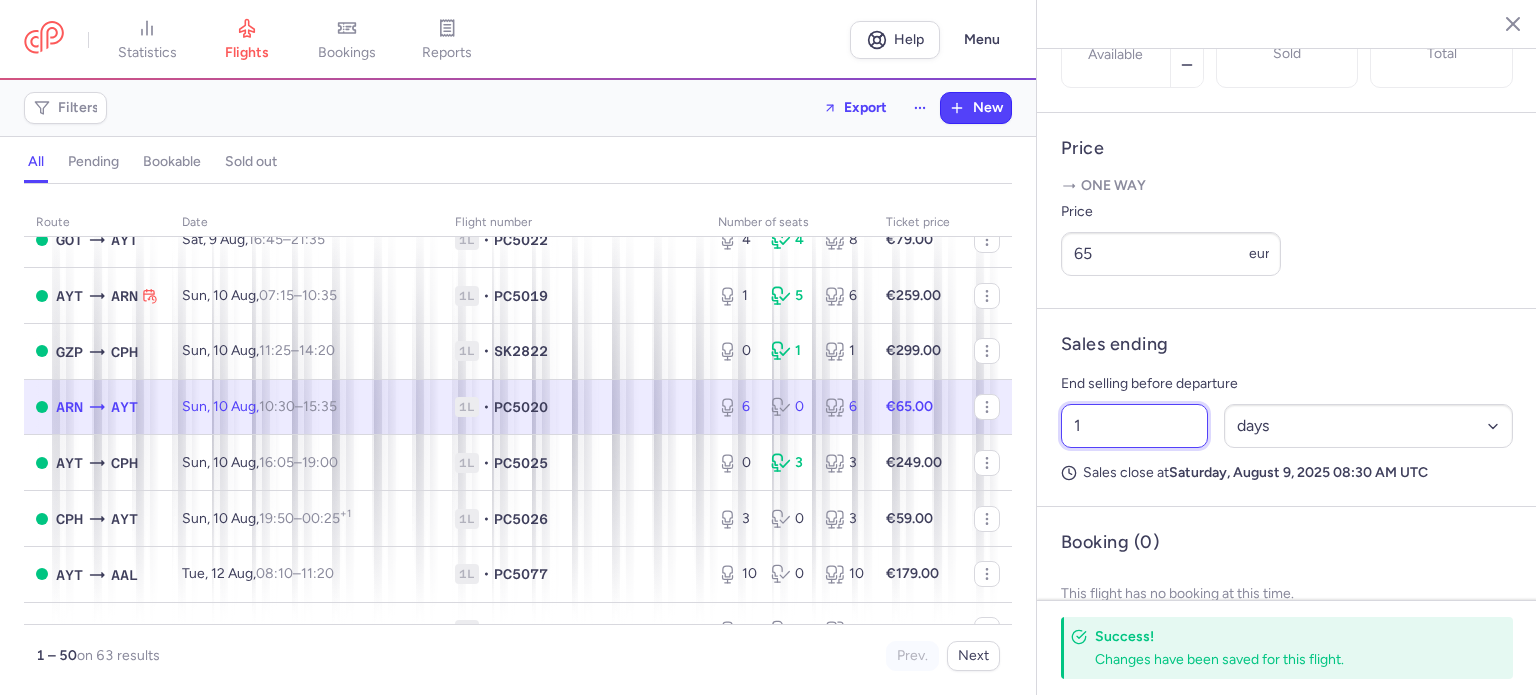 click on "1" at bounding box center [1134, 426] 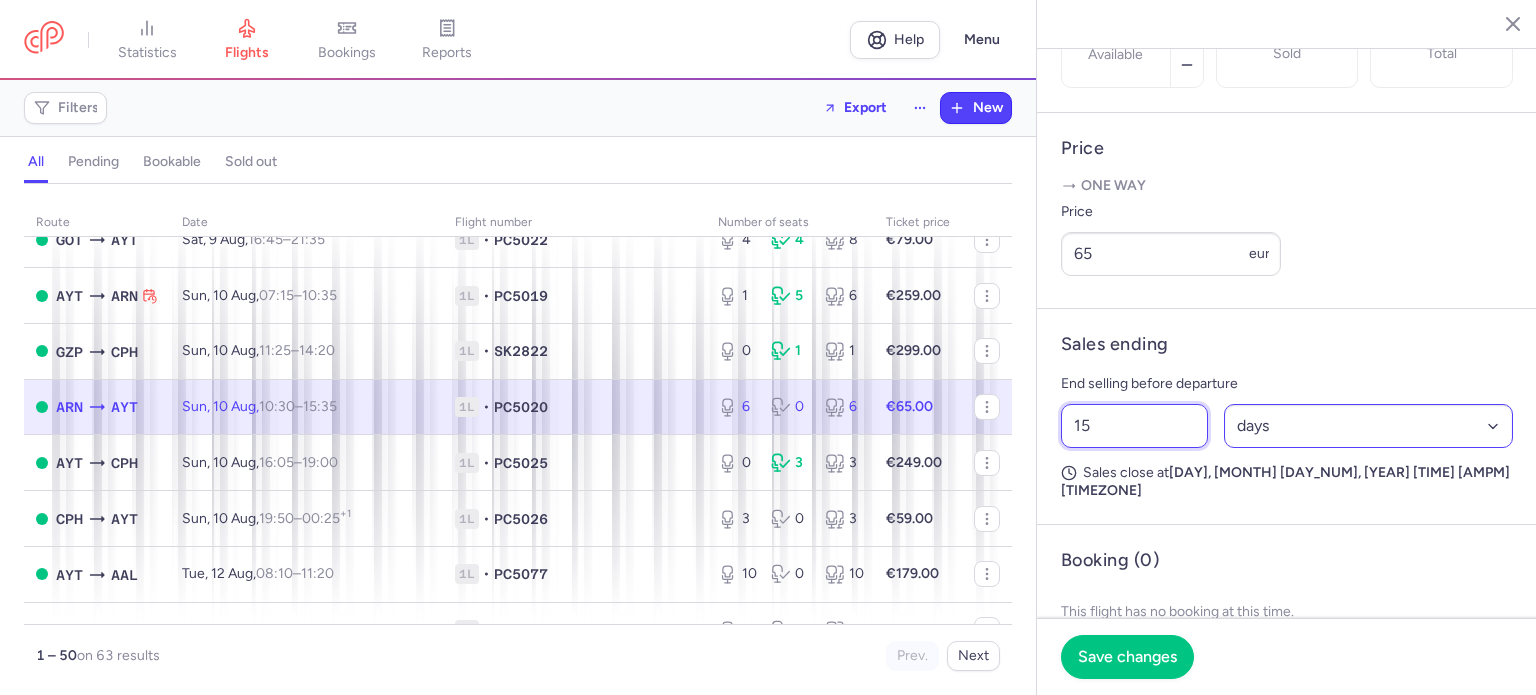 type on "15" 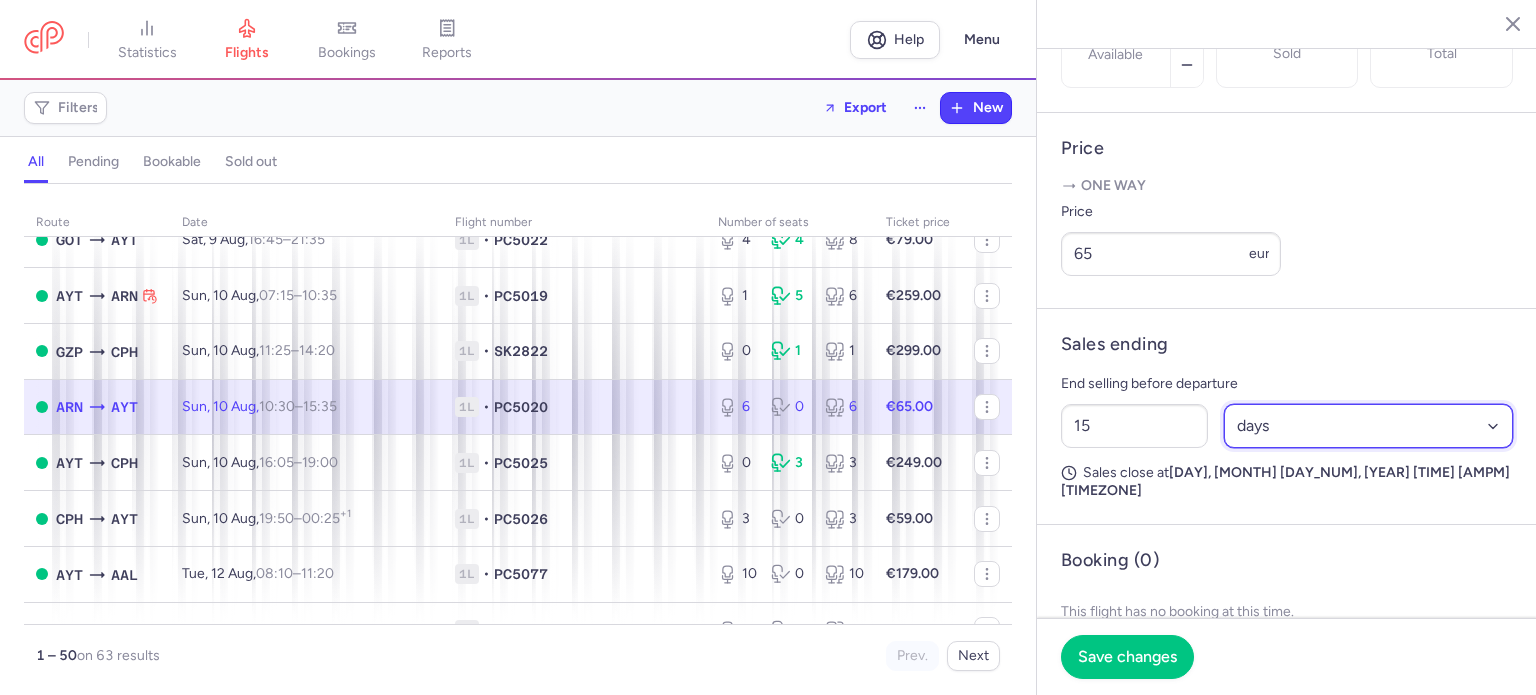 click on "Select an option hours days" at bounding box center (1369, 426) 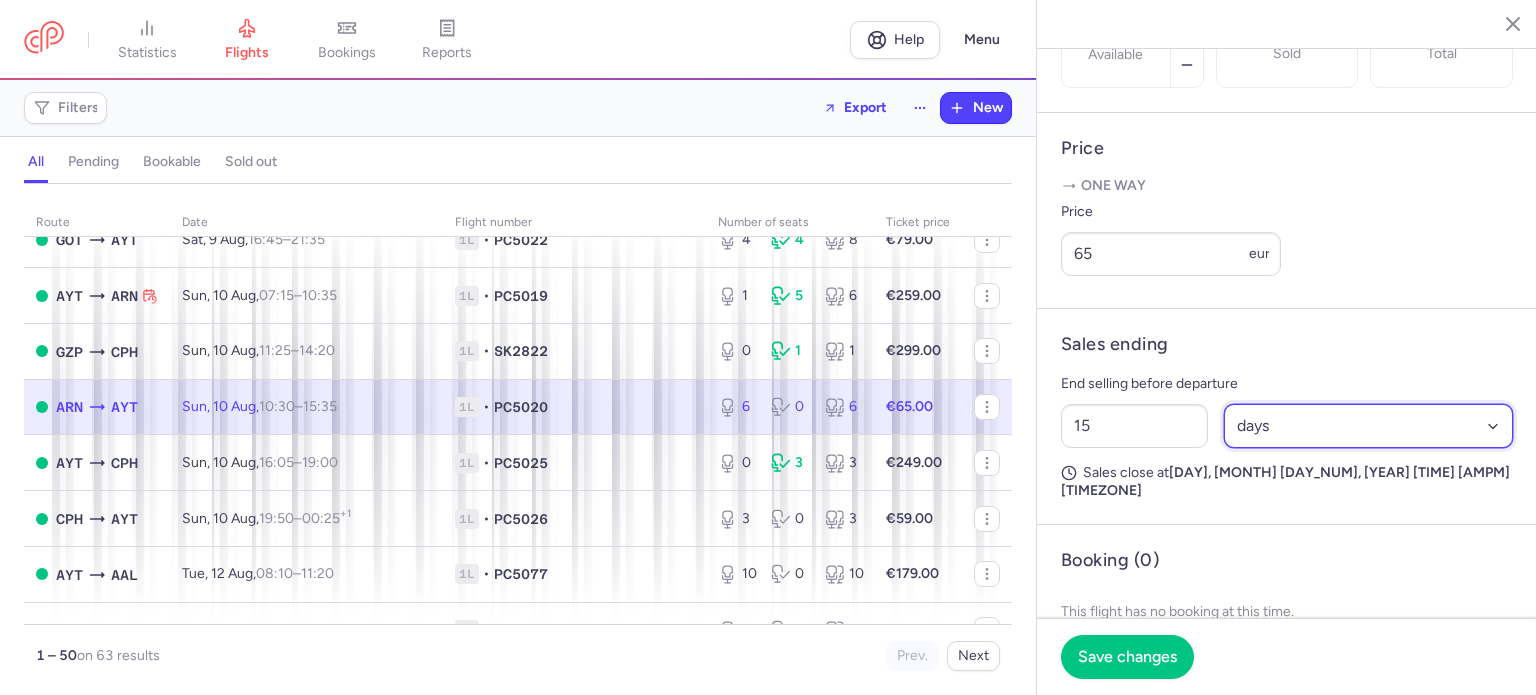 select on "hours" 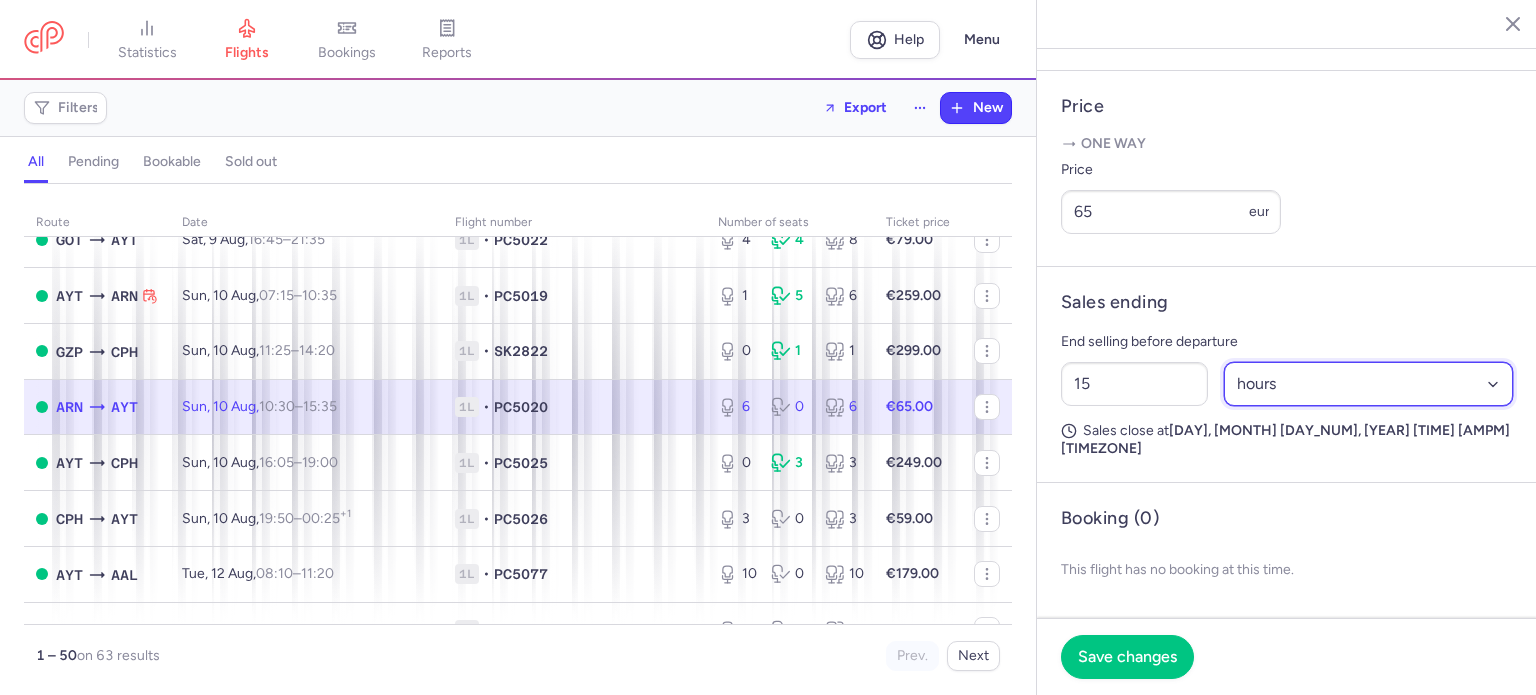scroll, scrollTop: 760, scrollLeft: 0, axis: vertical 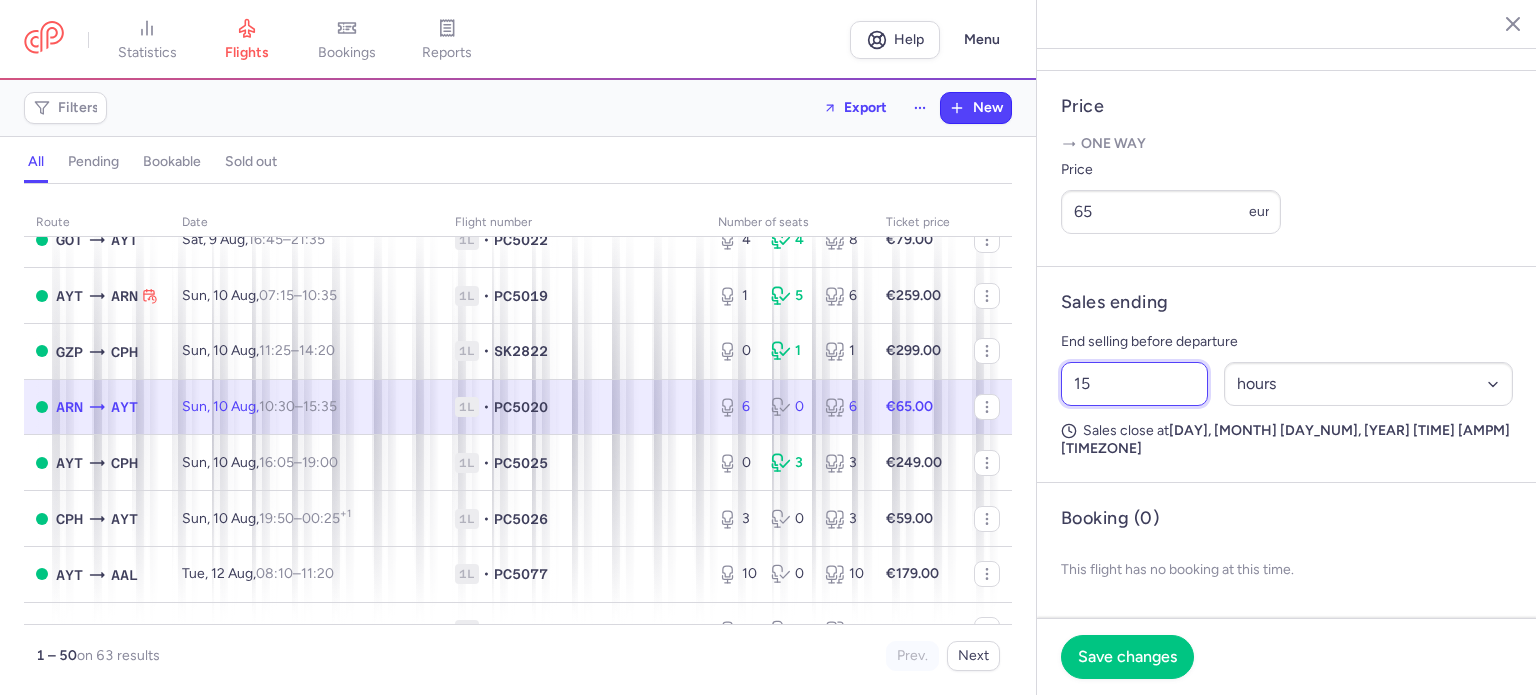 click on "15" at bounding box center [1134, 384] 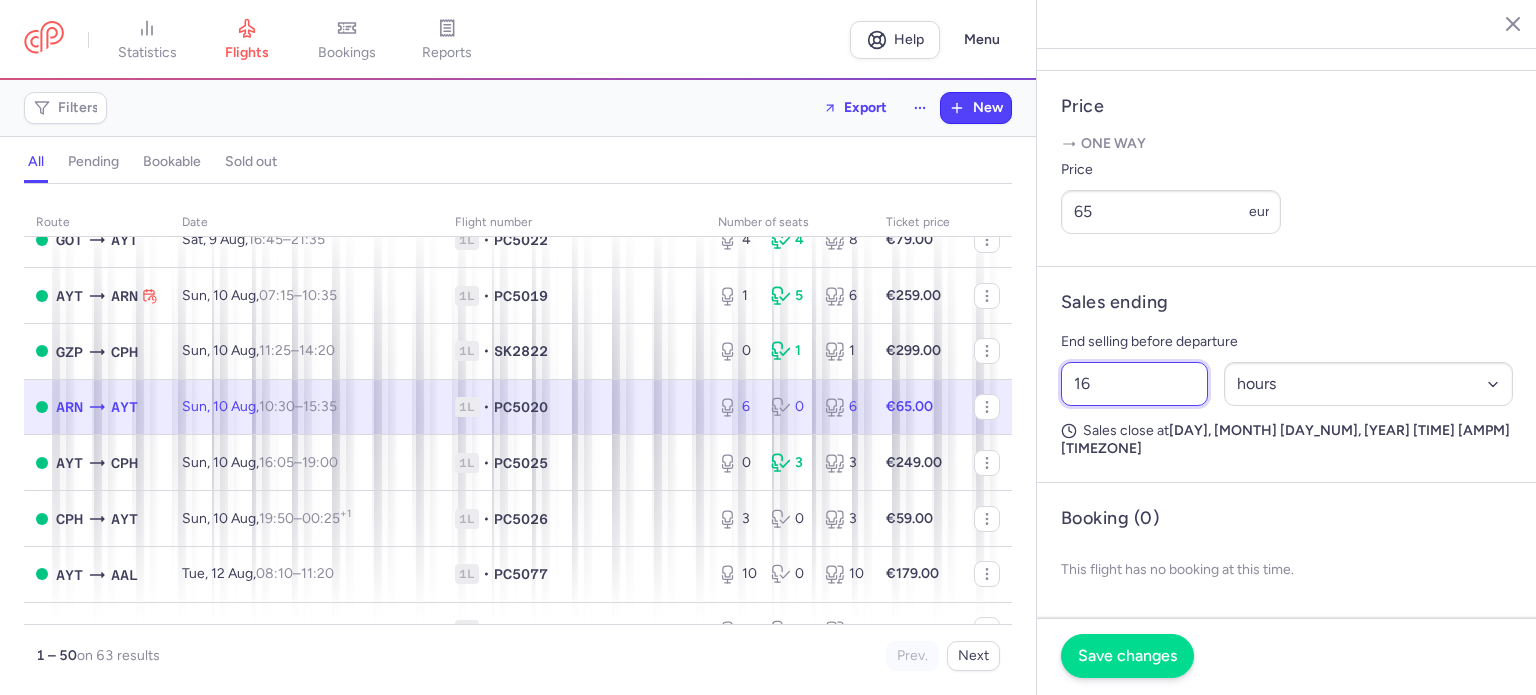 type on "16" 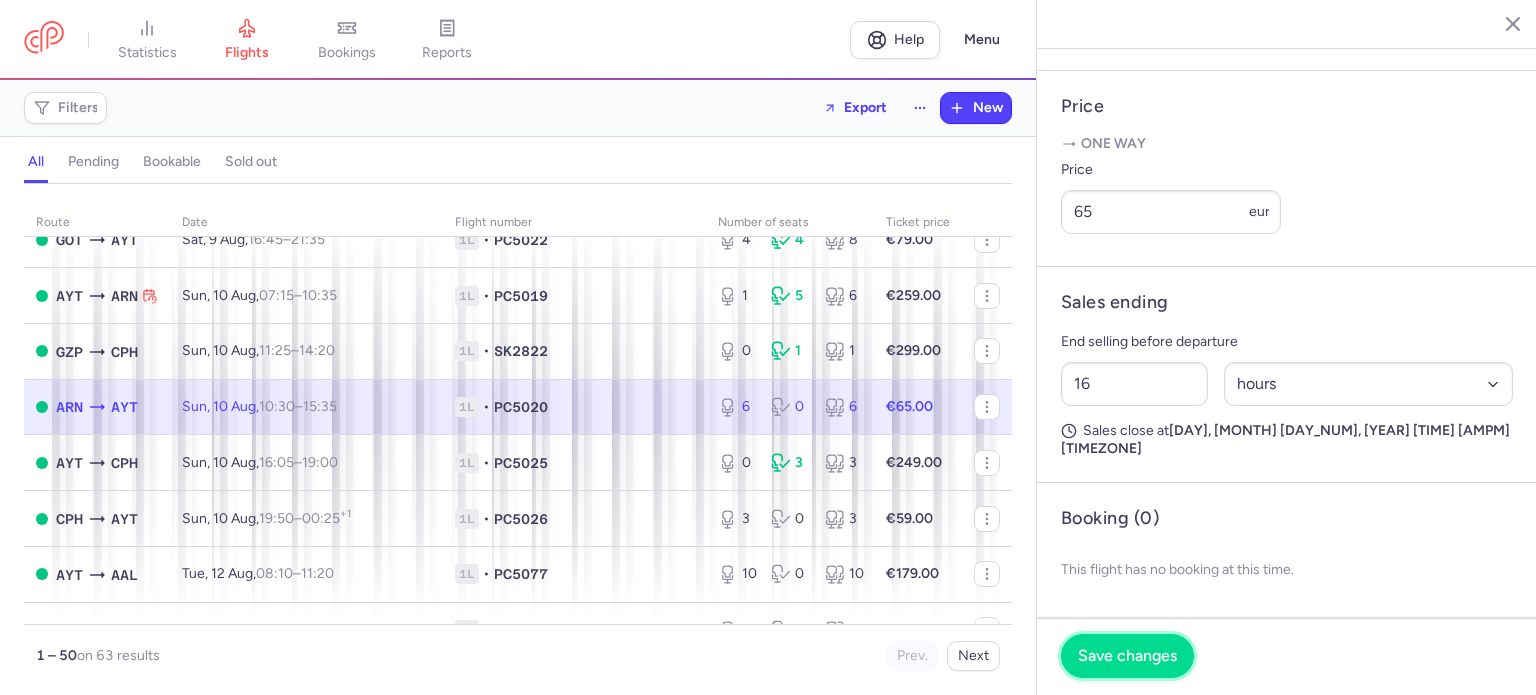 click on "Save changes" at bounding box center [1127, 656] 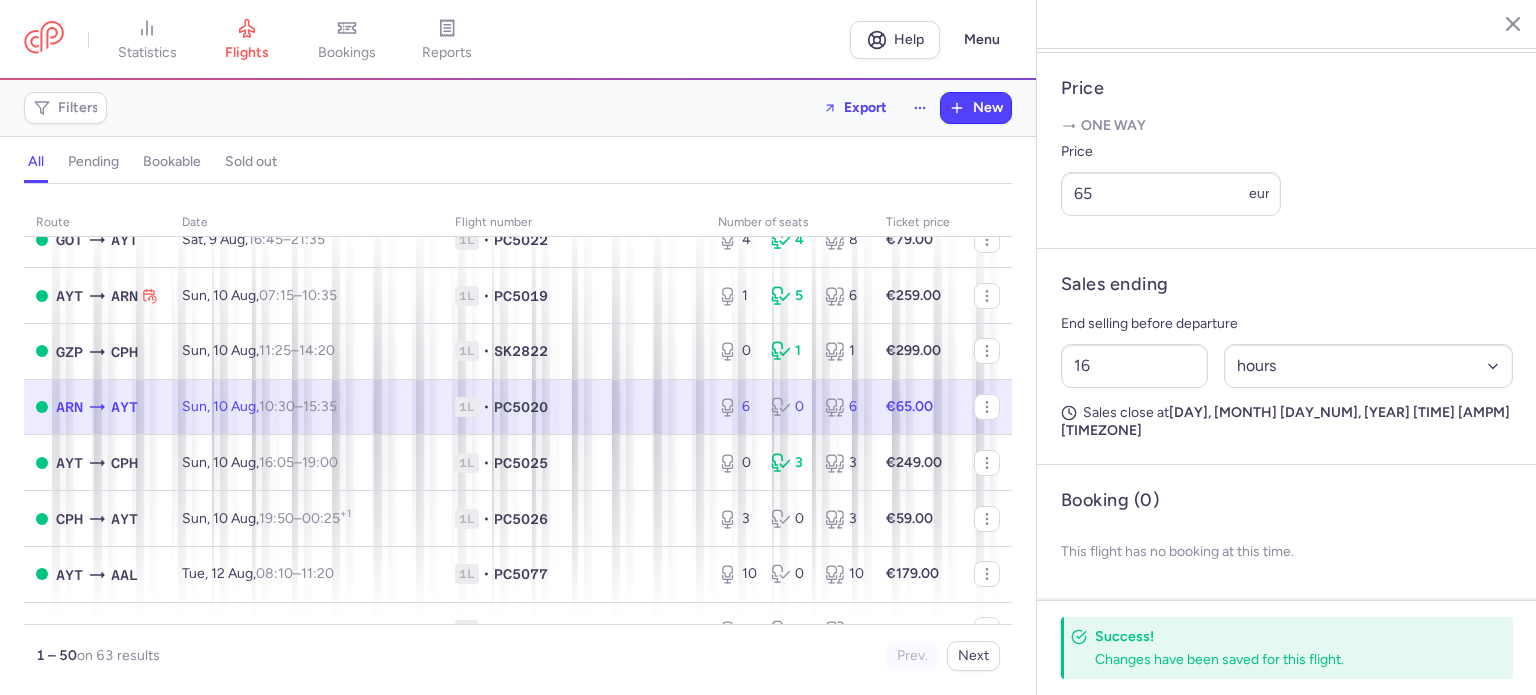 scroll, scrollTop: 736, scrollLeft: 0, axis: vertical 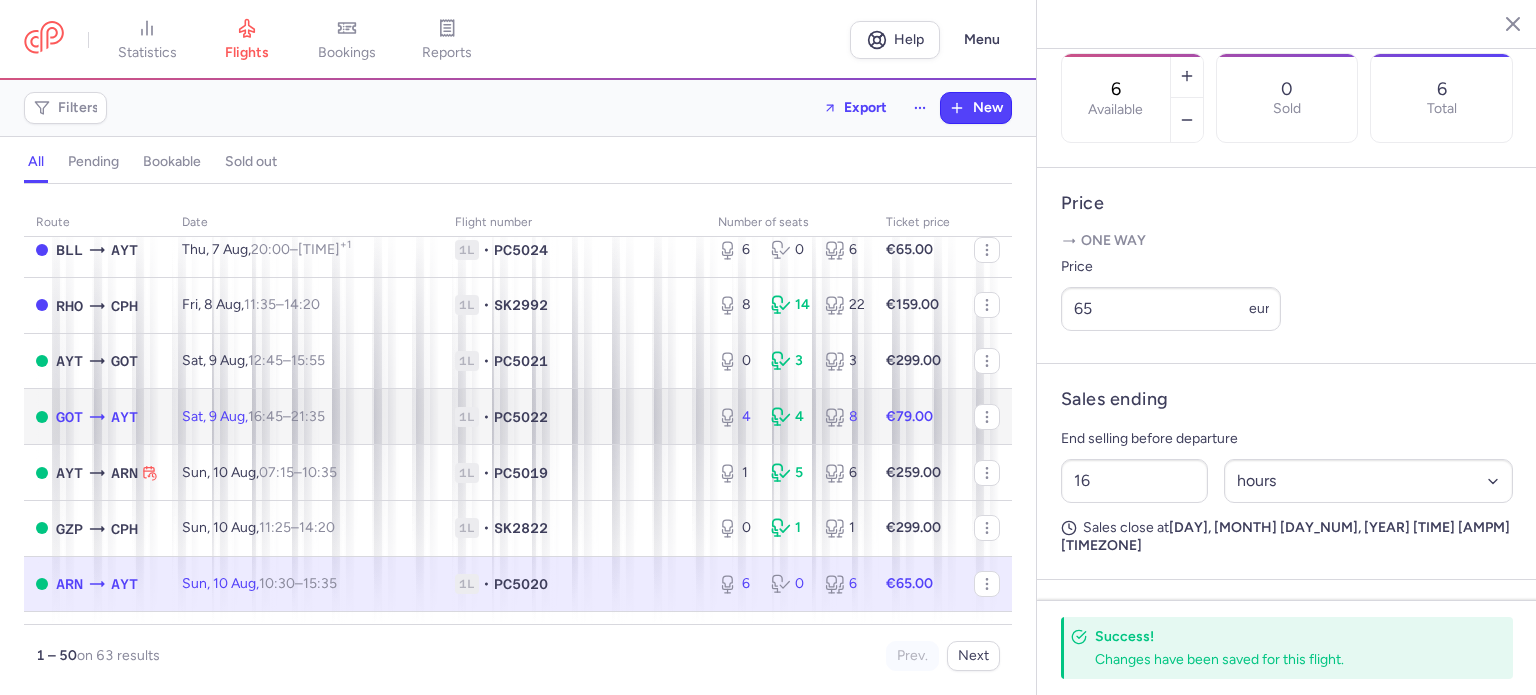 click on "1L • PC5022" at bounding box center [574, 417] 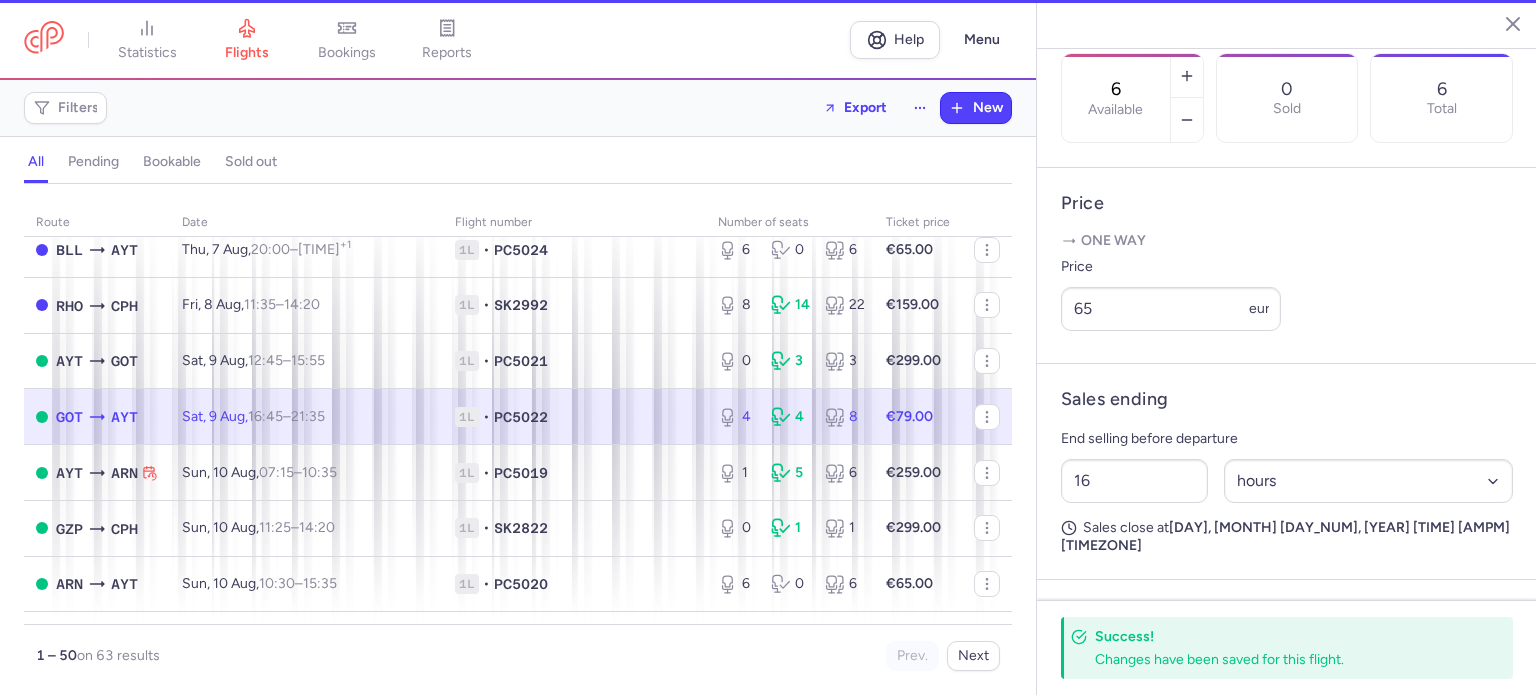 type on "4" 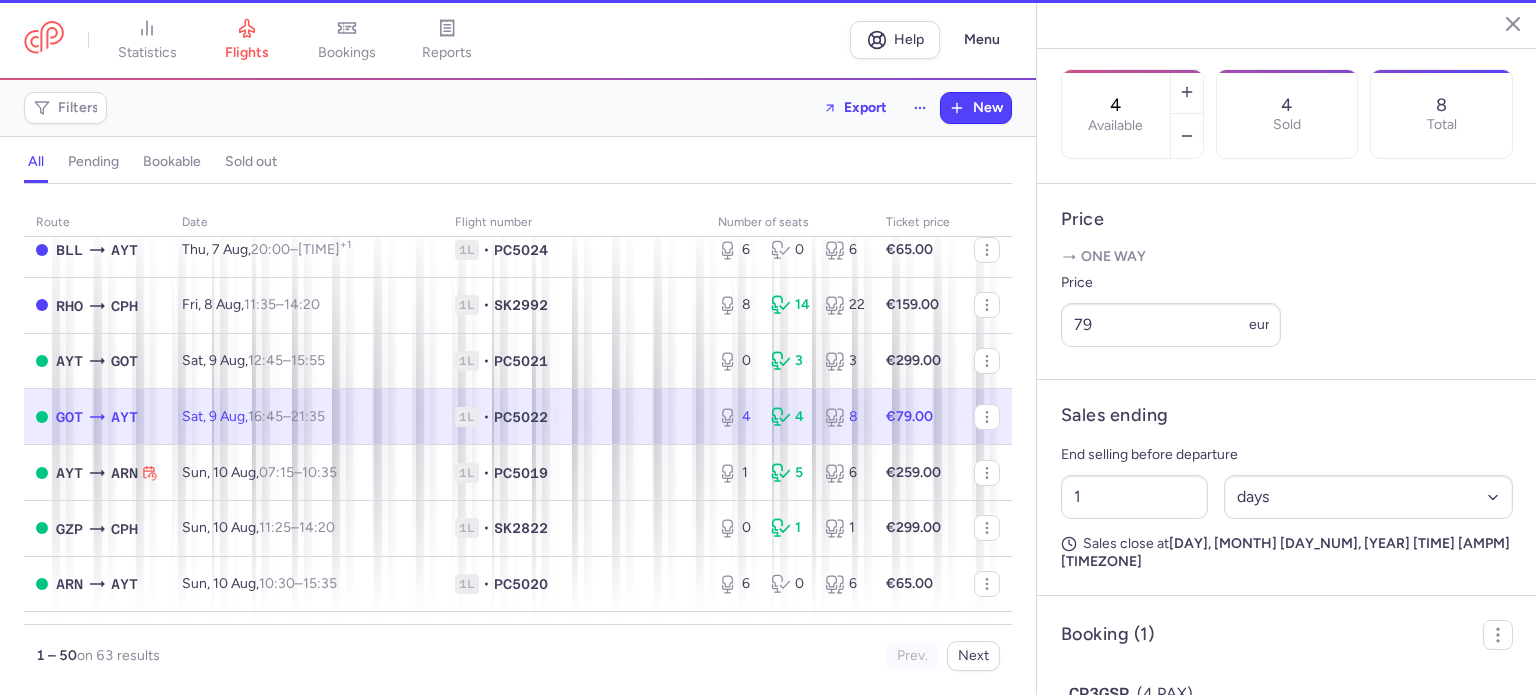 scroll, scrollTop: 644, scrollLeft: 0, axis: vertical 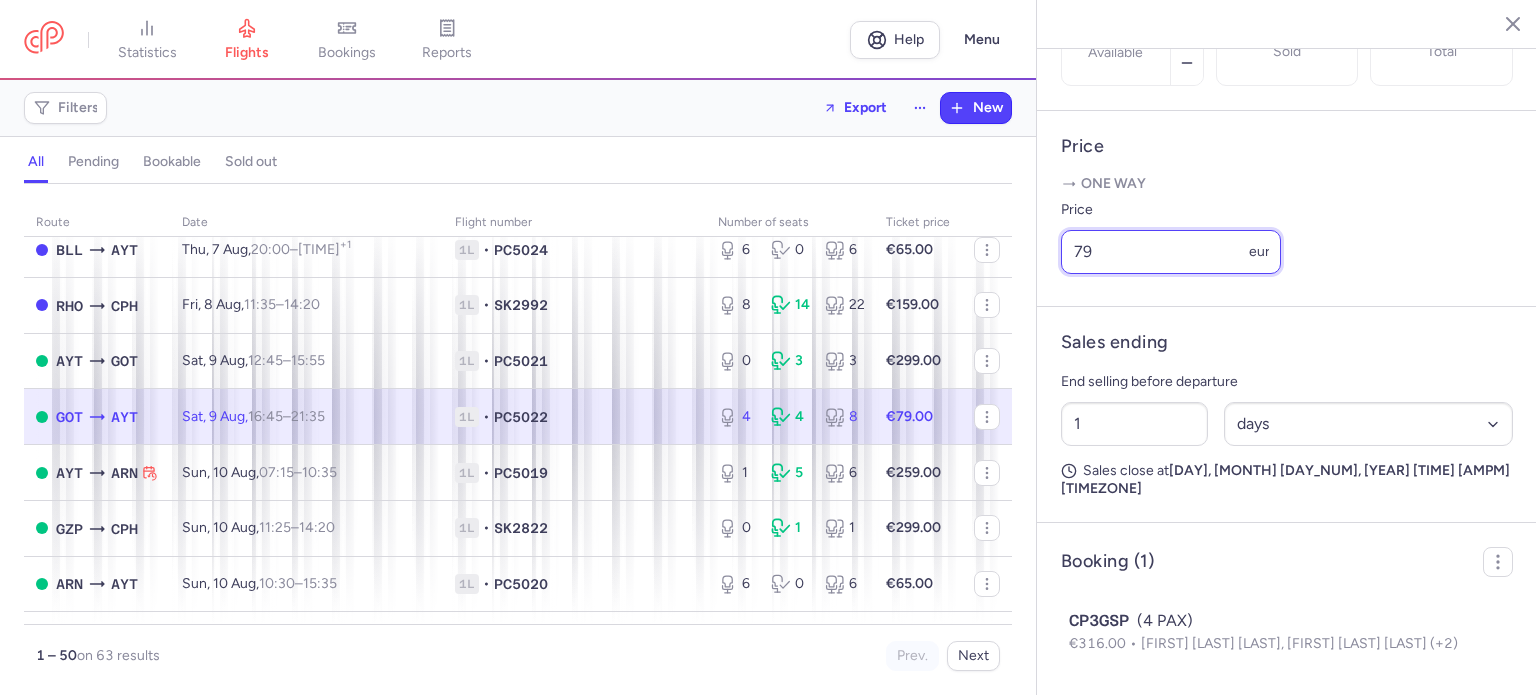 click on "79" at bounding box center [1171, 252] 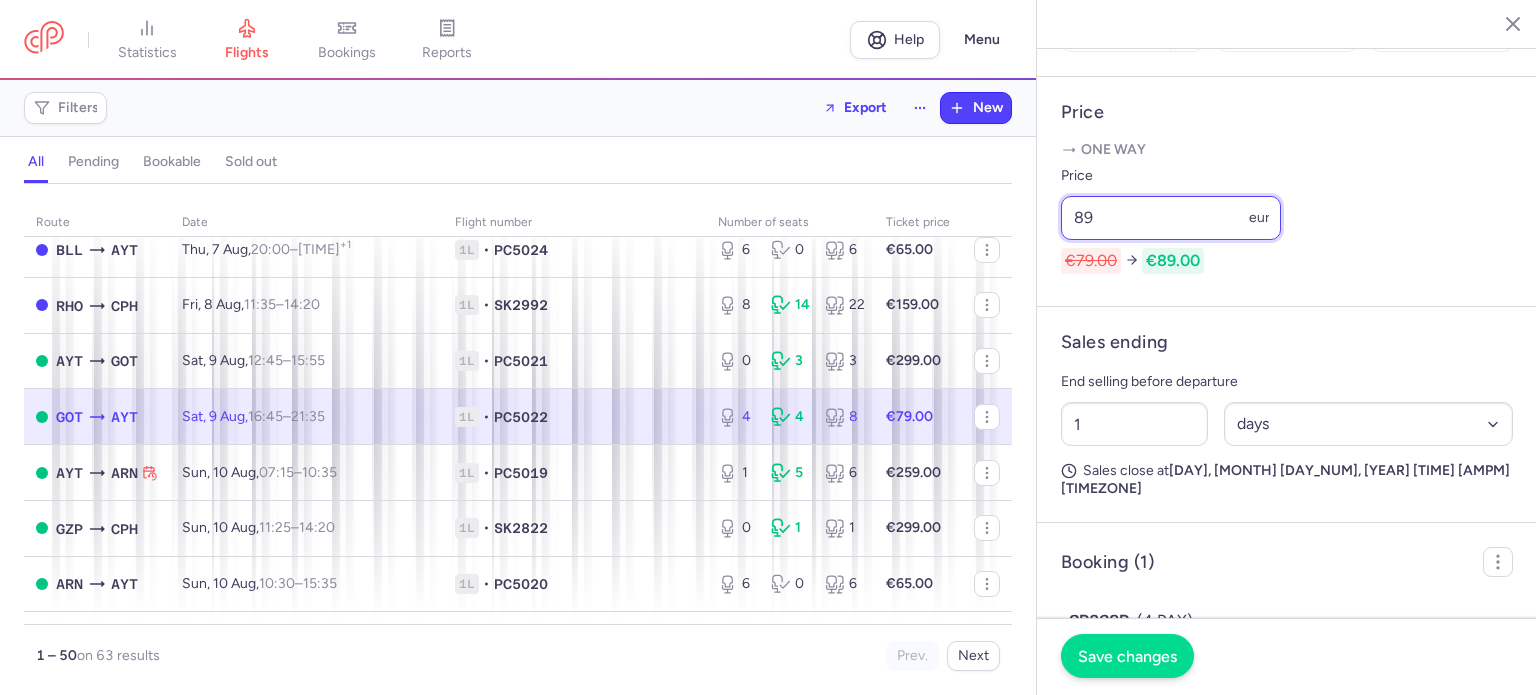 type on "89" 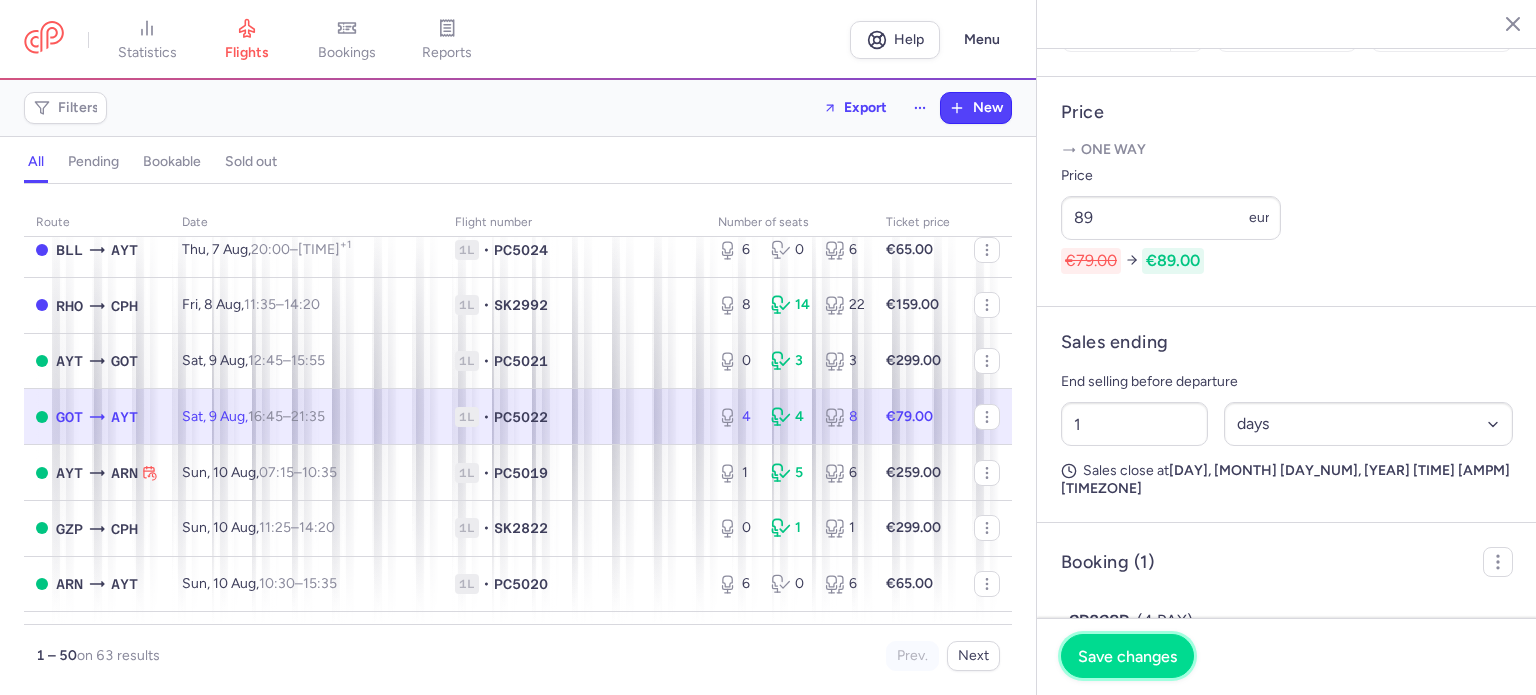 click on "Save changes" at bounding box center [1127, 656] 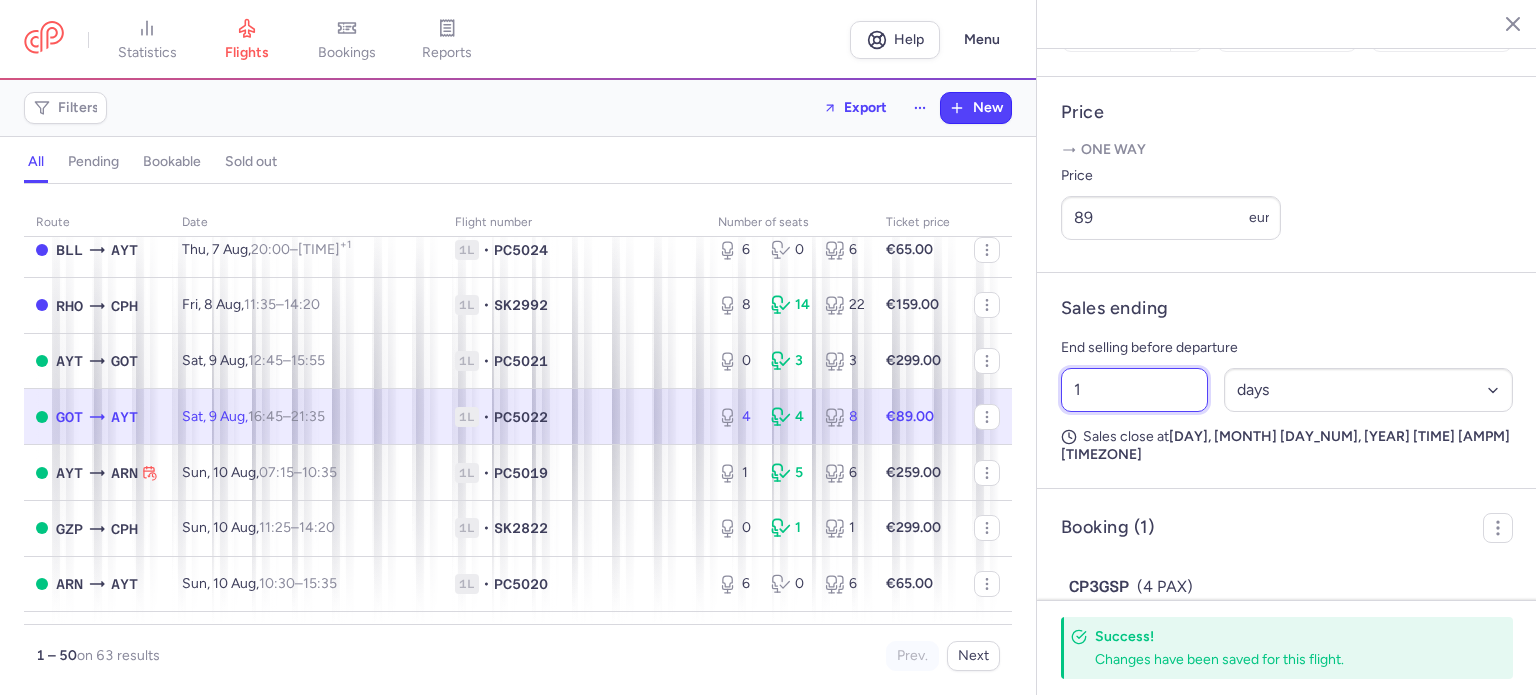click on "1" at bounding box center (1134, 390) 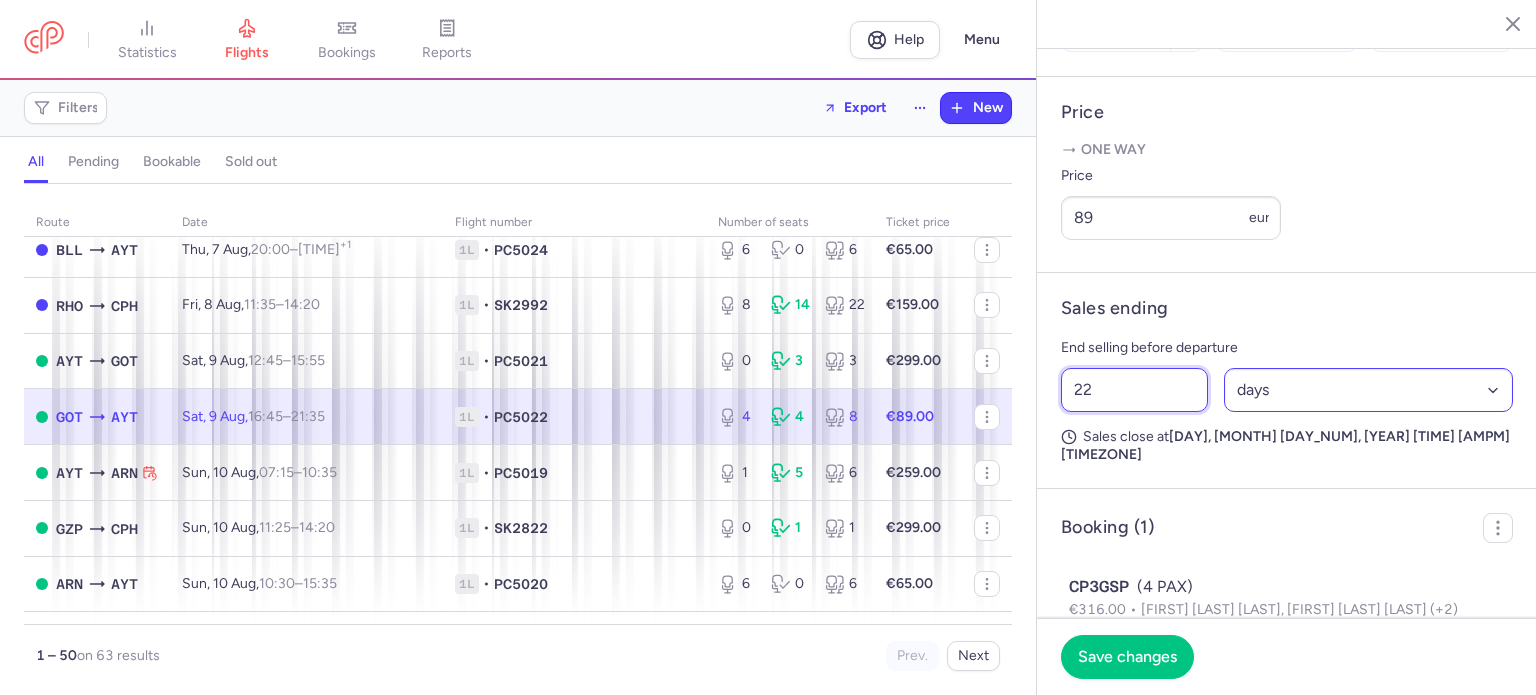 type on "22" 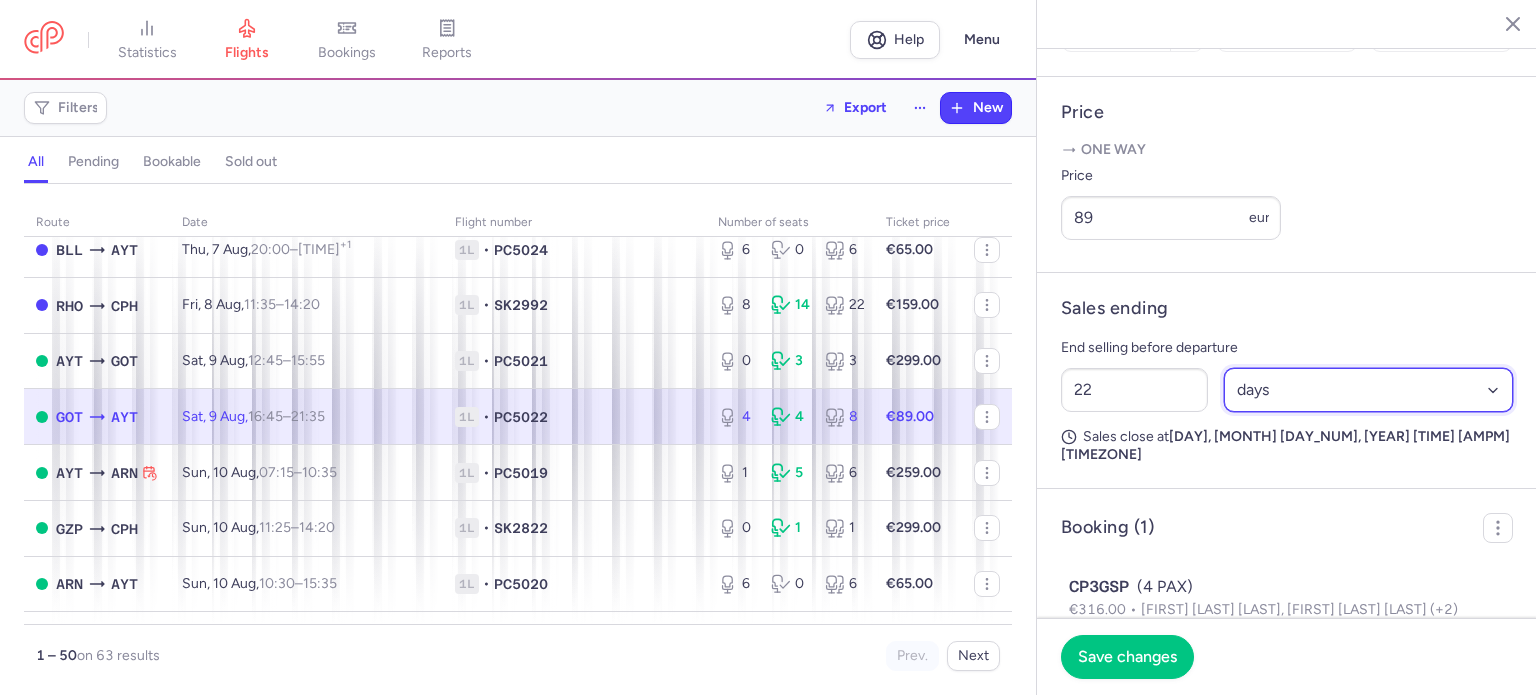 click on "Select an option hours days" at bounding box center (1369, 390) 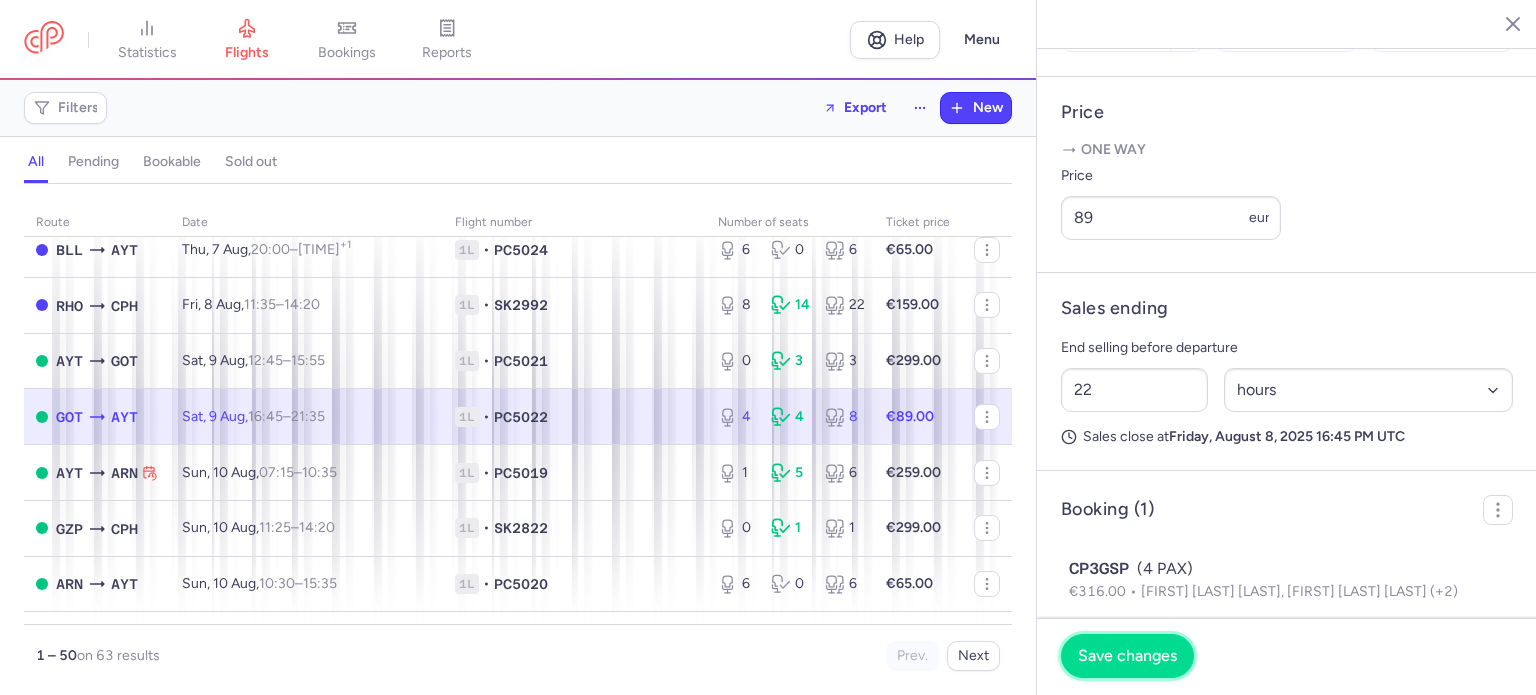 click on "Save changes" at bounding box center (1127, 656) 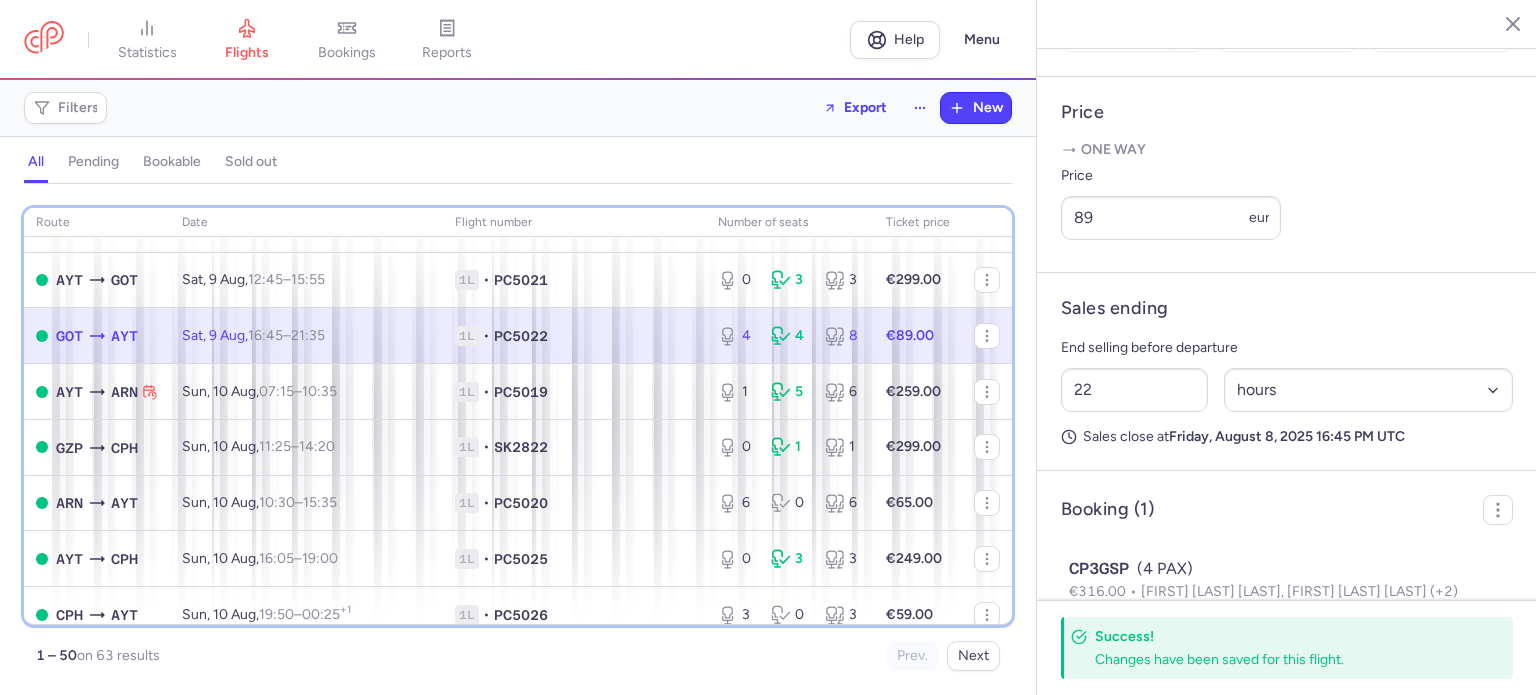 scroll, scrollTop: 204, scrollLeft: 0, axis: vertical 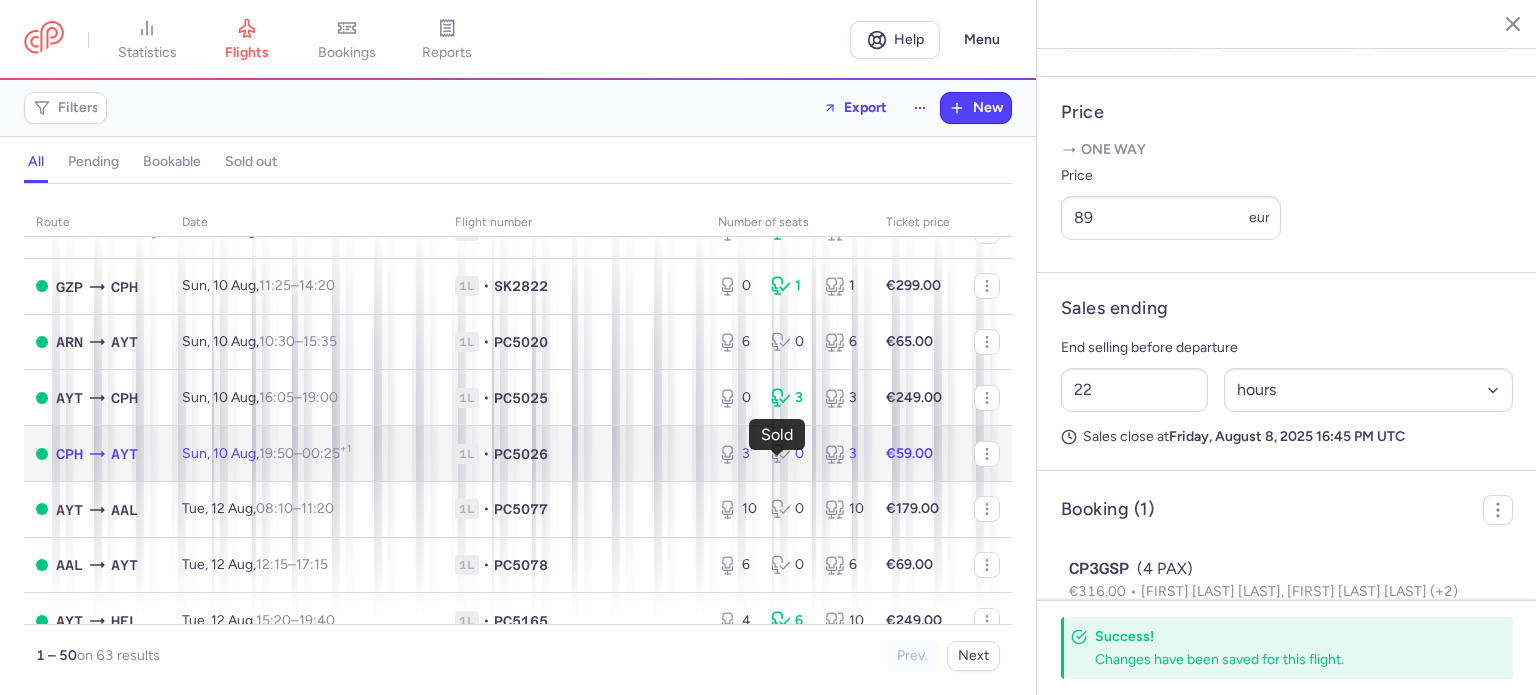click on "0" at bounding box center (789, 454) 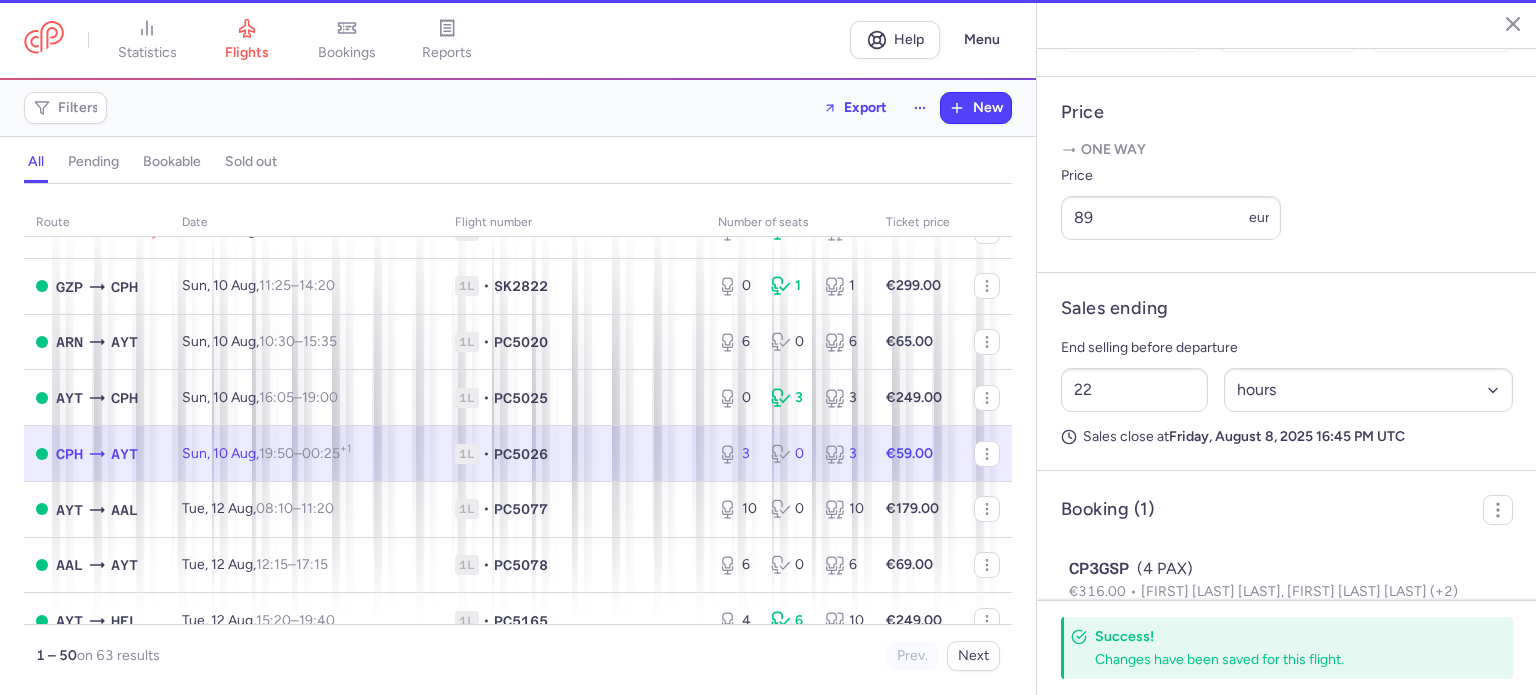 type on "3" 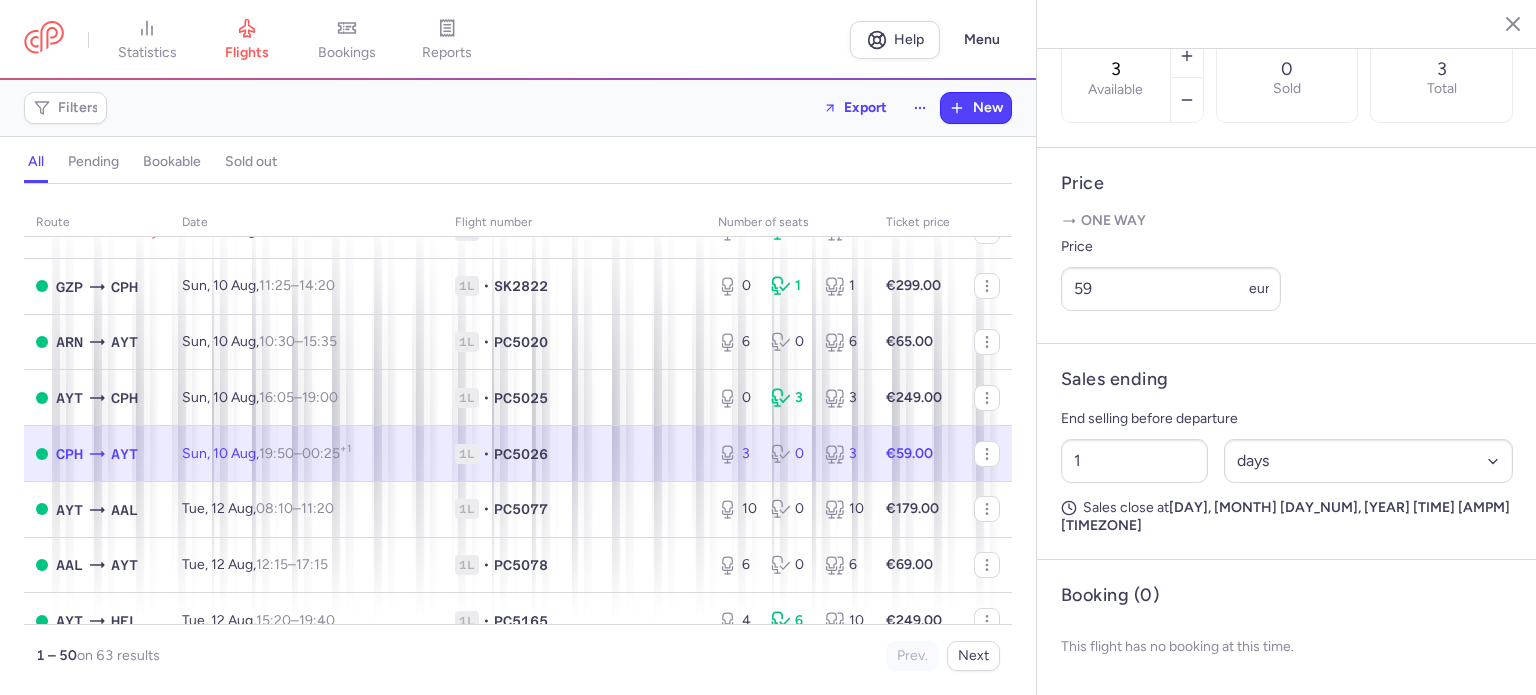 scroll, scrollTop: 683, scrollLeft: 0, axis: vertical 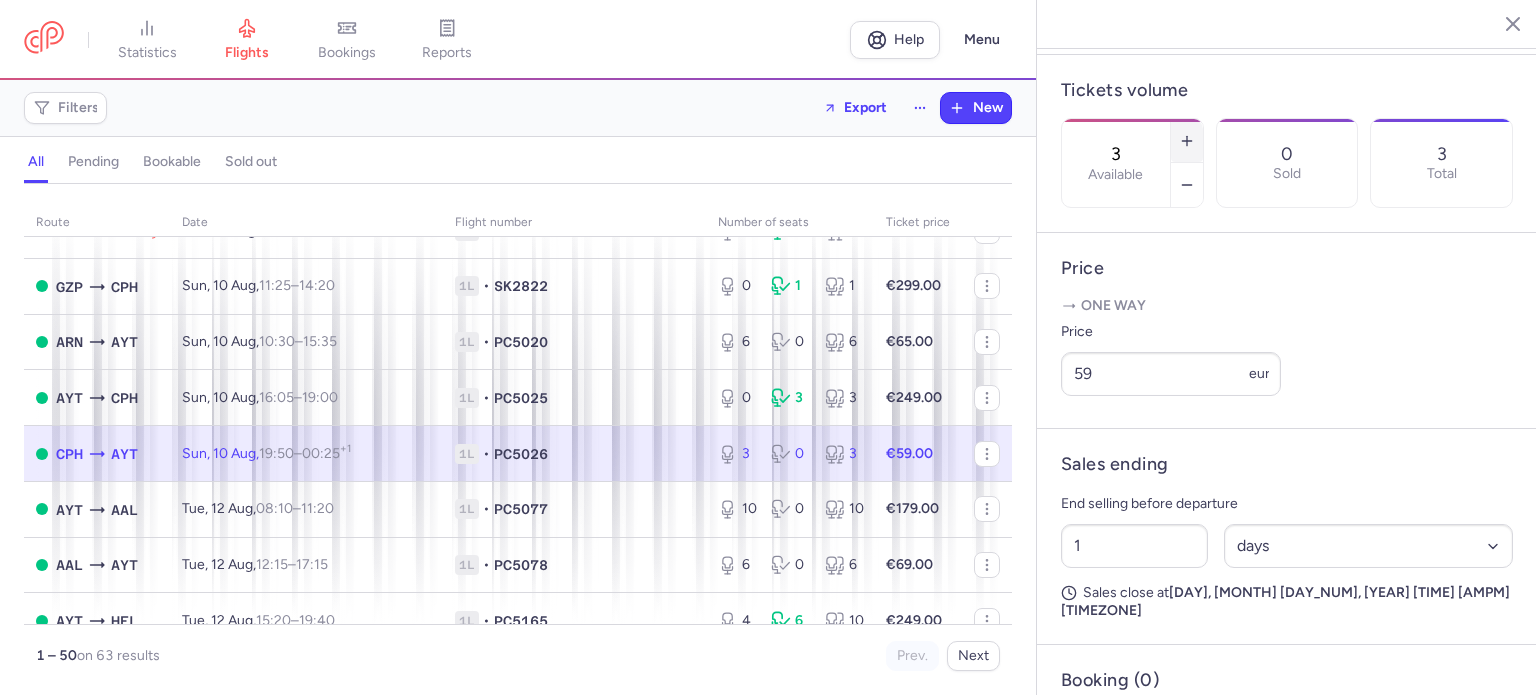click 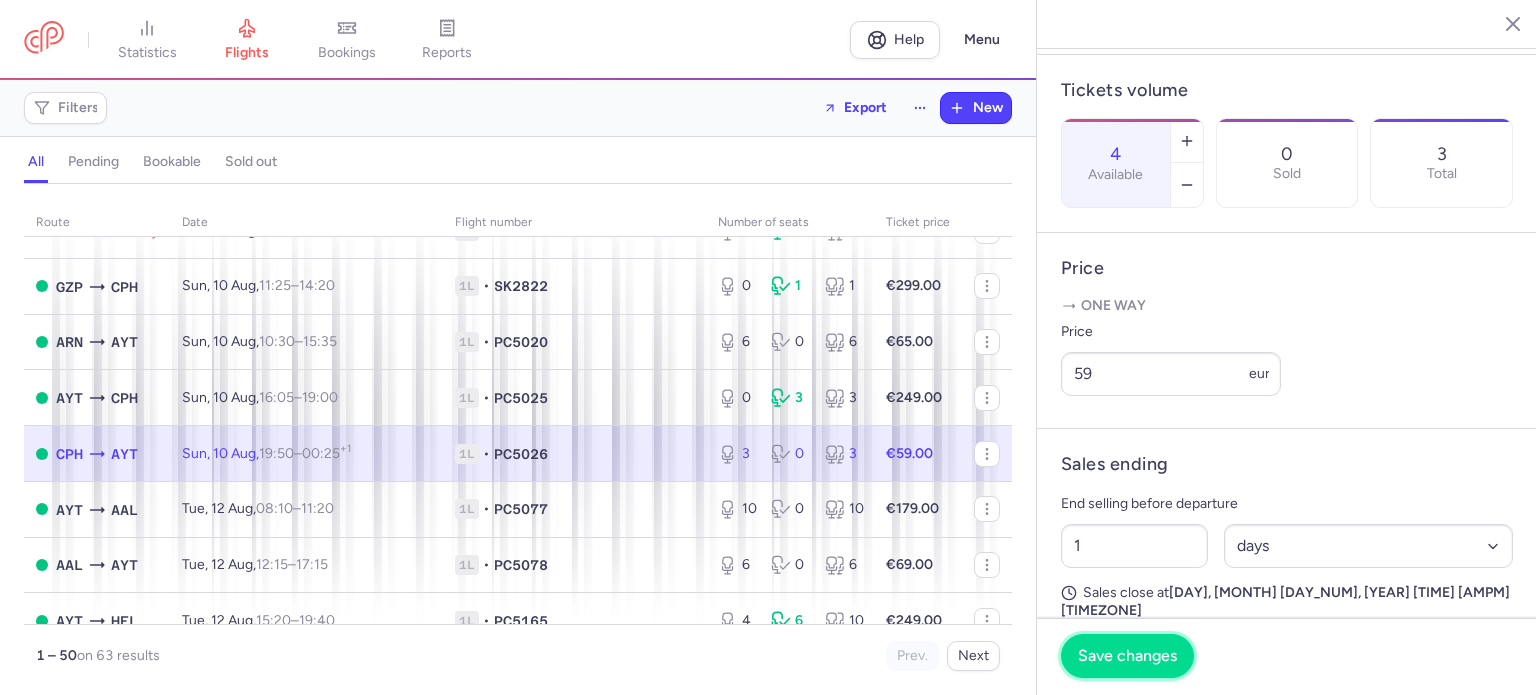 click on "Save changes" at bounding box center [1127, 656] 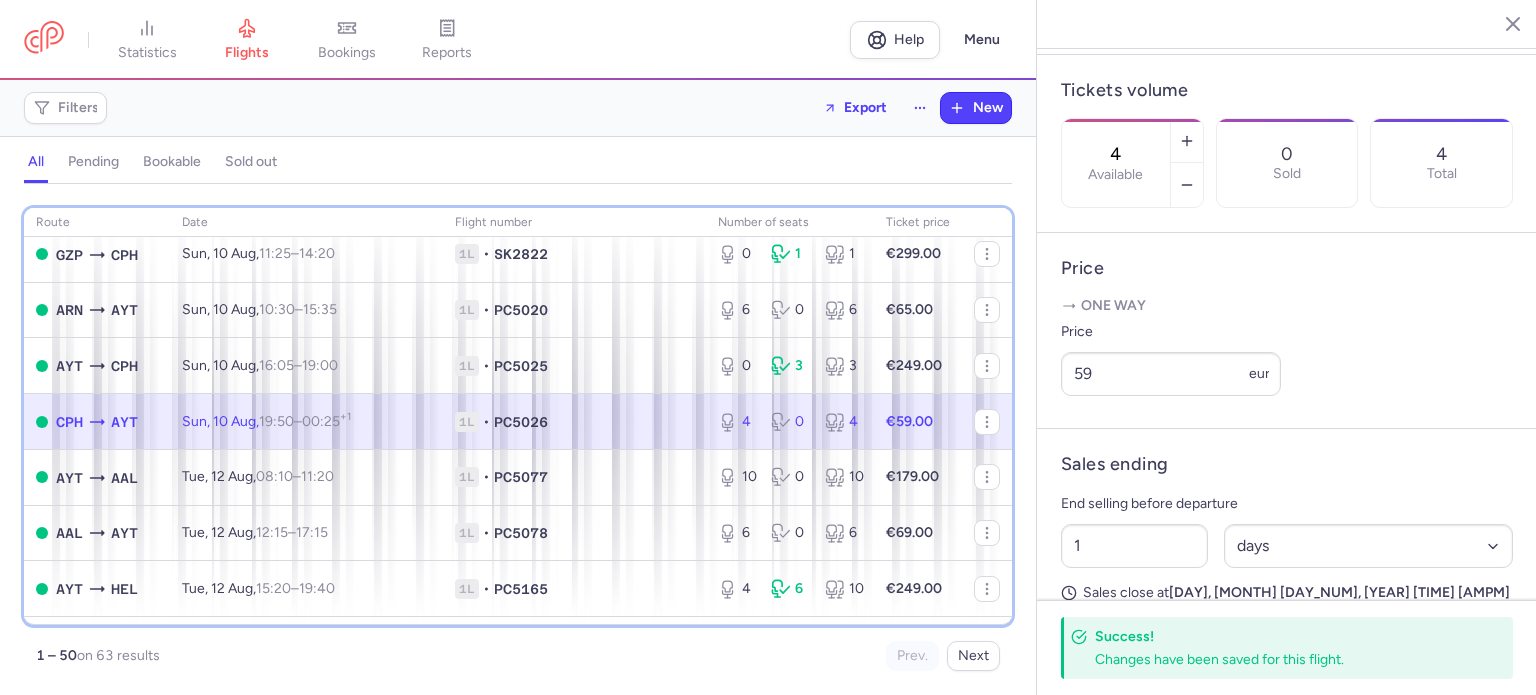 scroll, scrollTop: 386, scrollLeft: 0, axis: vertical 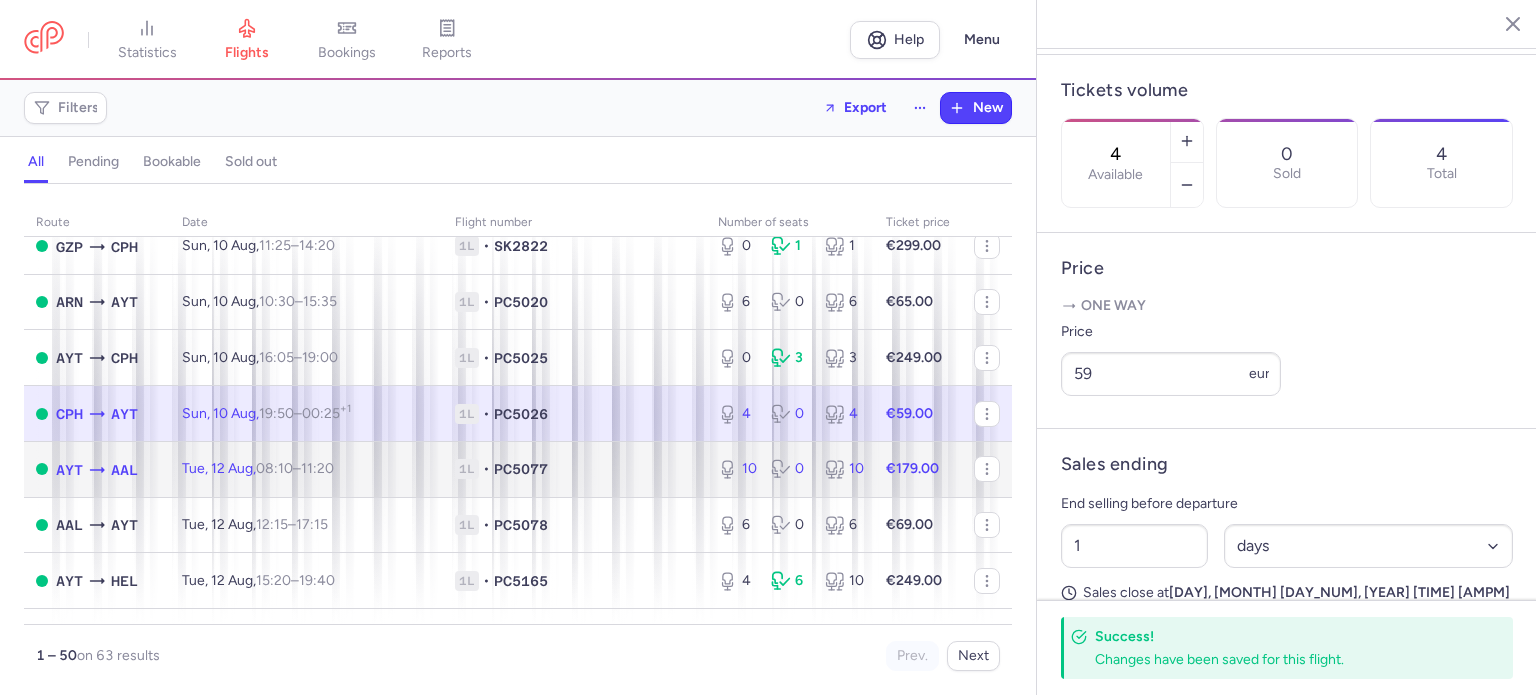 click on "€179.00" at bounding box center (912, 468) 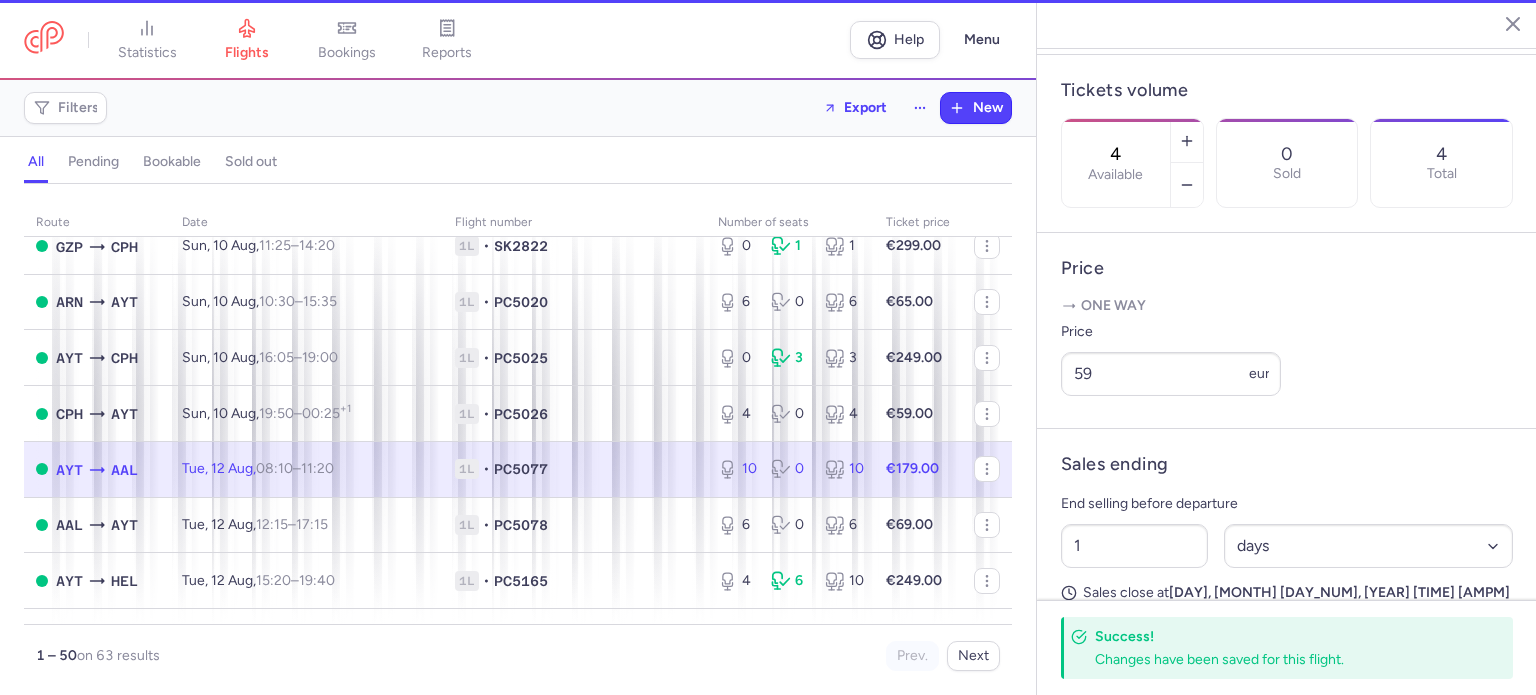 type on "10" 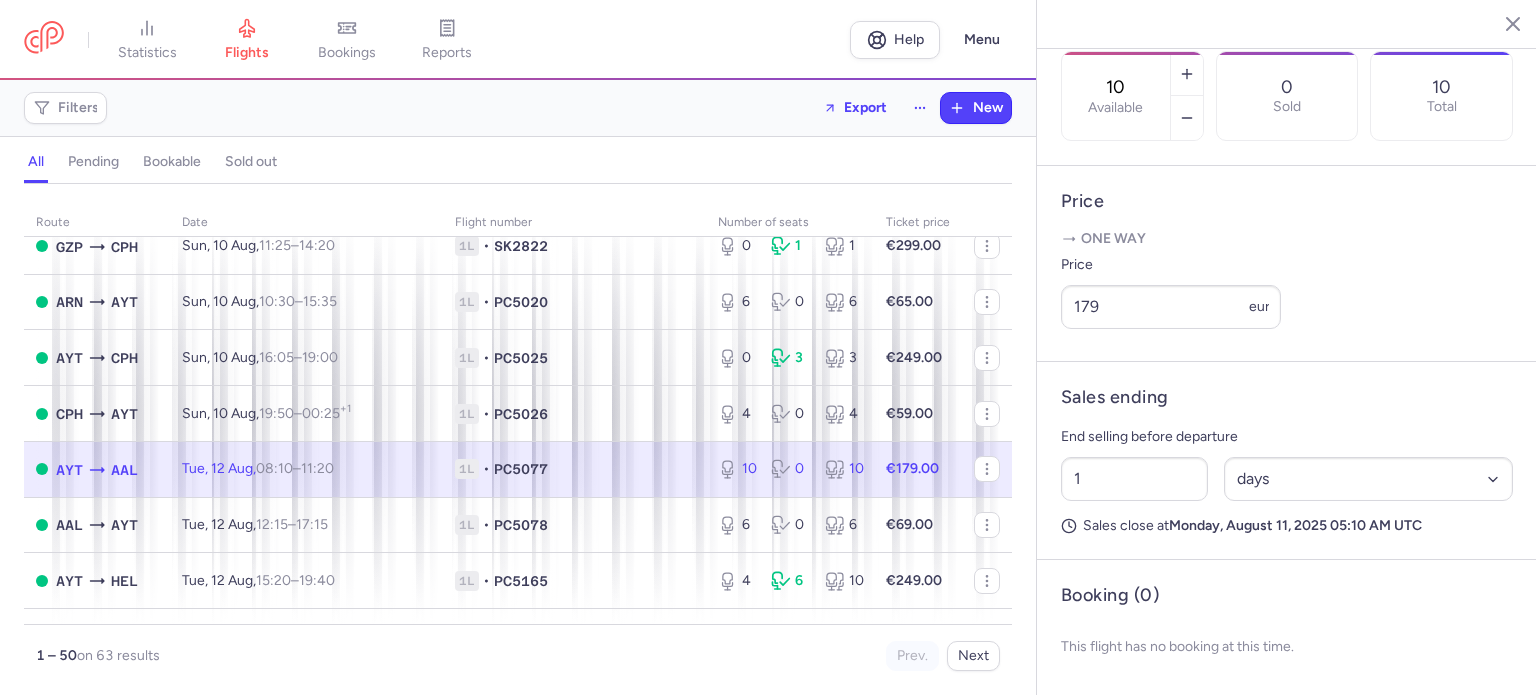 scroll, scrollTop: 679, scrollLeft: 0, axis: vertical 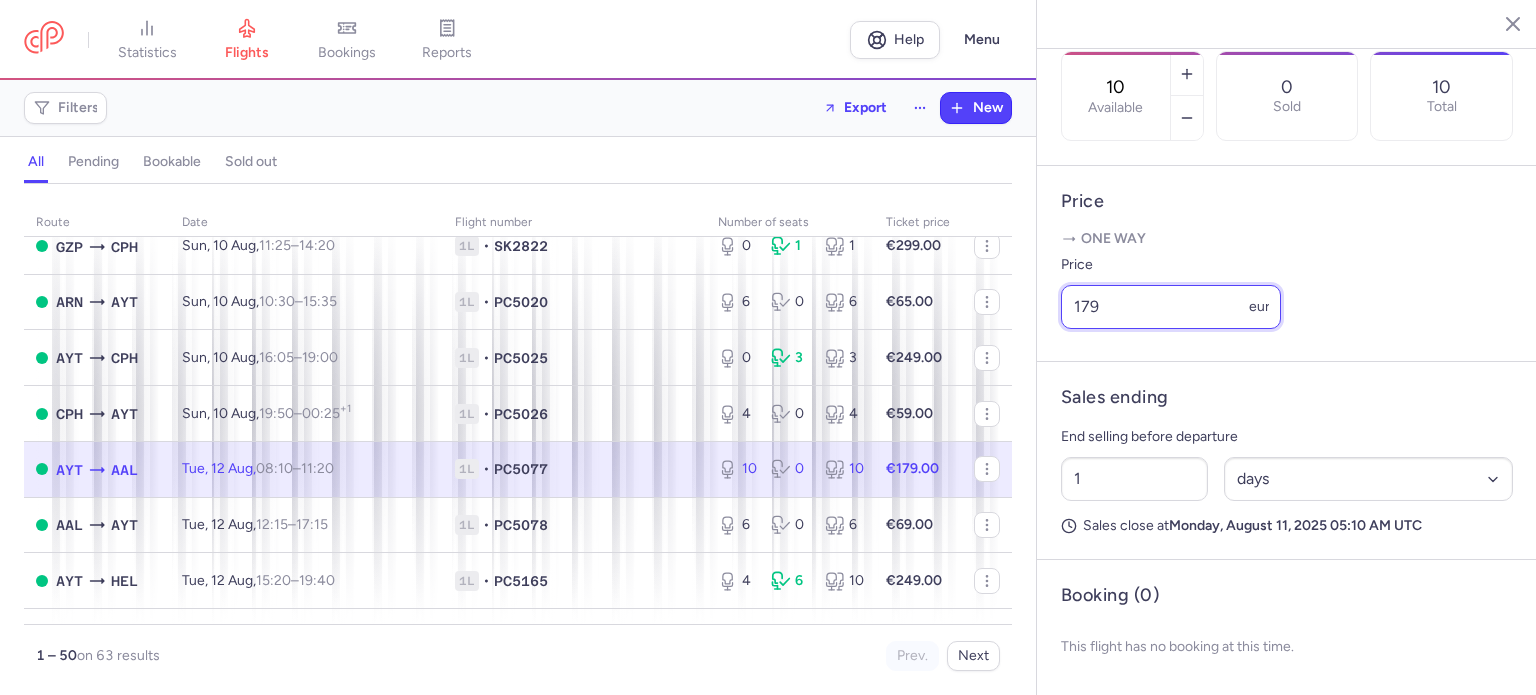 click on "179" at bounding box center (1171, 307) 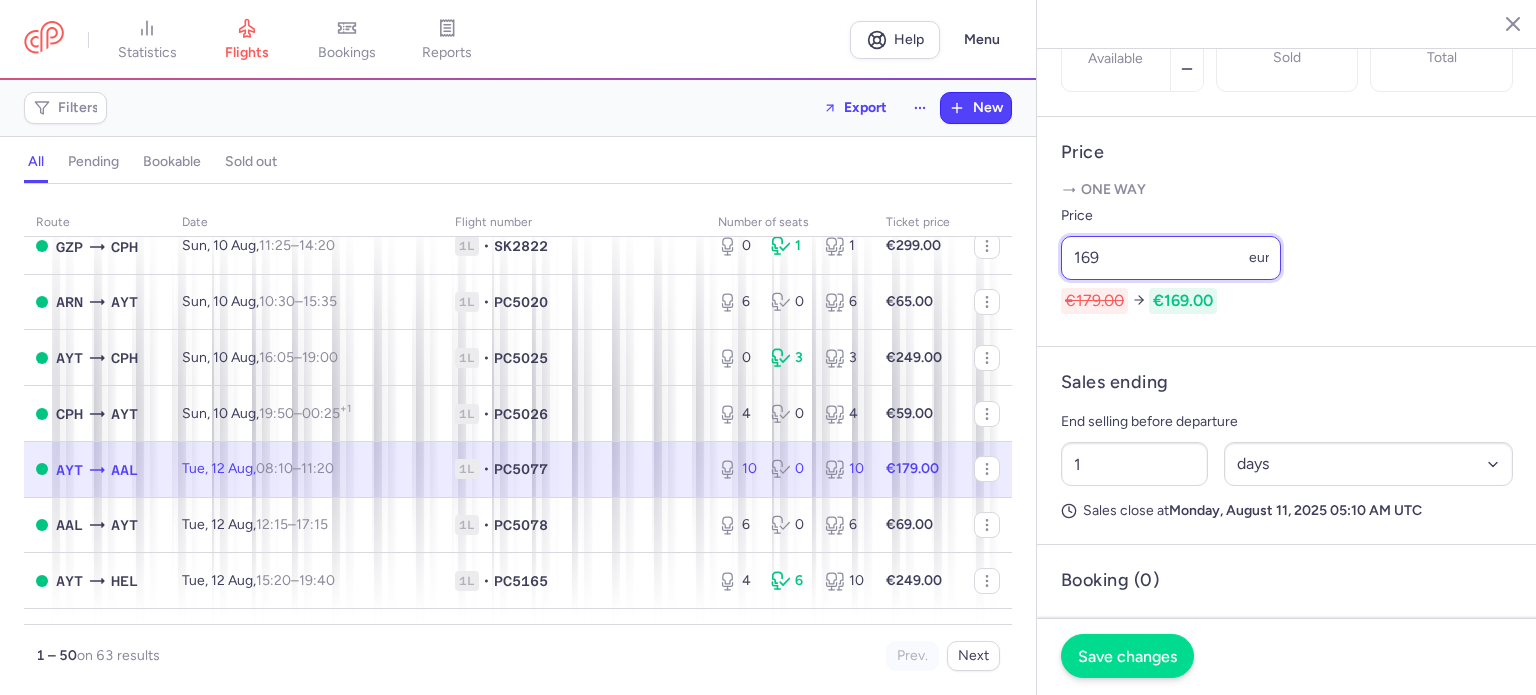 type on "169" 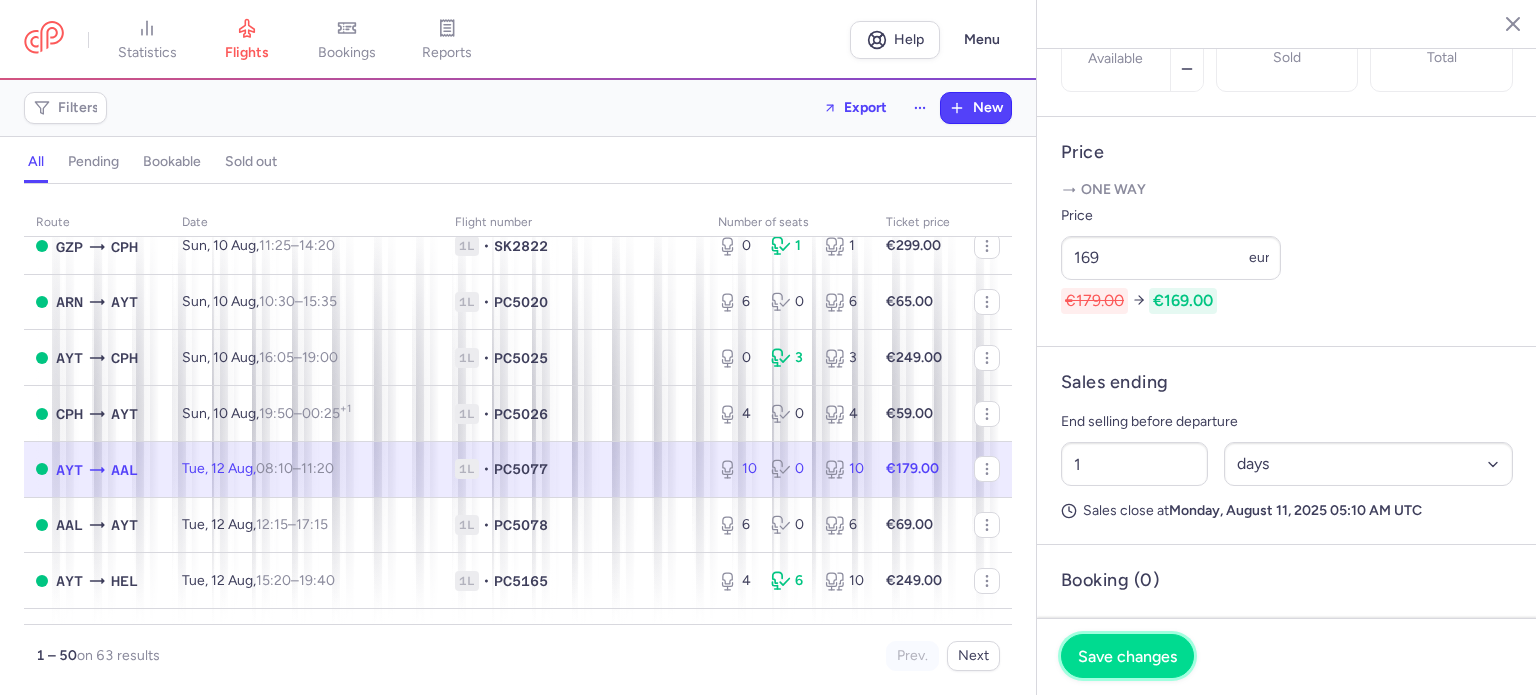 click on "Save changes" at bounding box center (1127, 656) 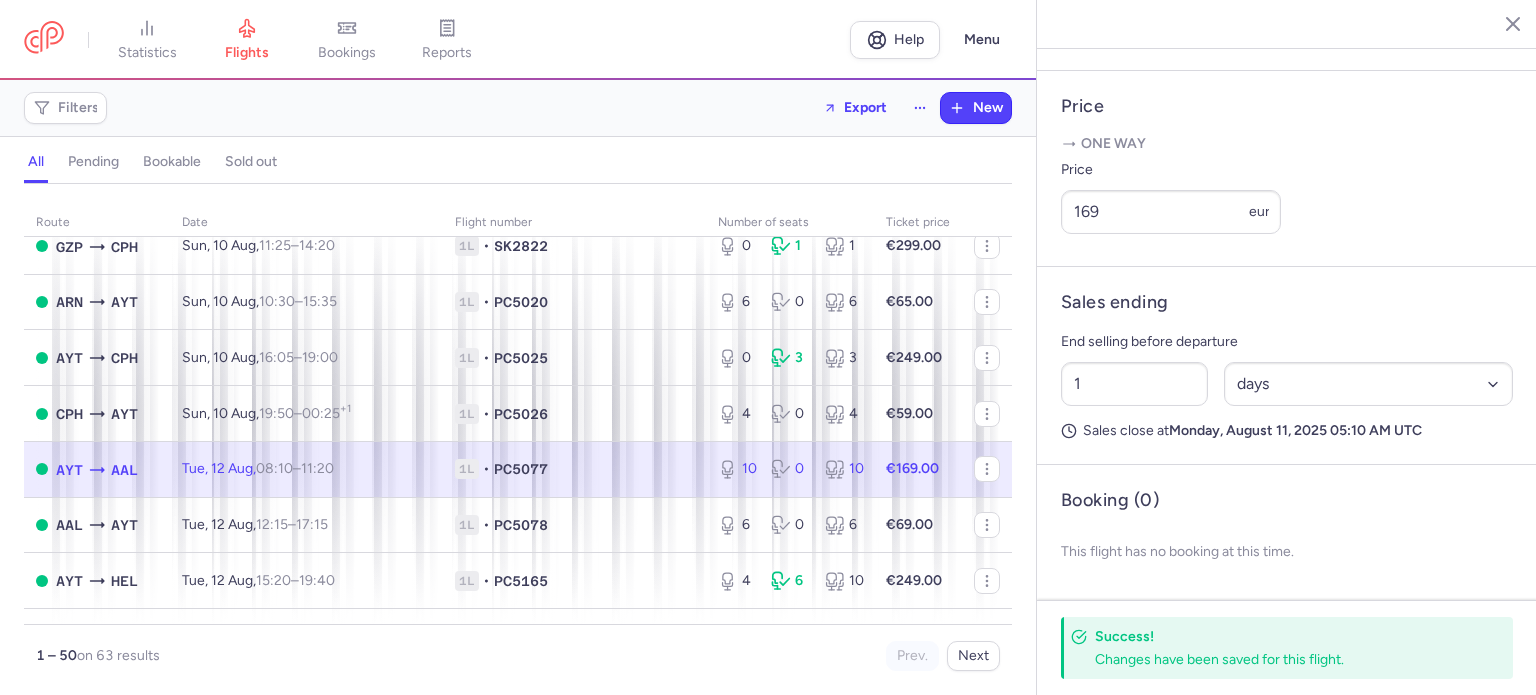 scroll, scrollTop: 777, scrollLeft: 0, axis: vertical 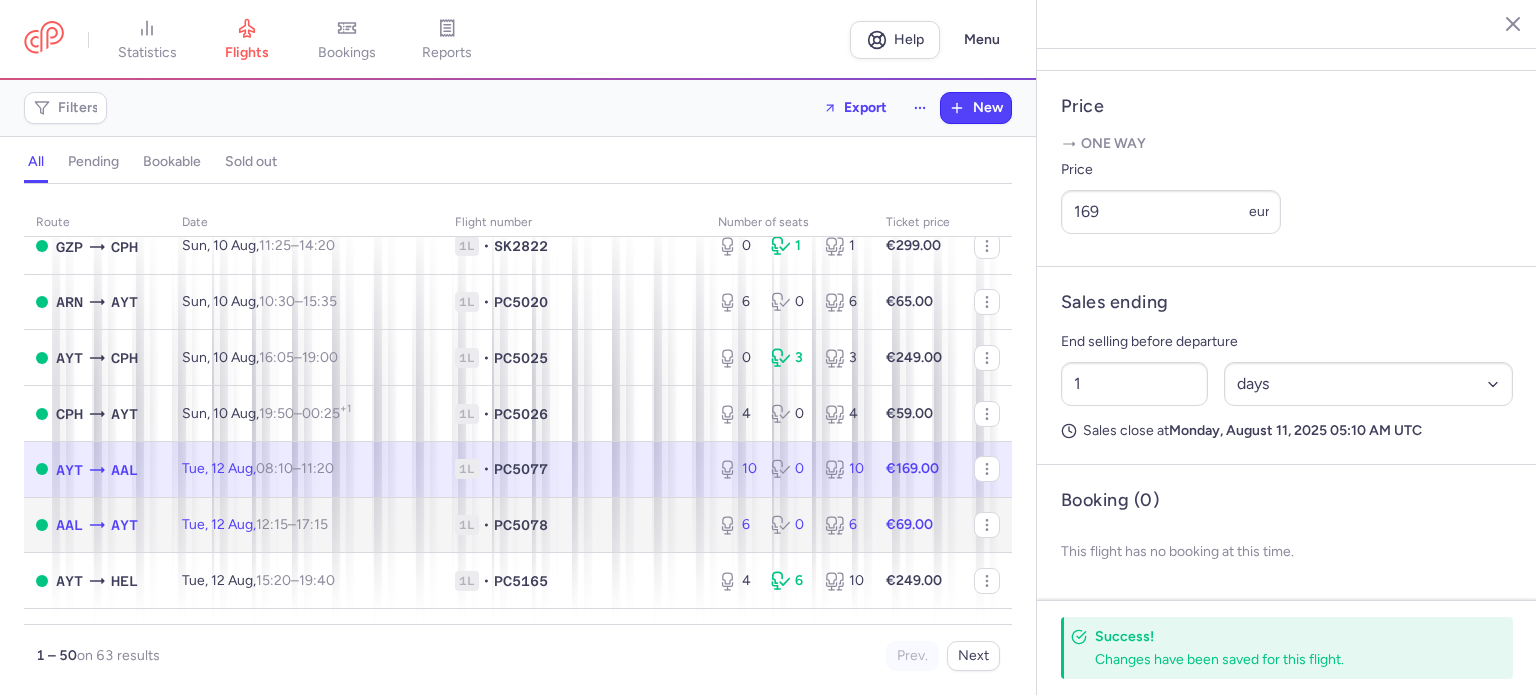 click on "€69.00" at bounding box center [909, 524] 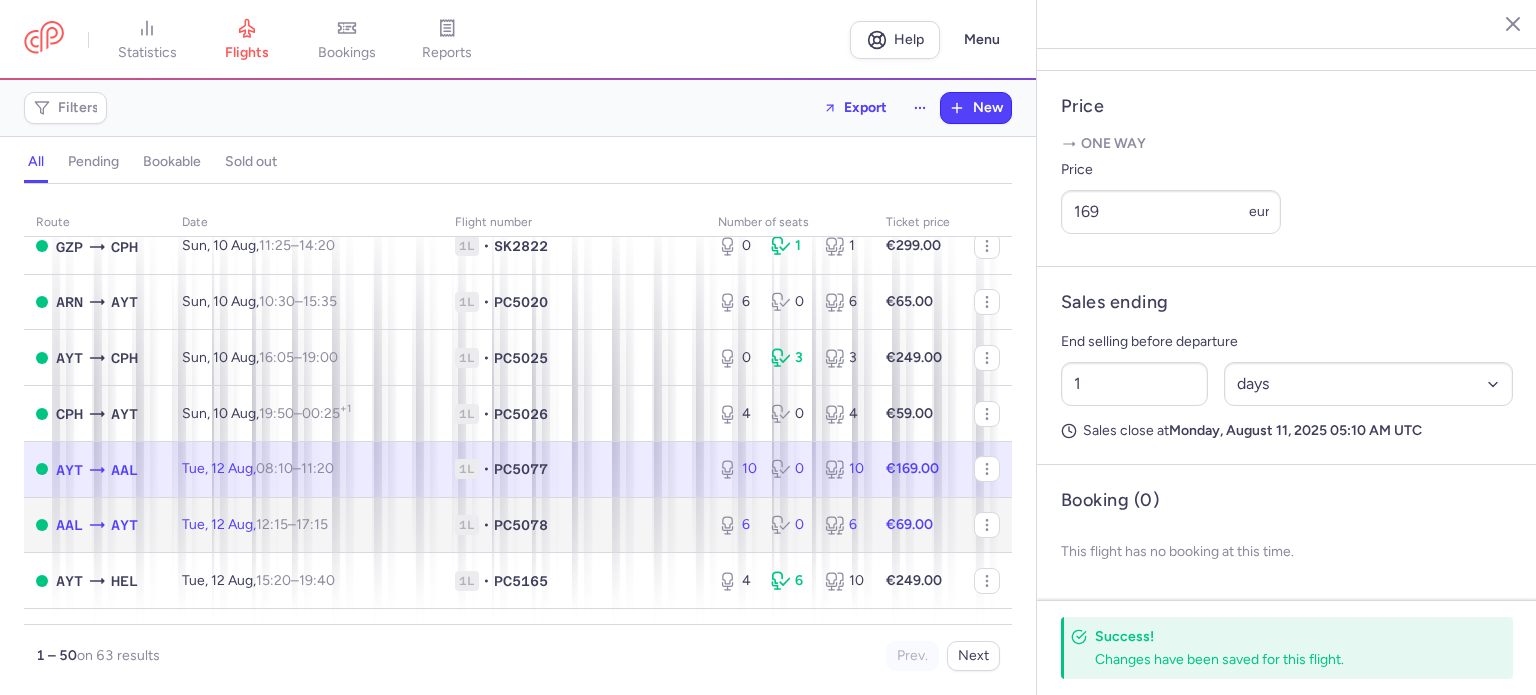 click on "€69.00" at bounding box center (909, 524) 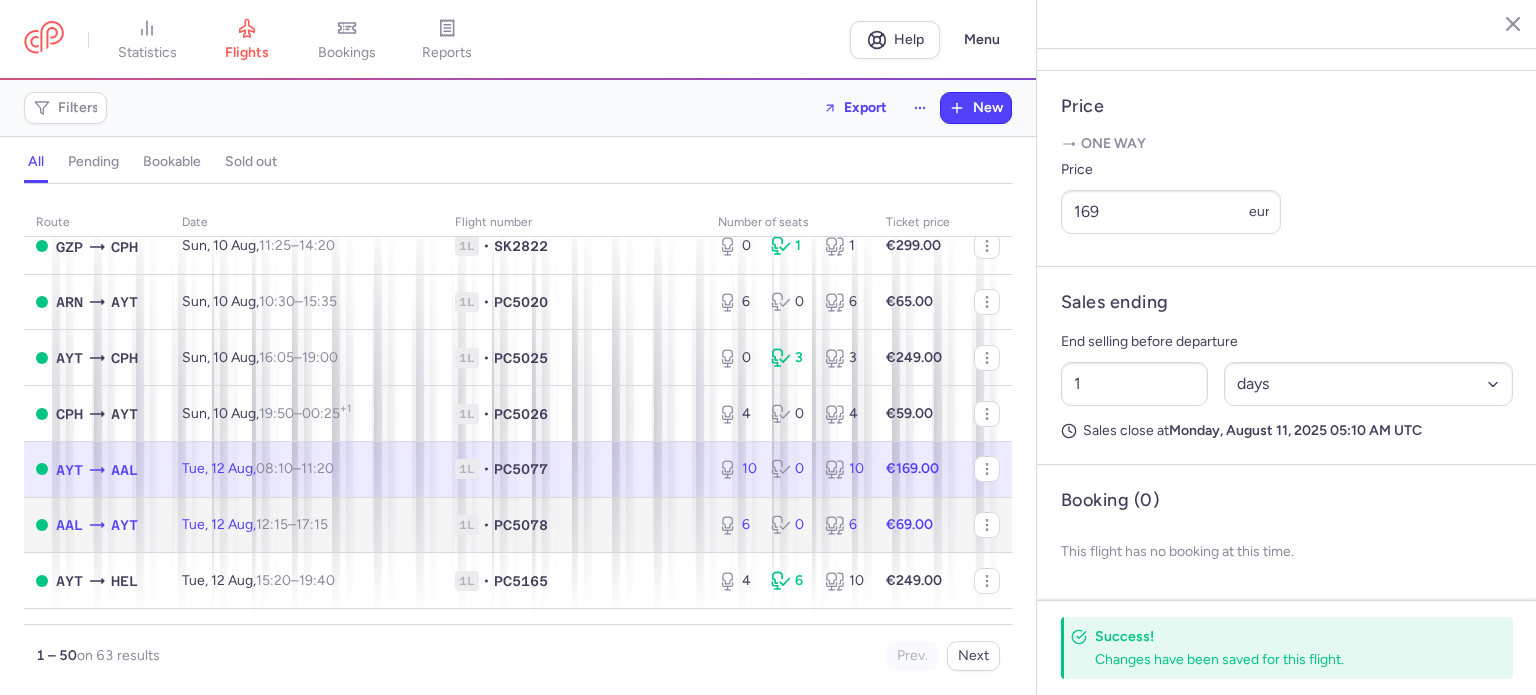 click on "6 0 6" at bounding box center (790, 525) 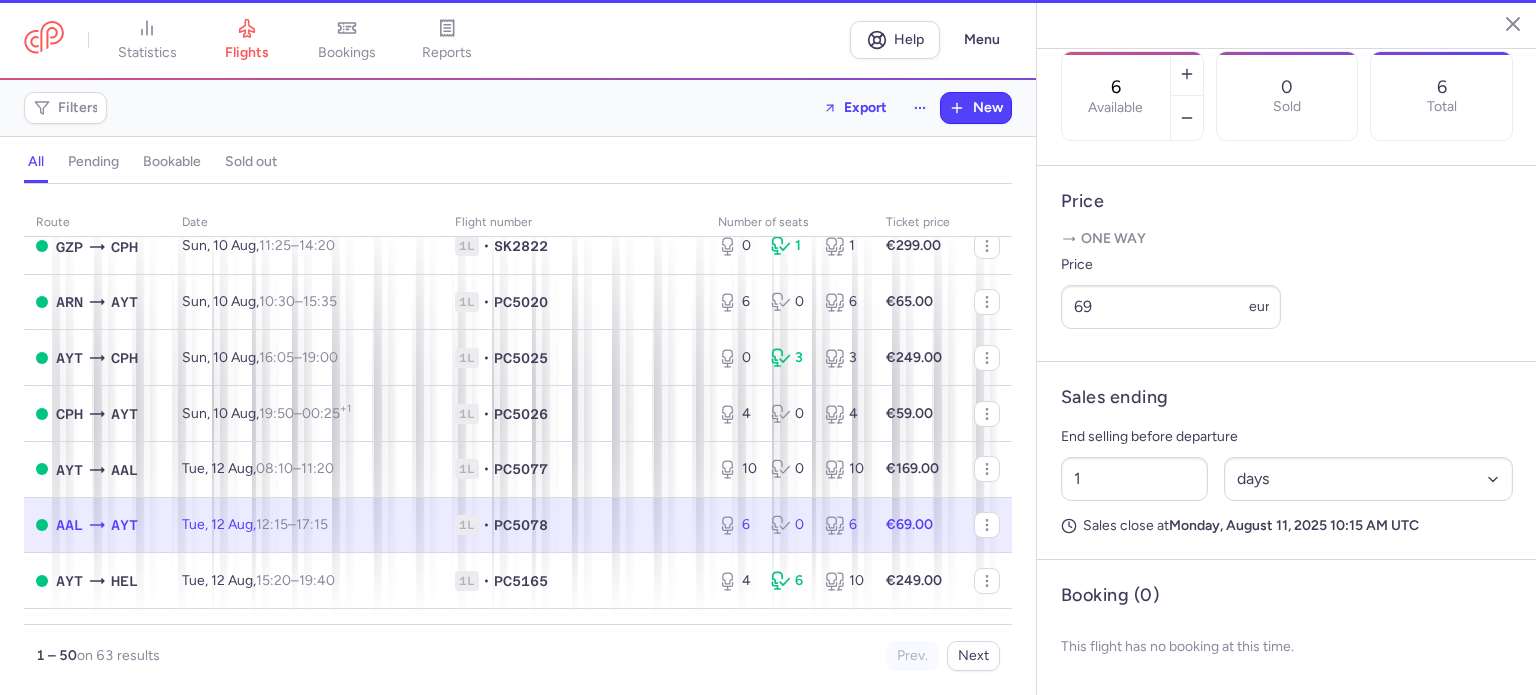 scroll, scrollTop: 683, scrollLeft: 0, axis: vertical 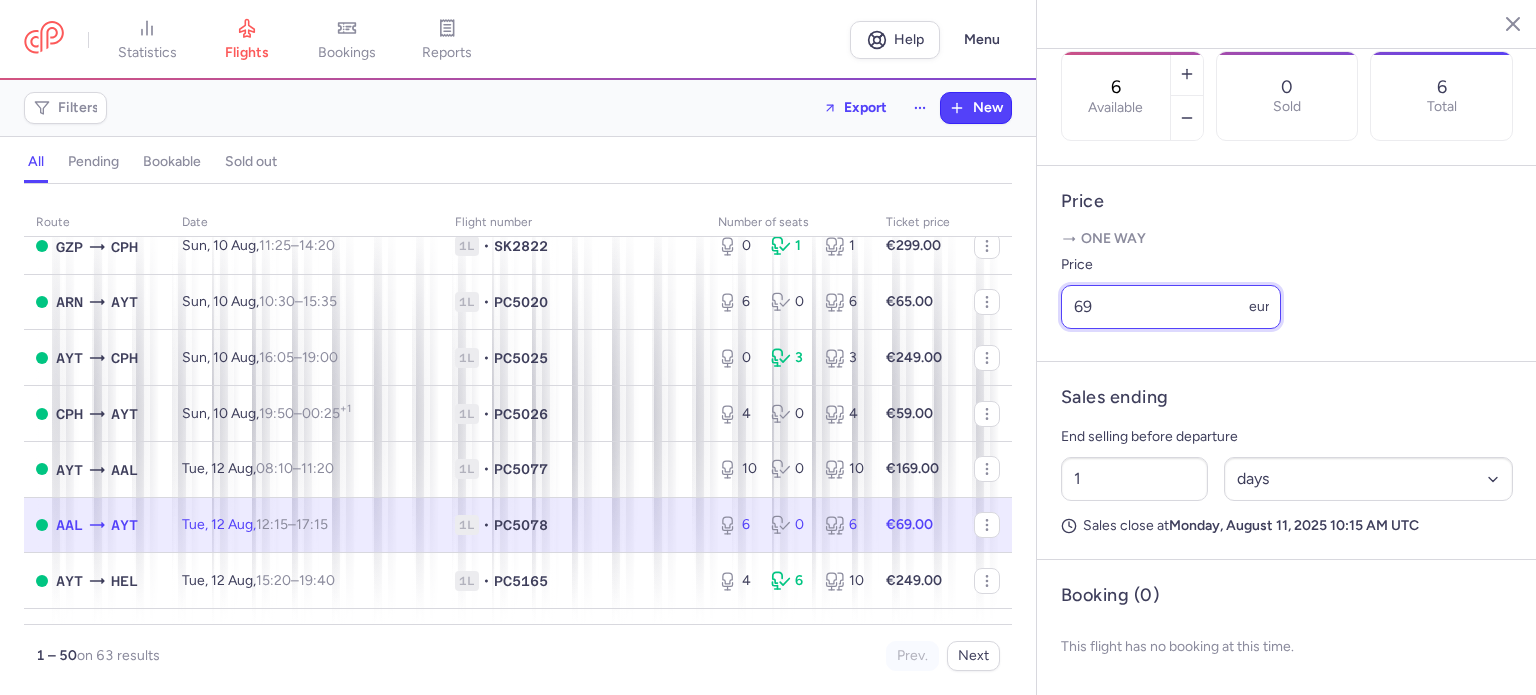 click on "69" at bounding box center [1171, 307] 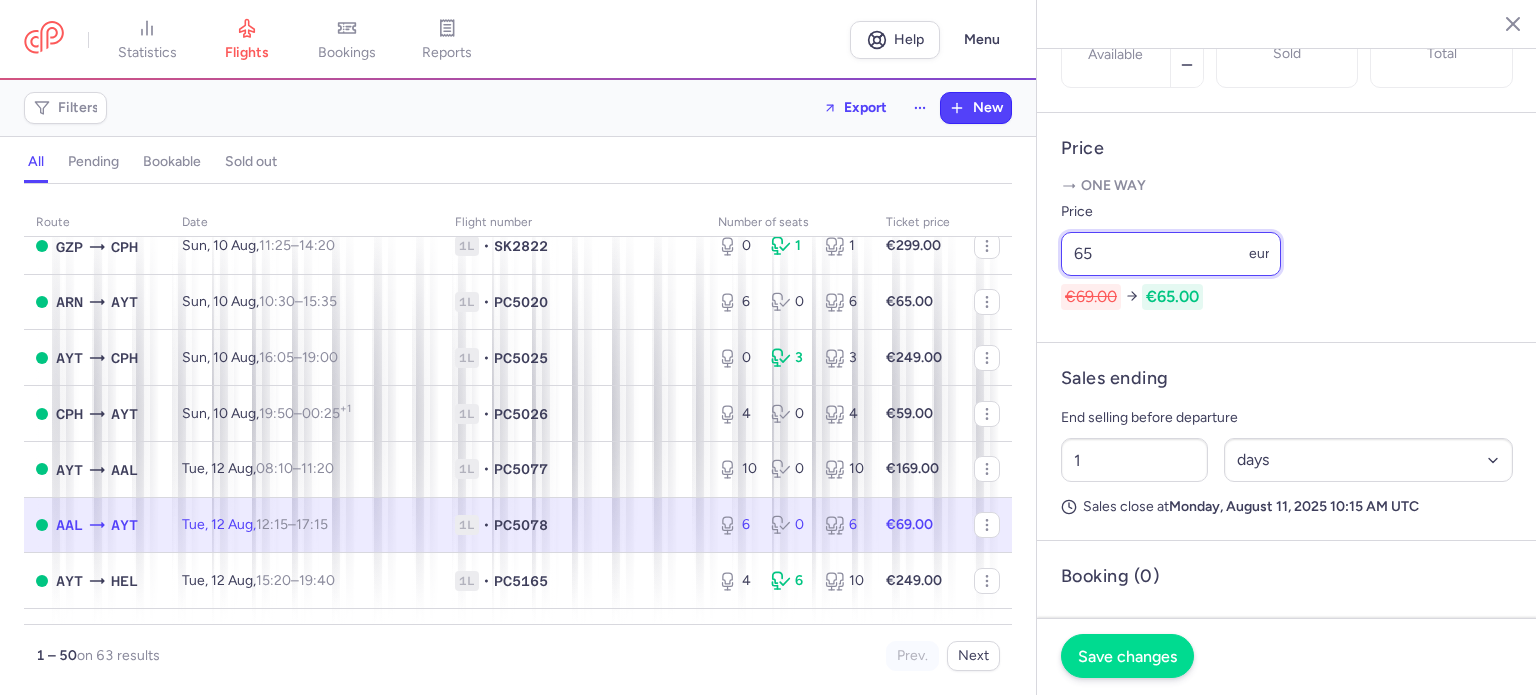 type on "65" 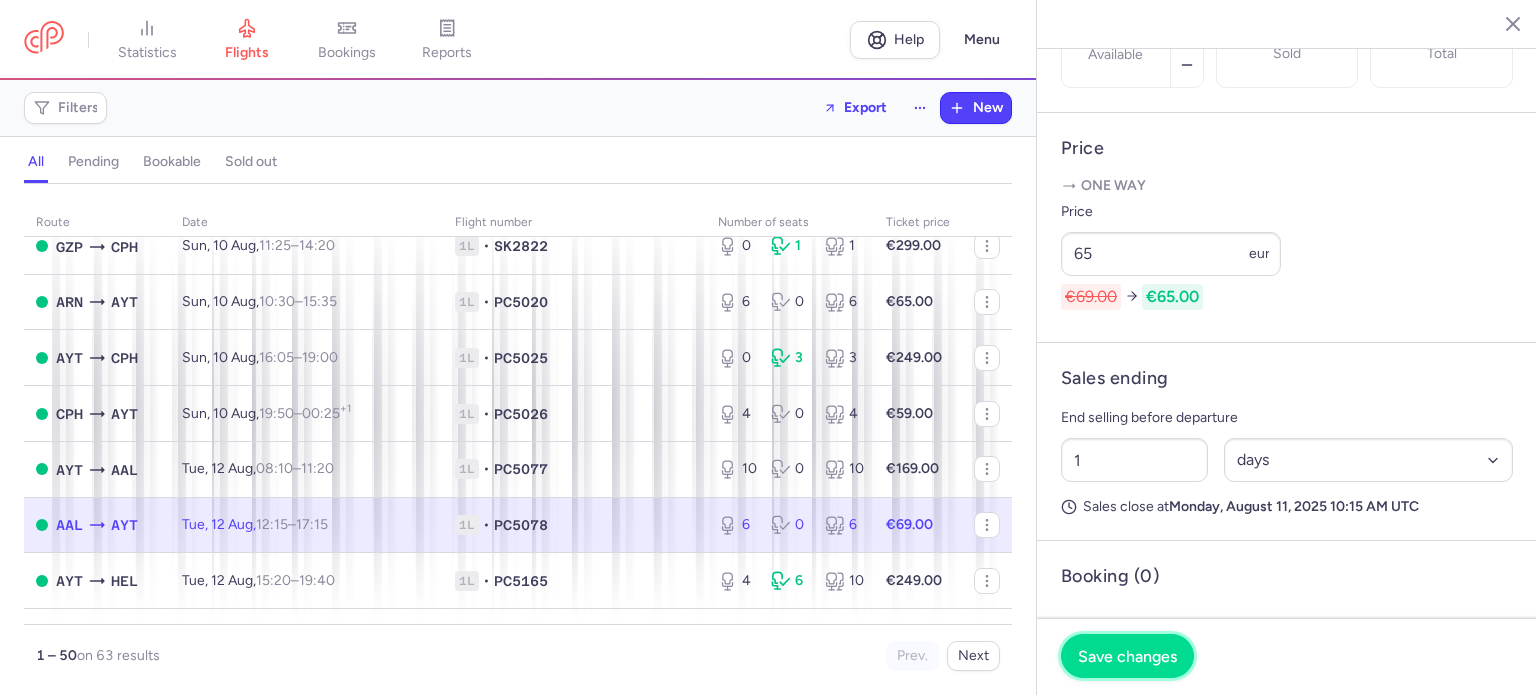 click on "Save changes" at bounding box center (1127, 656) 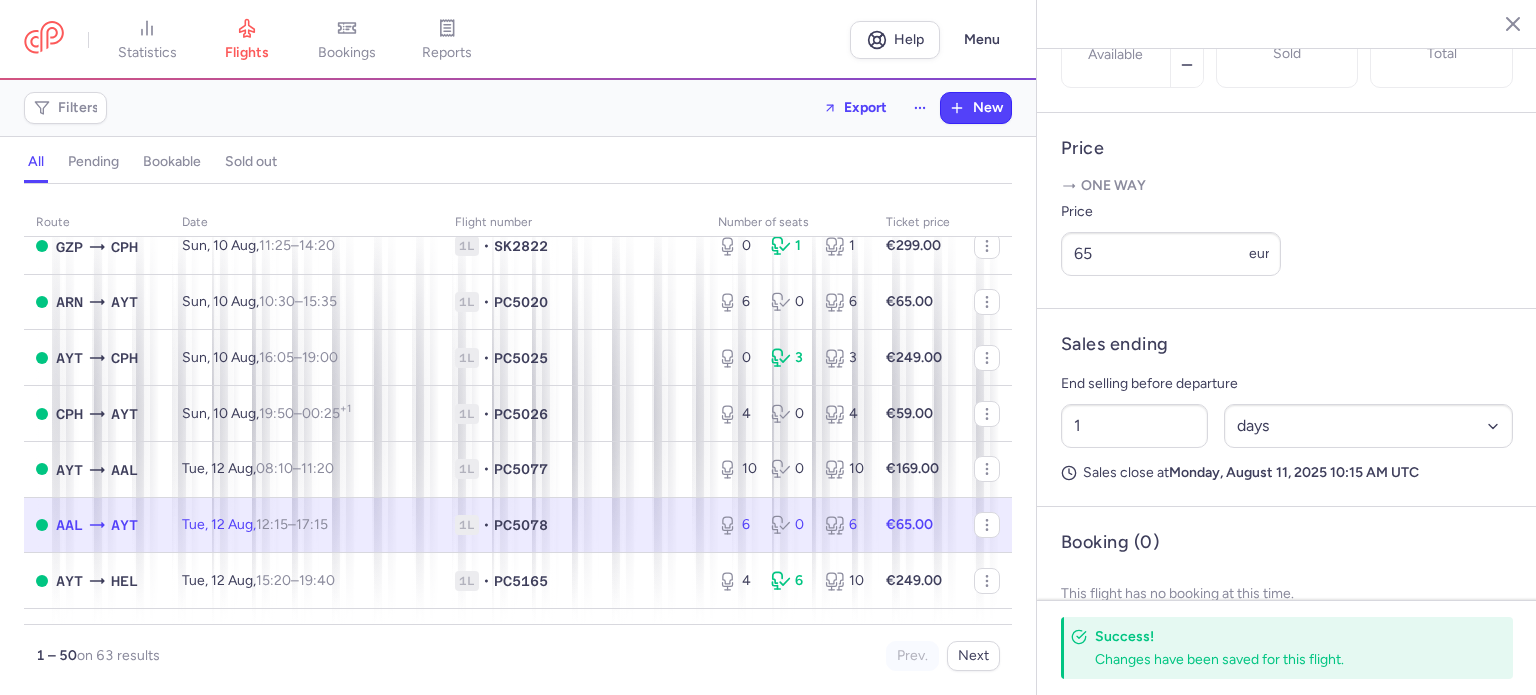 scroll, scrollTop: 777, scrollLeft: 0, axis: vertical 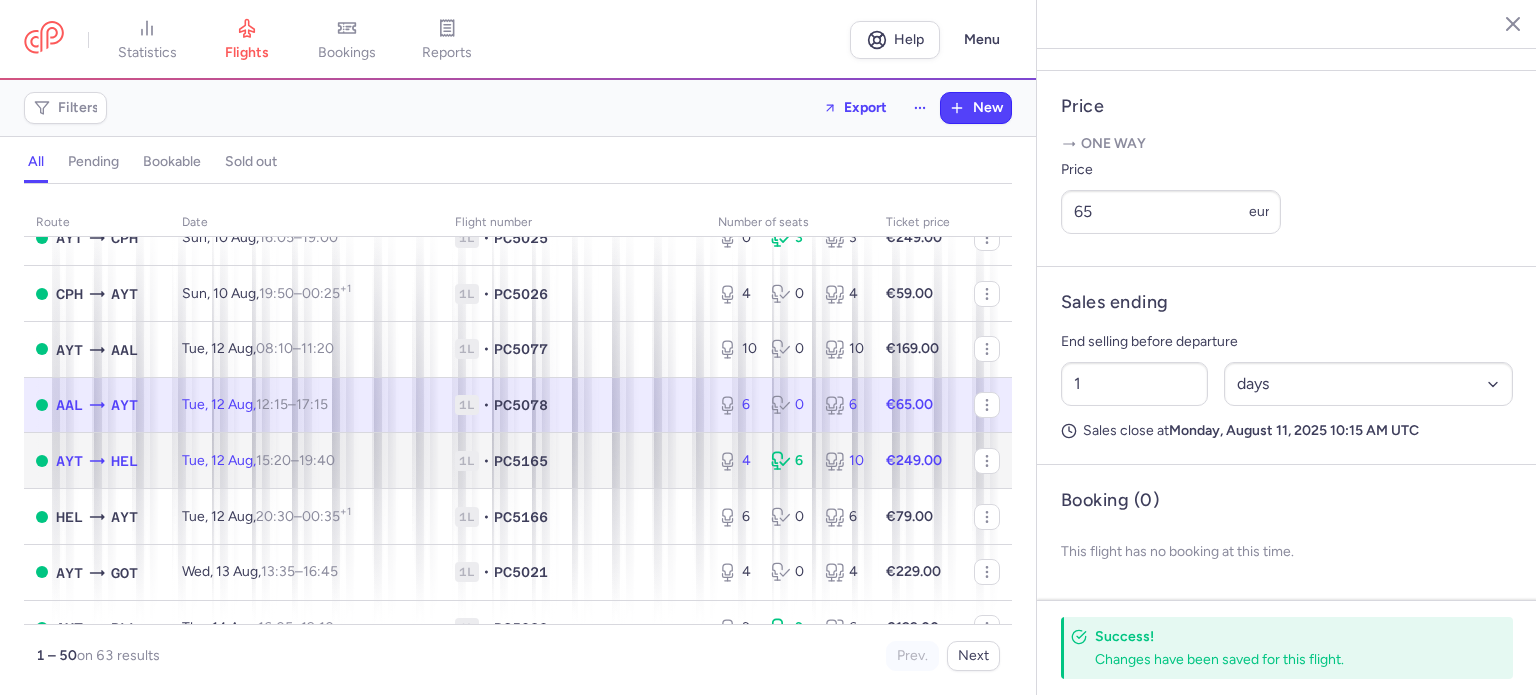 click on "€249.00" at bounding box center [914, 460] 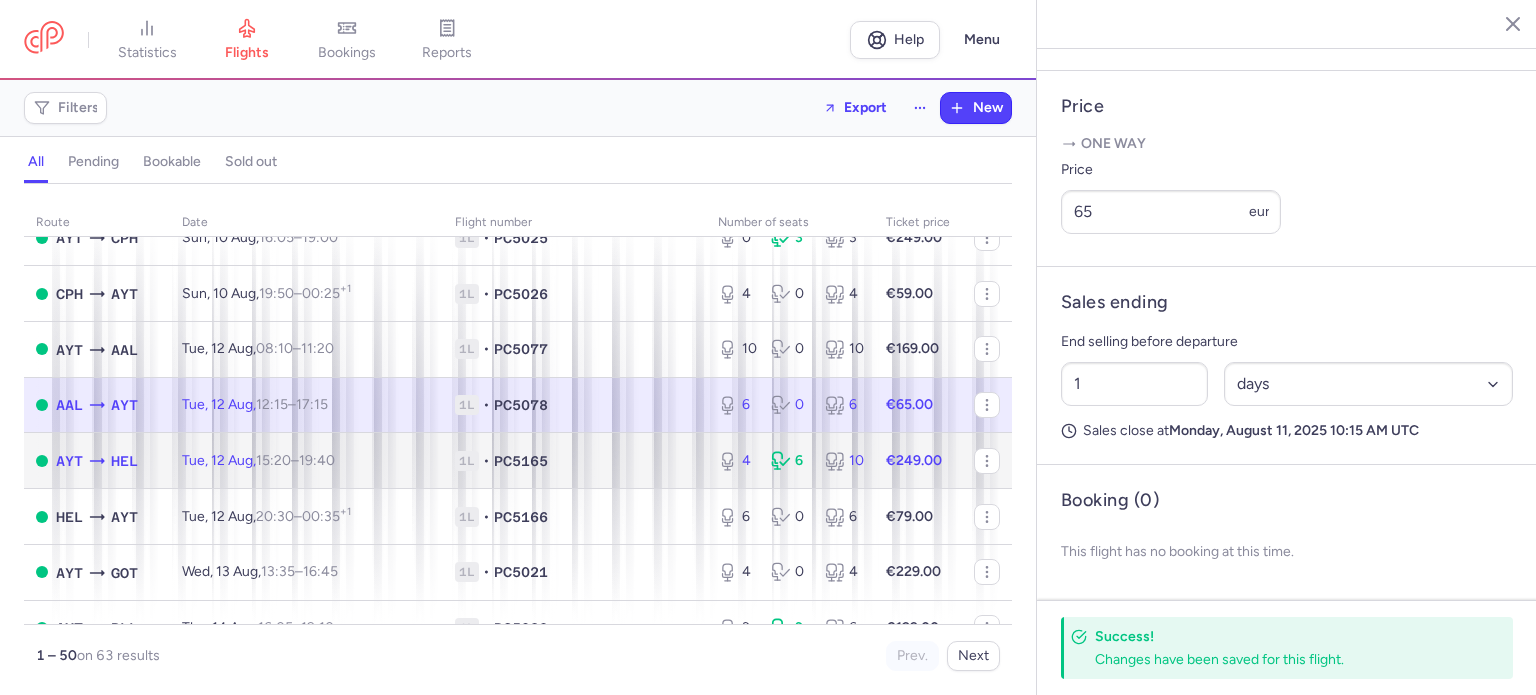 click on "€249.00" at bounding box center (914, 460) 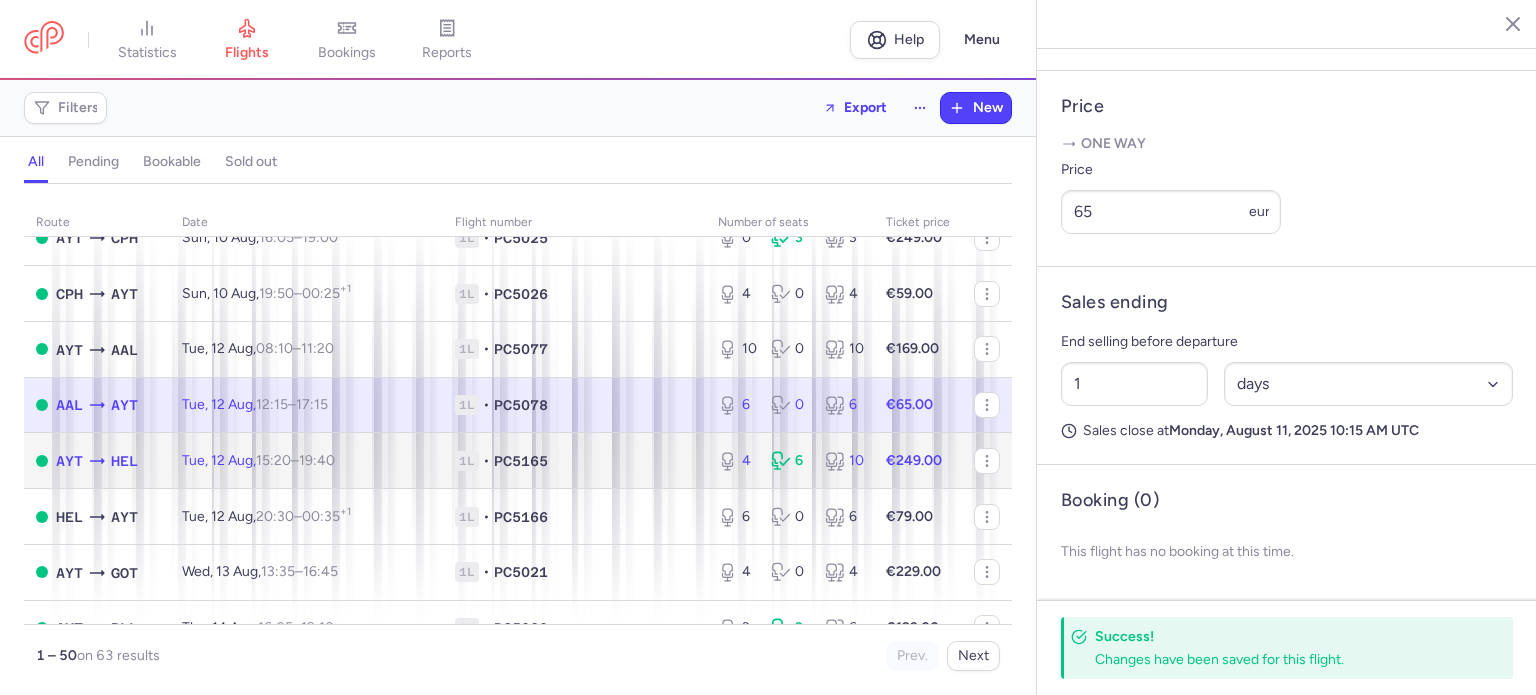 click on "€249.00" at bounding box center [914, 460] 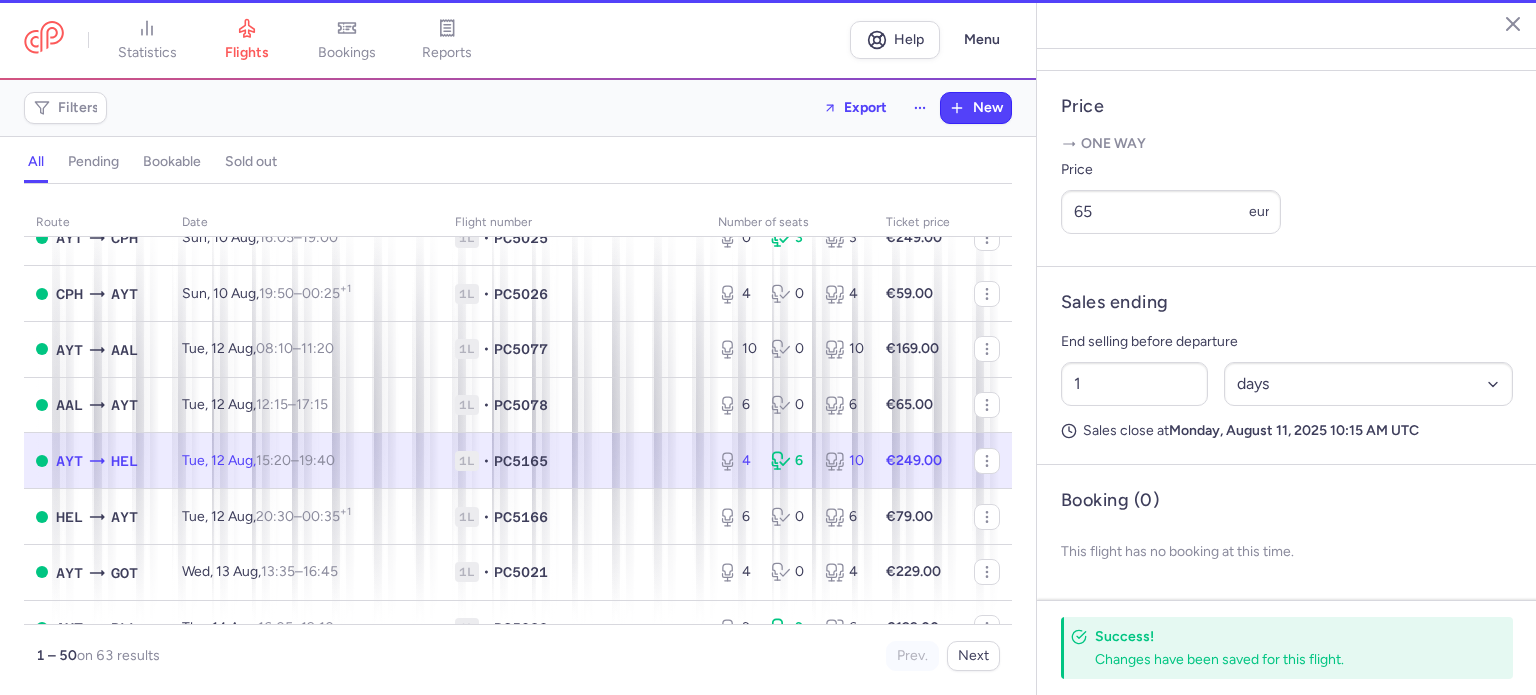 type on "4" 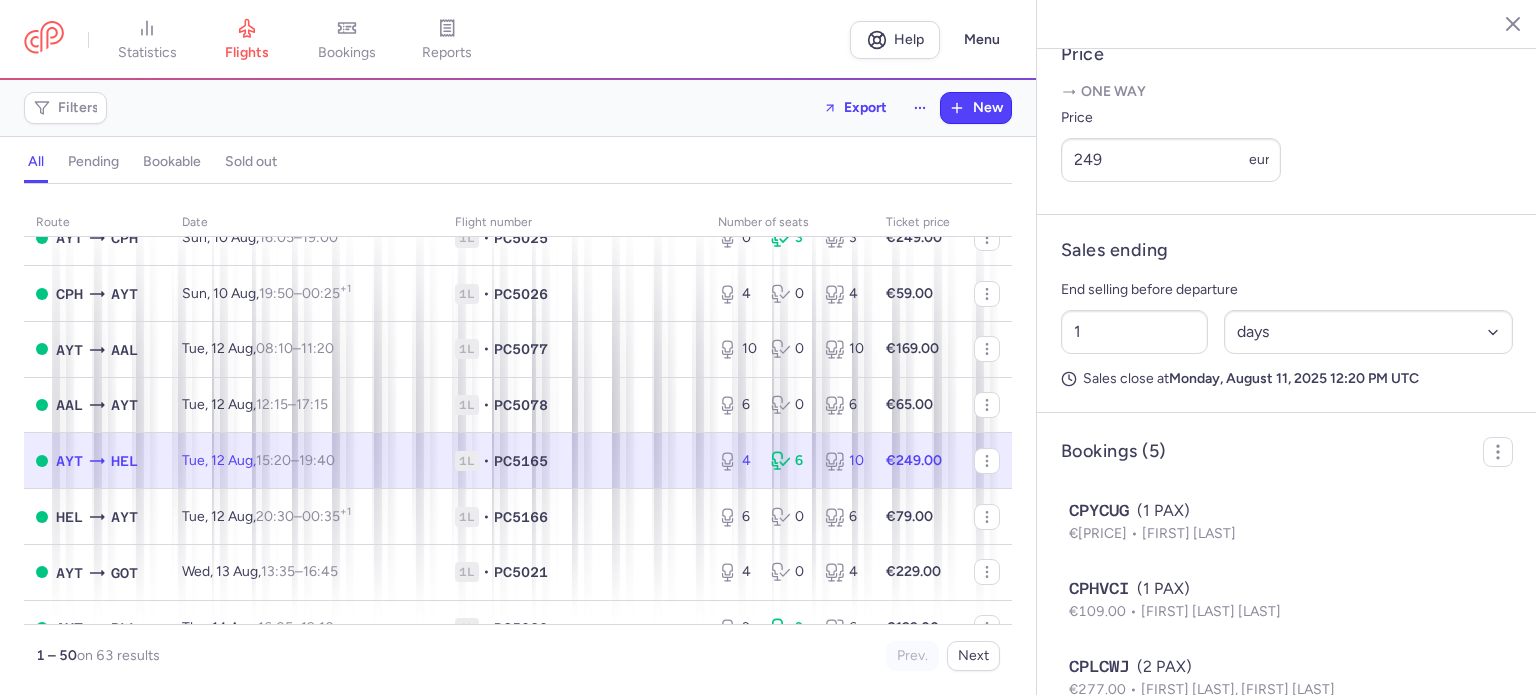 scroll, scrollTop: 548, scrollLeft: 0, axis: vertical 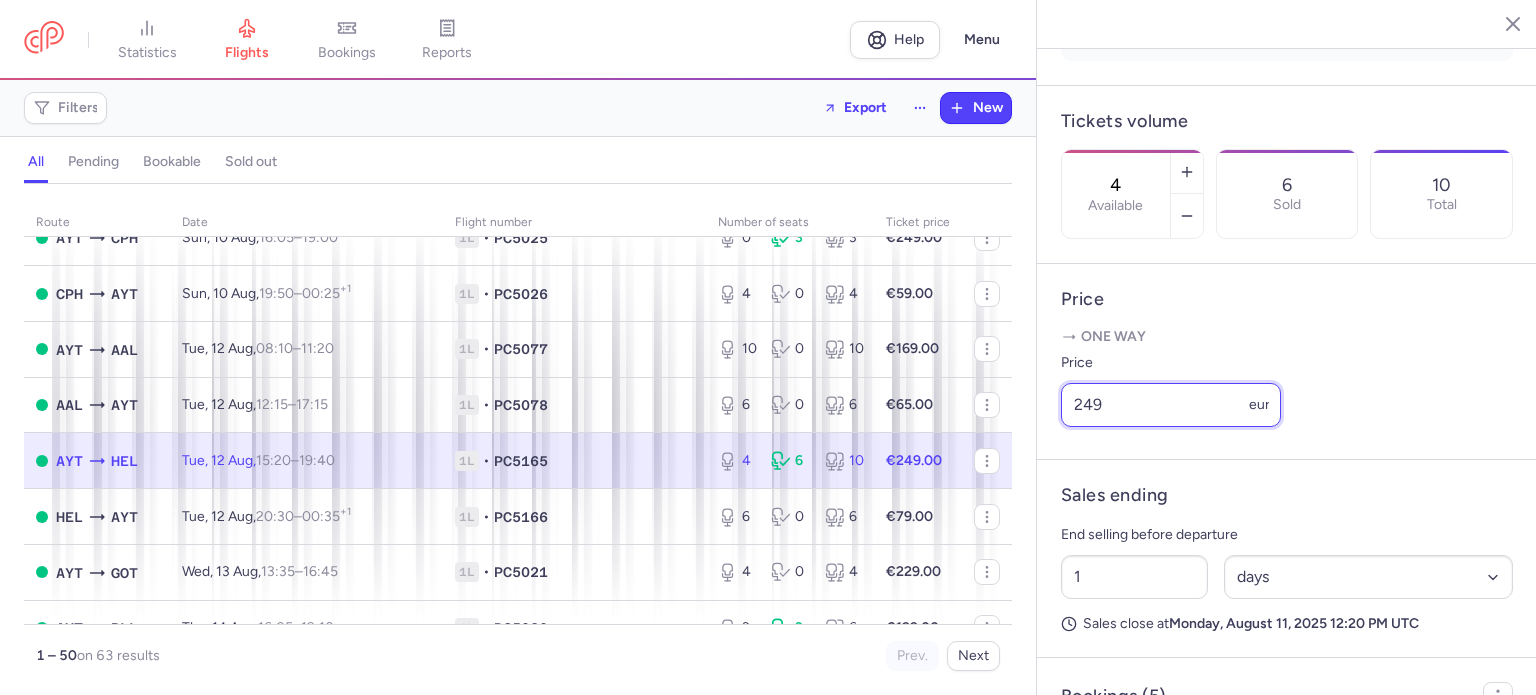 click on "249" at bounding box center (1171, 405) 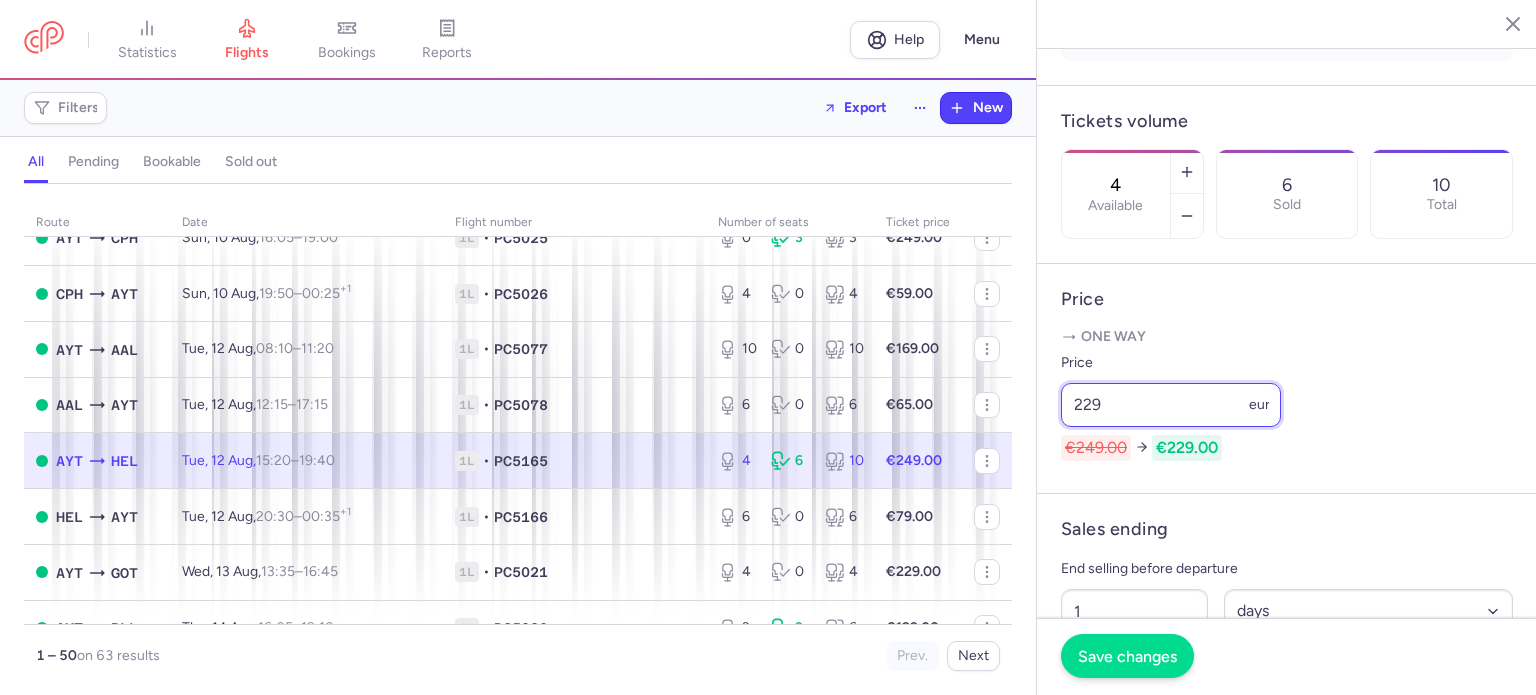 type on "229" 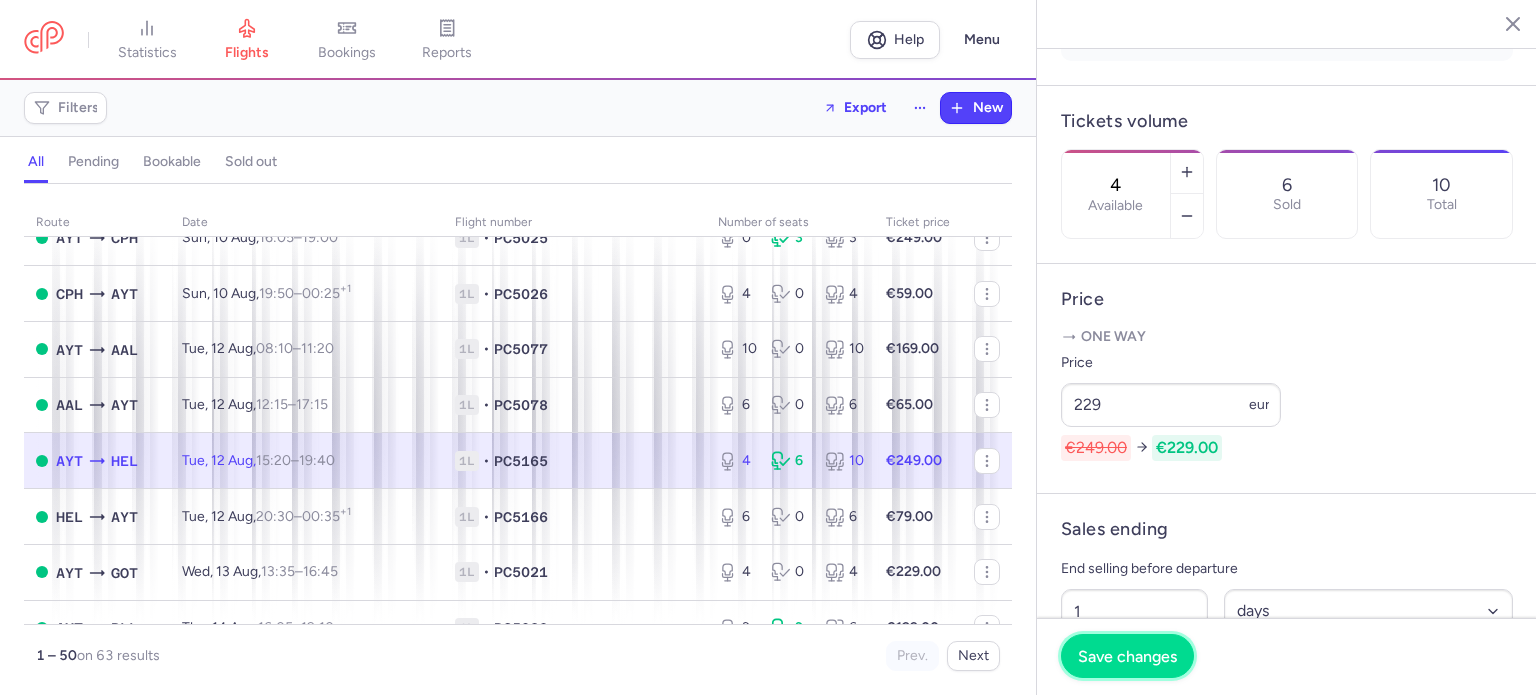click on "Save changes" at bounding box center [1127, 656] 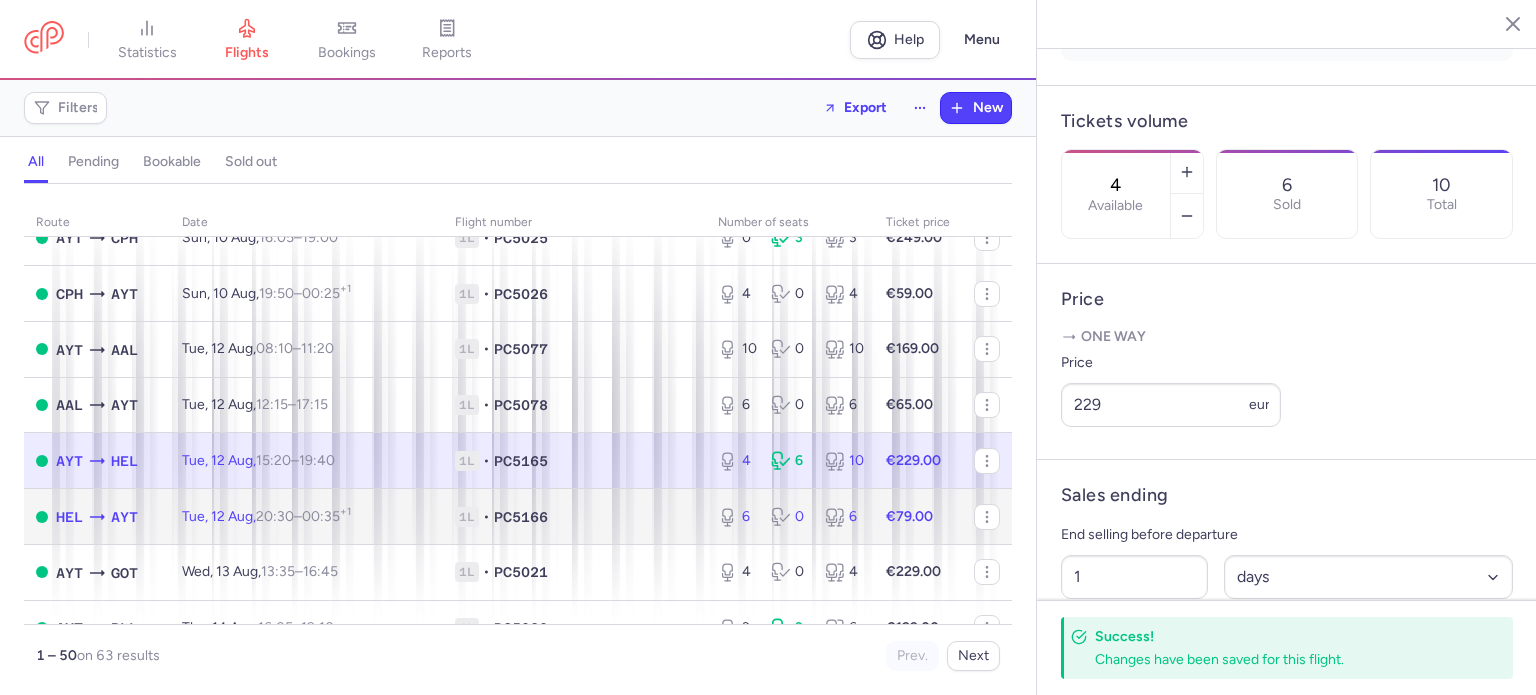 click on "€79.00" at bounding box center (918, 517) 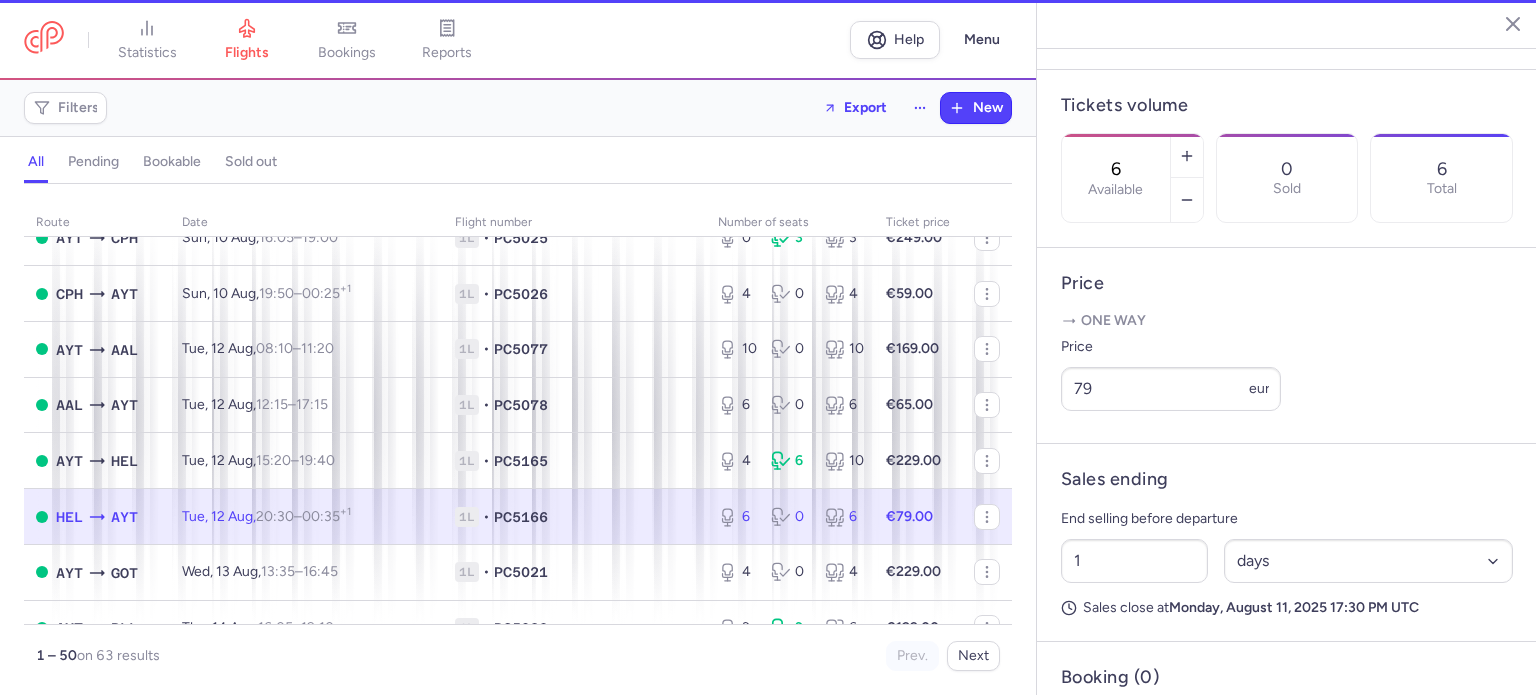 scroll, scrollTop: 532, scrollLeft: 0, axis: vertical 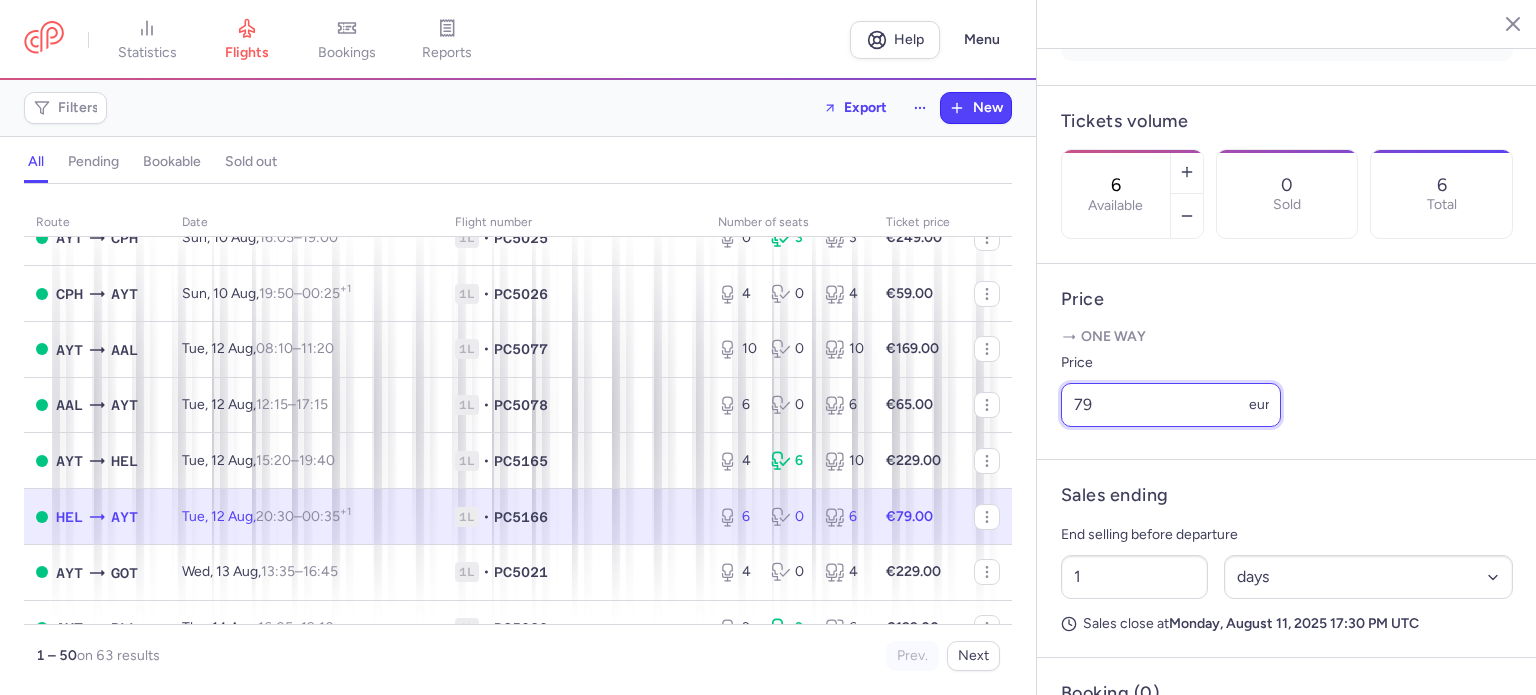 click on "79" at bounding box center (1171, 405) 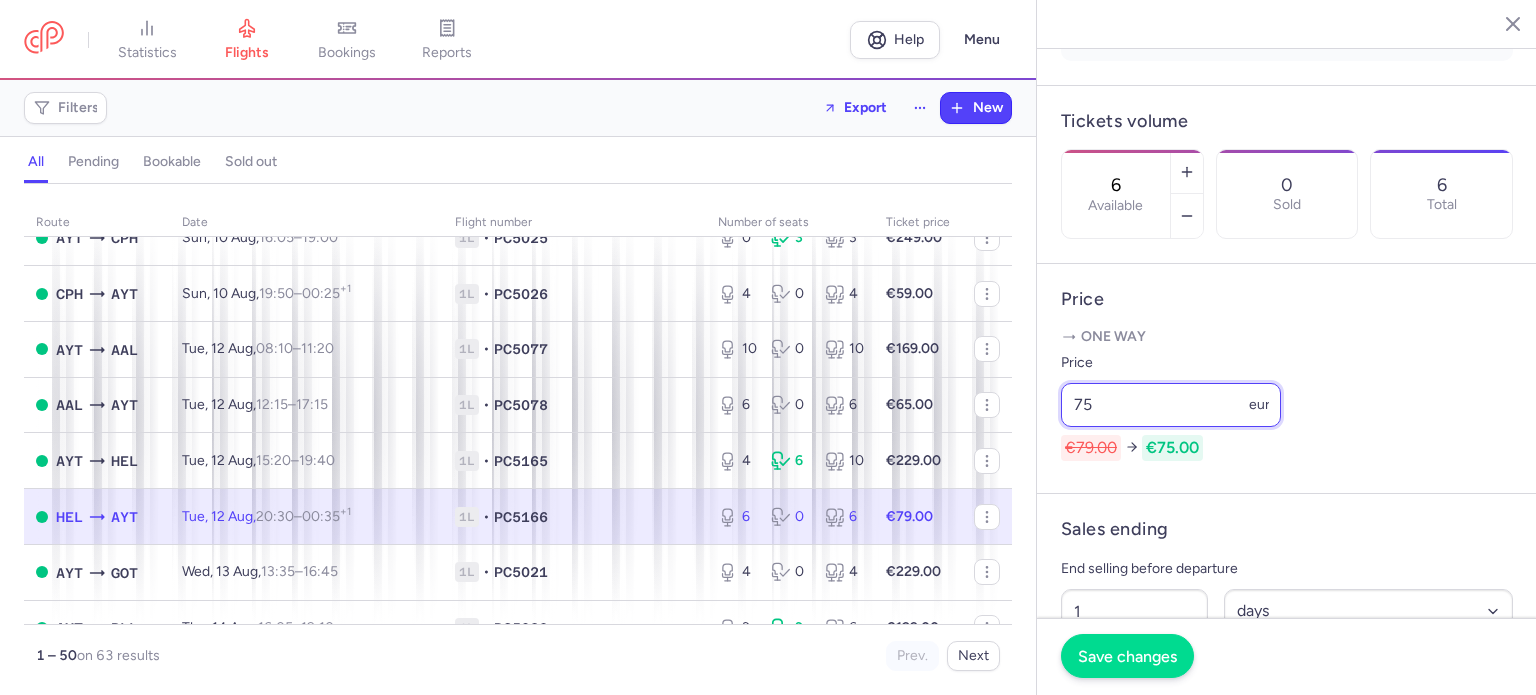 type on "75" 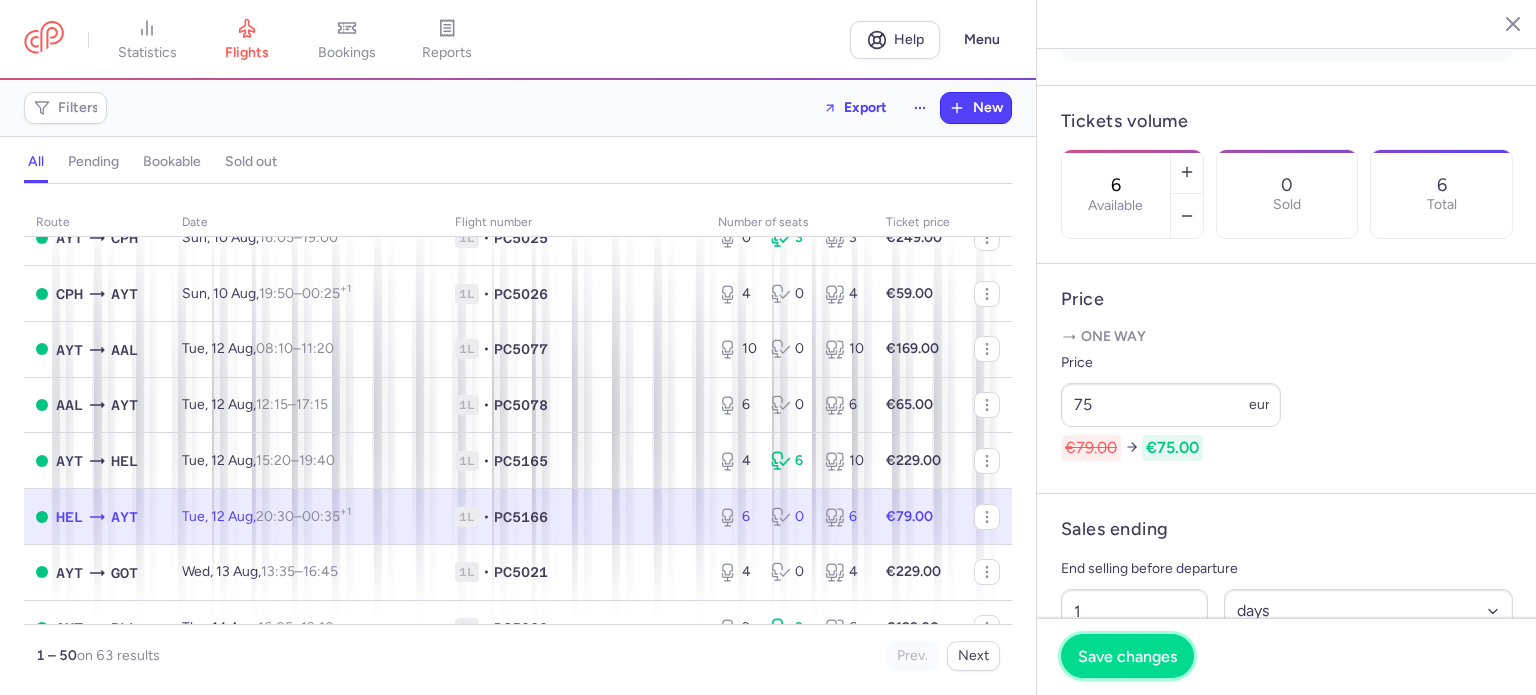 click on "Save changes" at bounding box center (1127, 656) 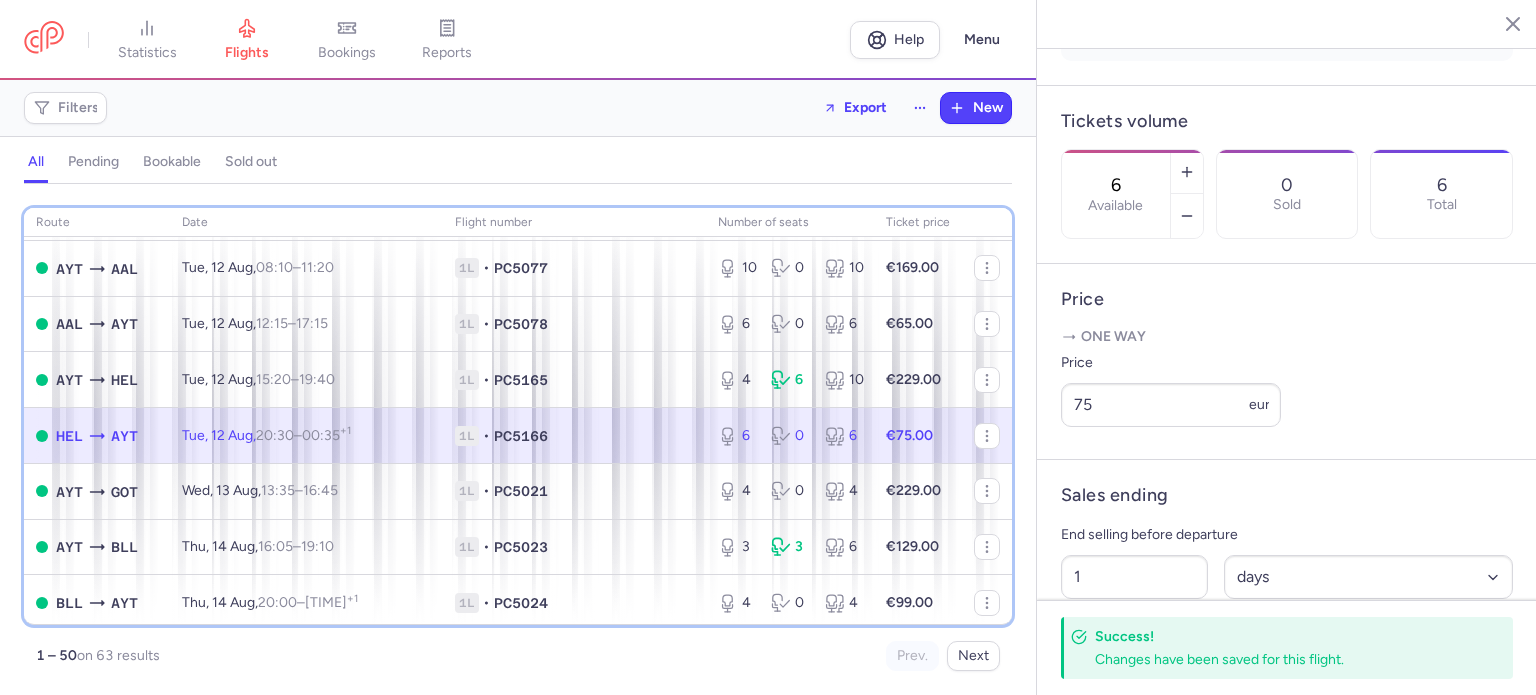 scroll, scrollTop: 626, scrollLeft: 0, axis: vertical 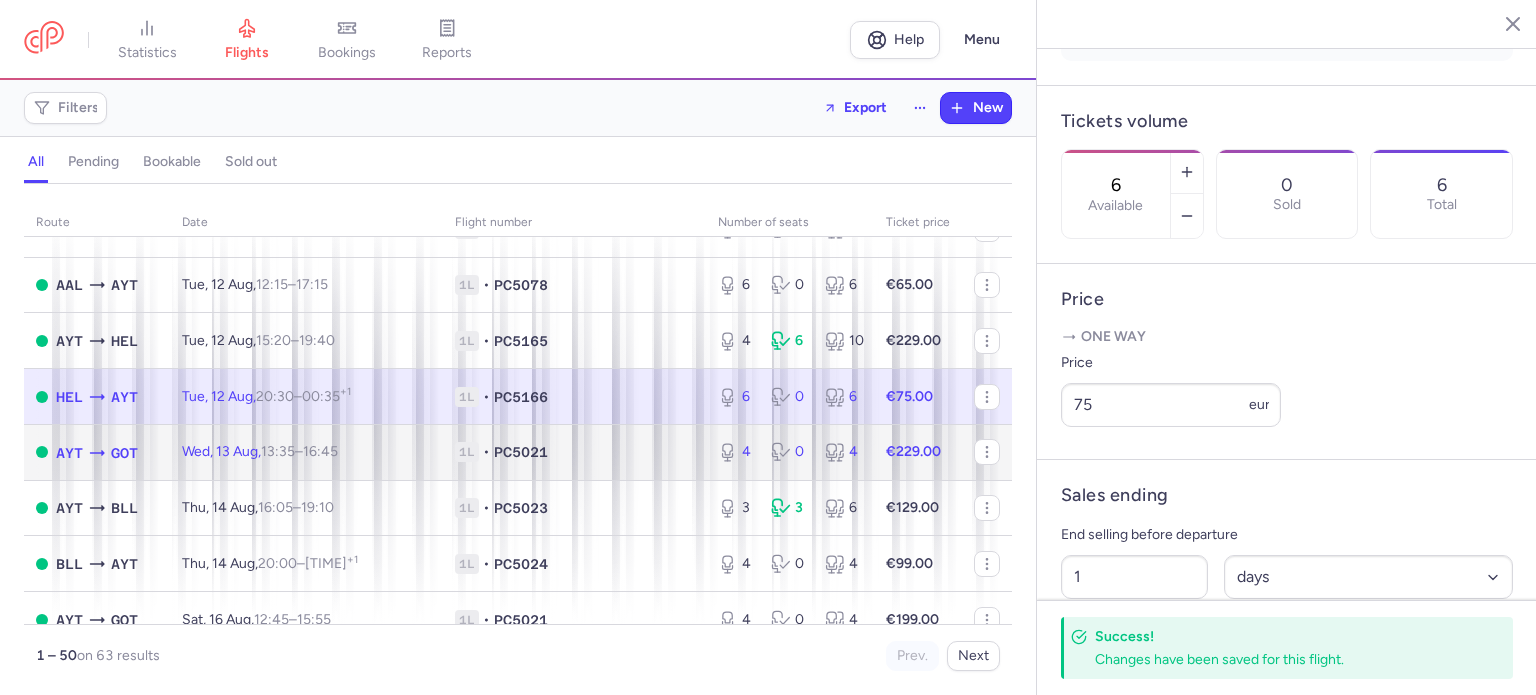click on "€229.00" at bounding box center (913, 451) 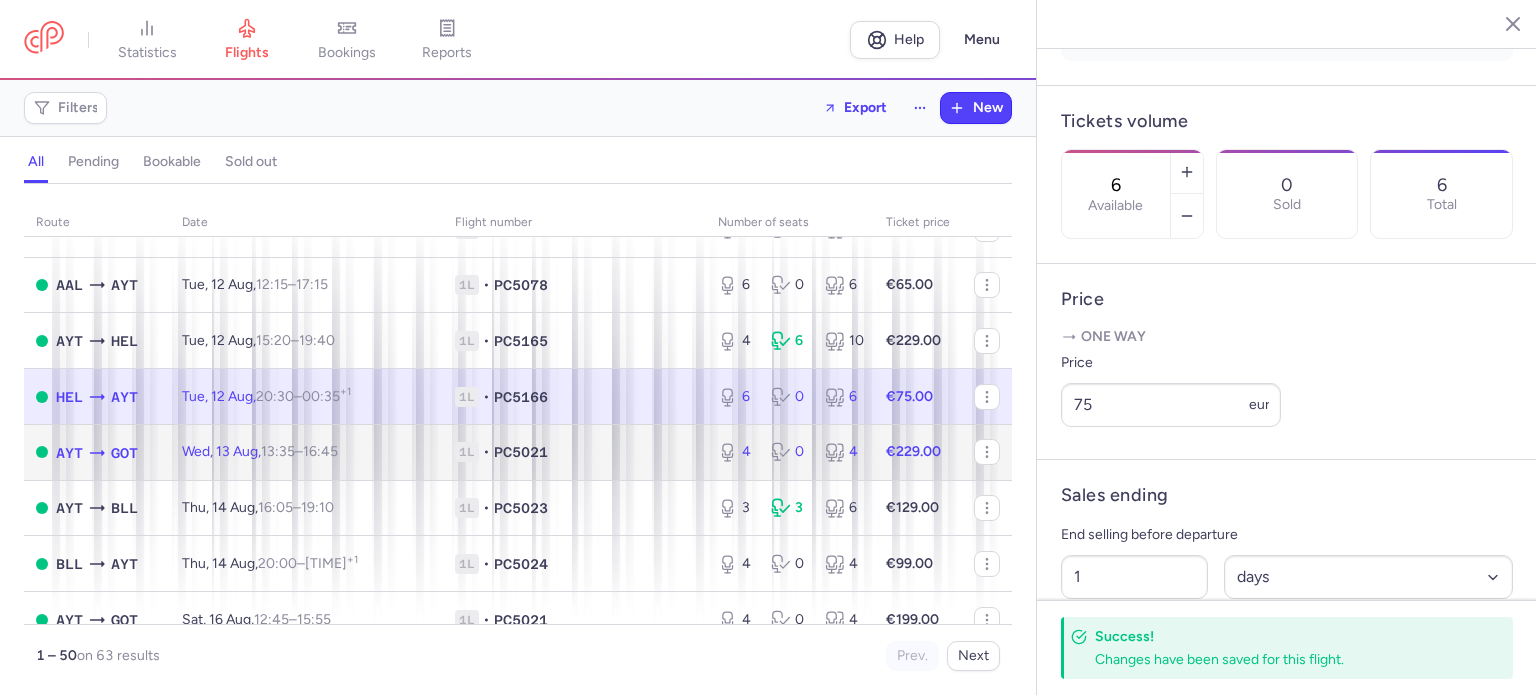 click on "€229.00" at bounding box center (913, 451) 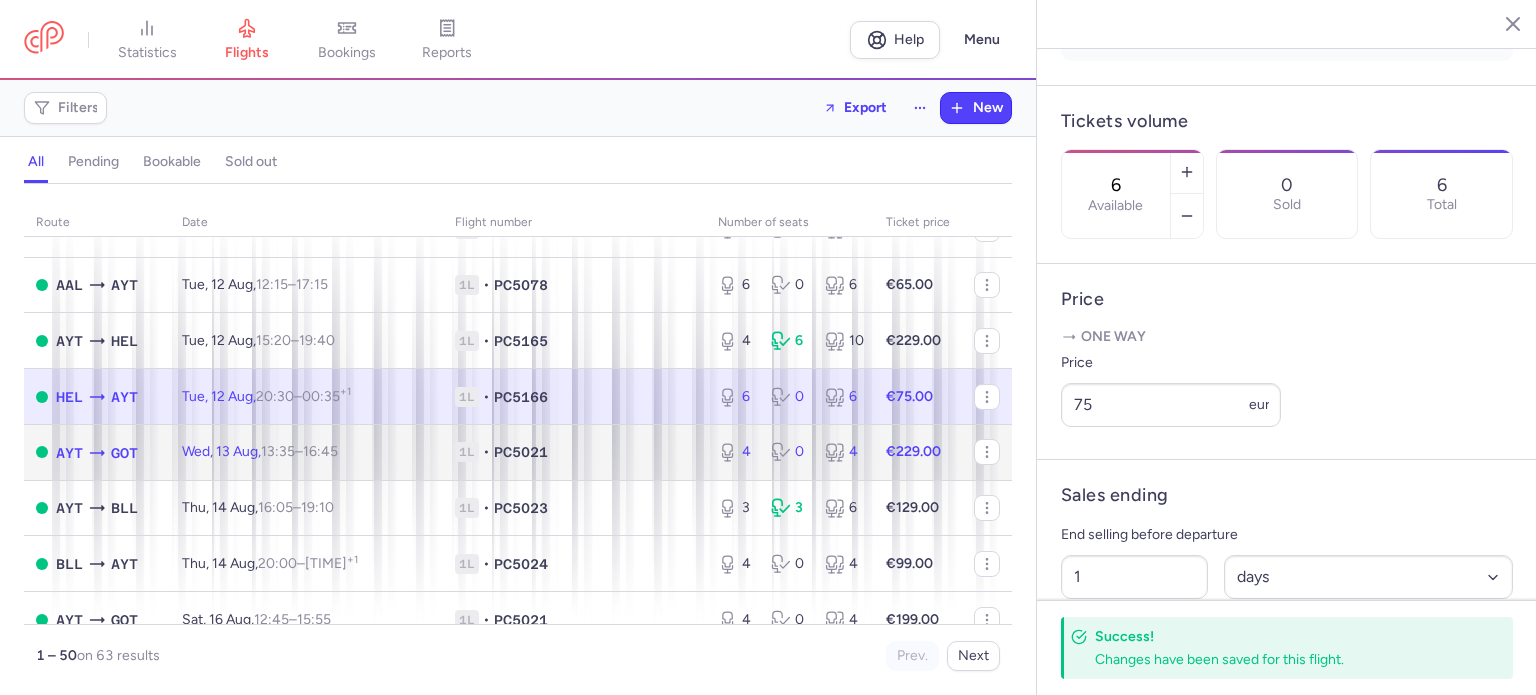 click on "€229.00" at bounding box center [913, 451] 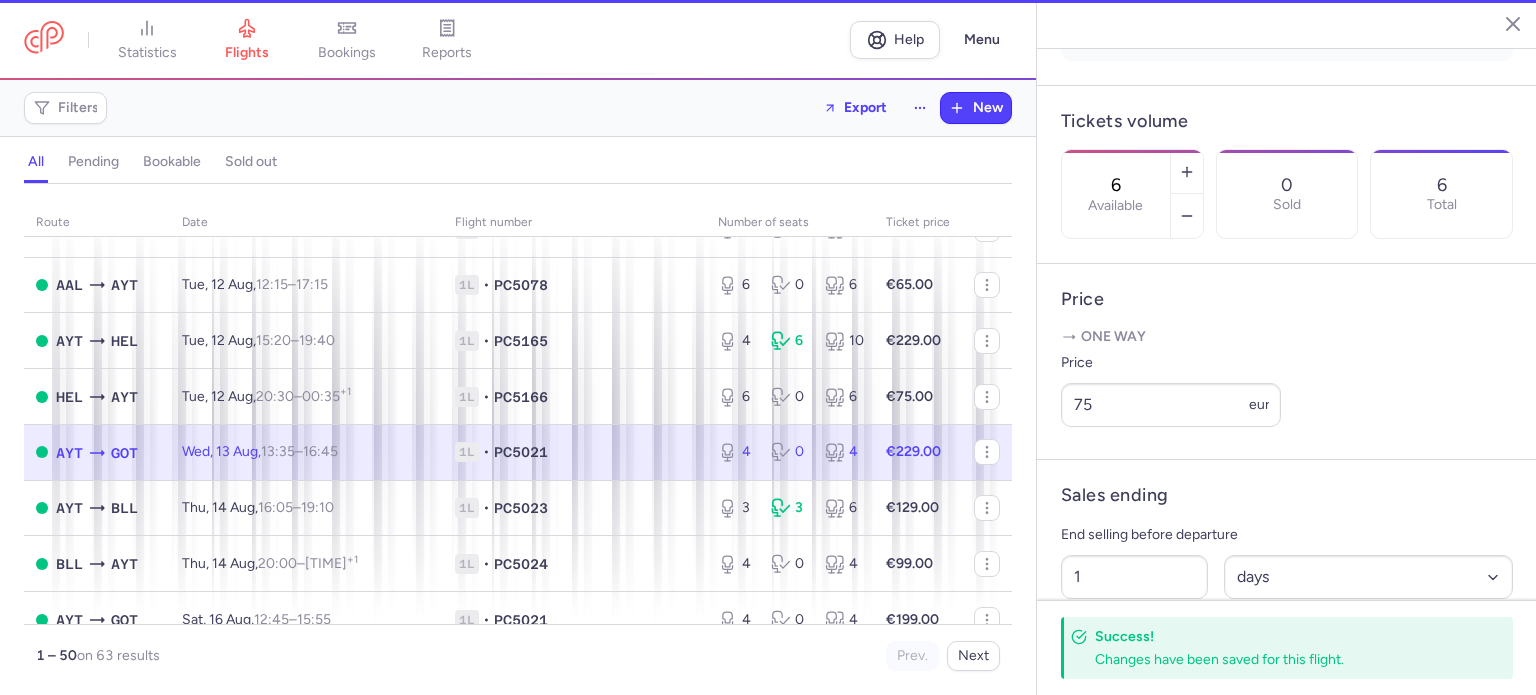 type on "4" 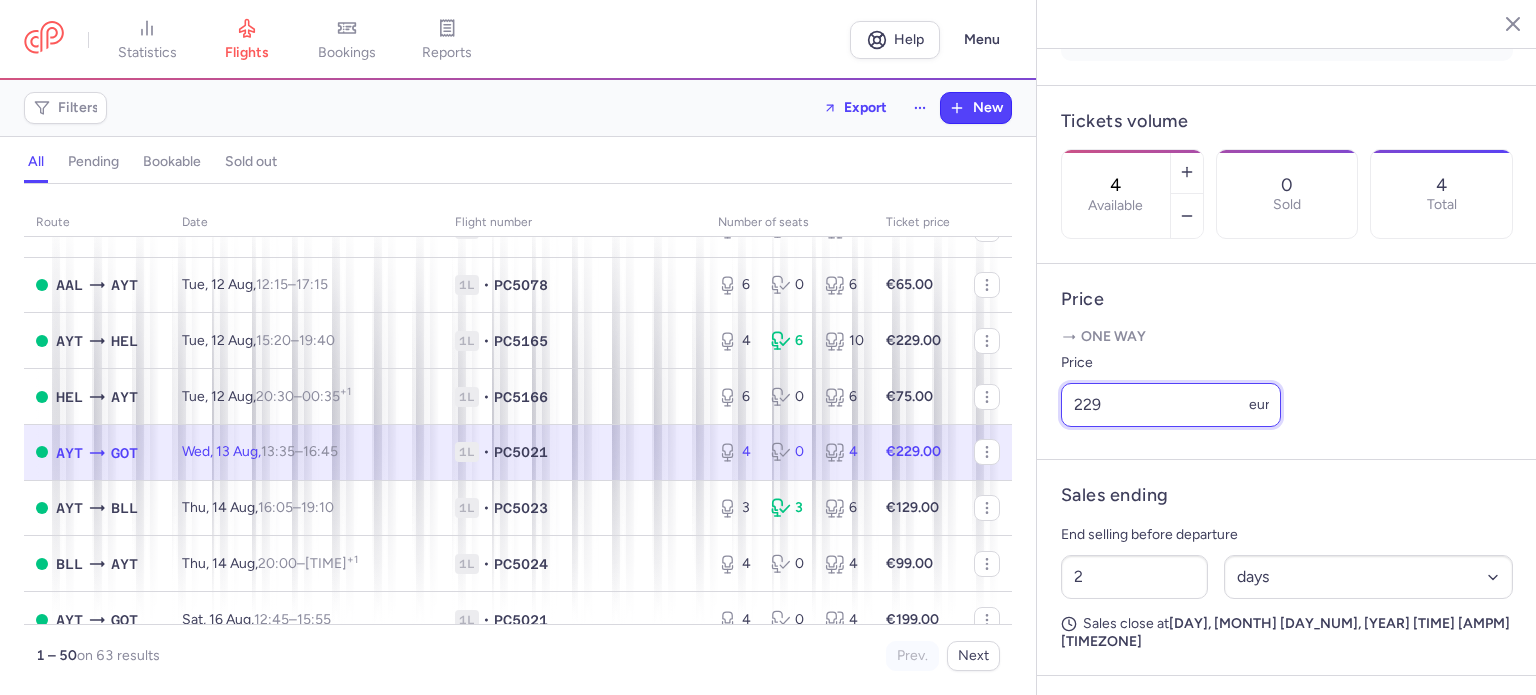 click on "229" at bounding box center [1171, 405] 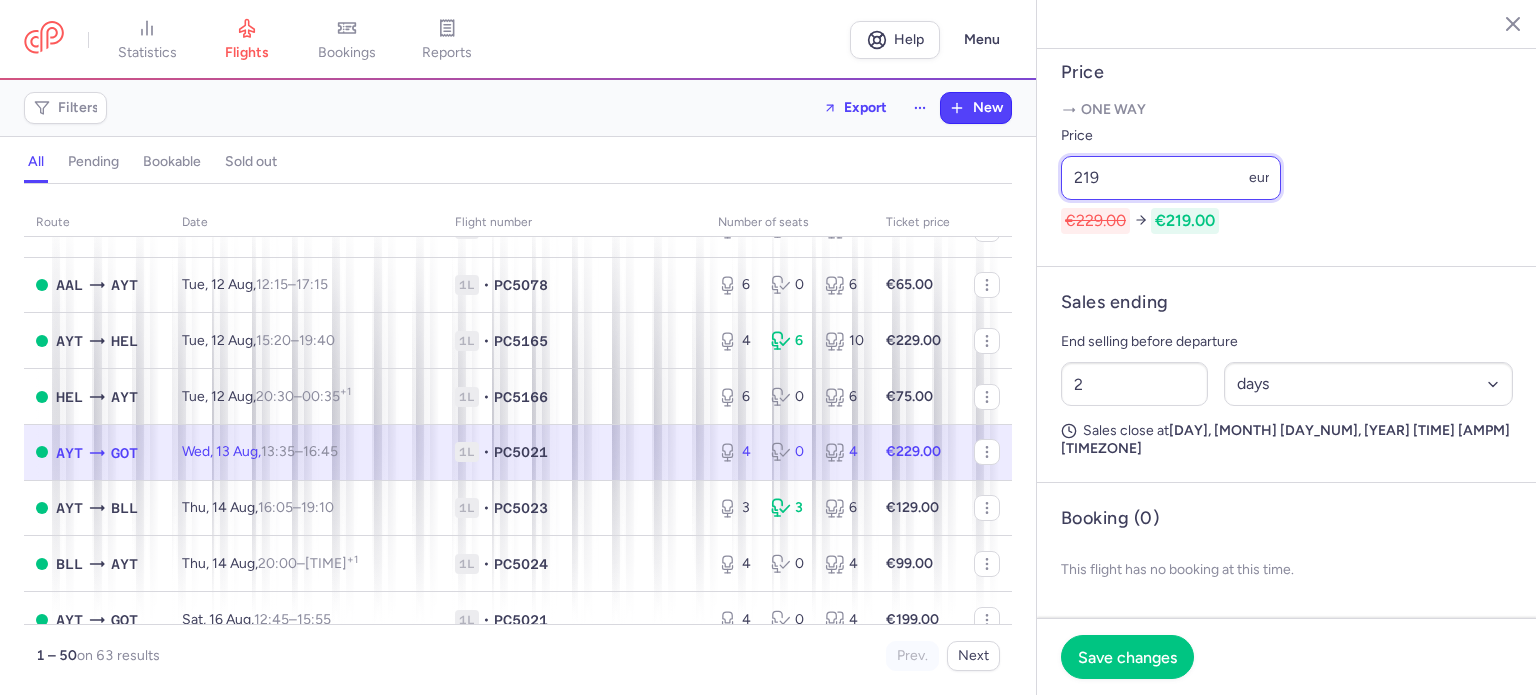 scroll, scrollTop: 783, scrollLeft: 0, axis: vertical 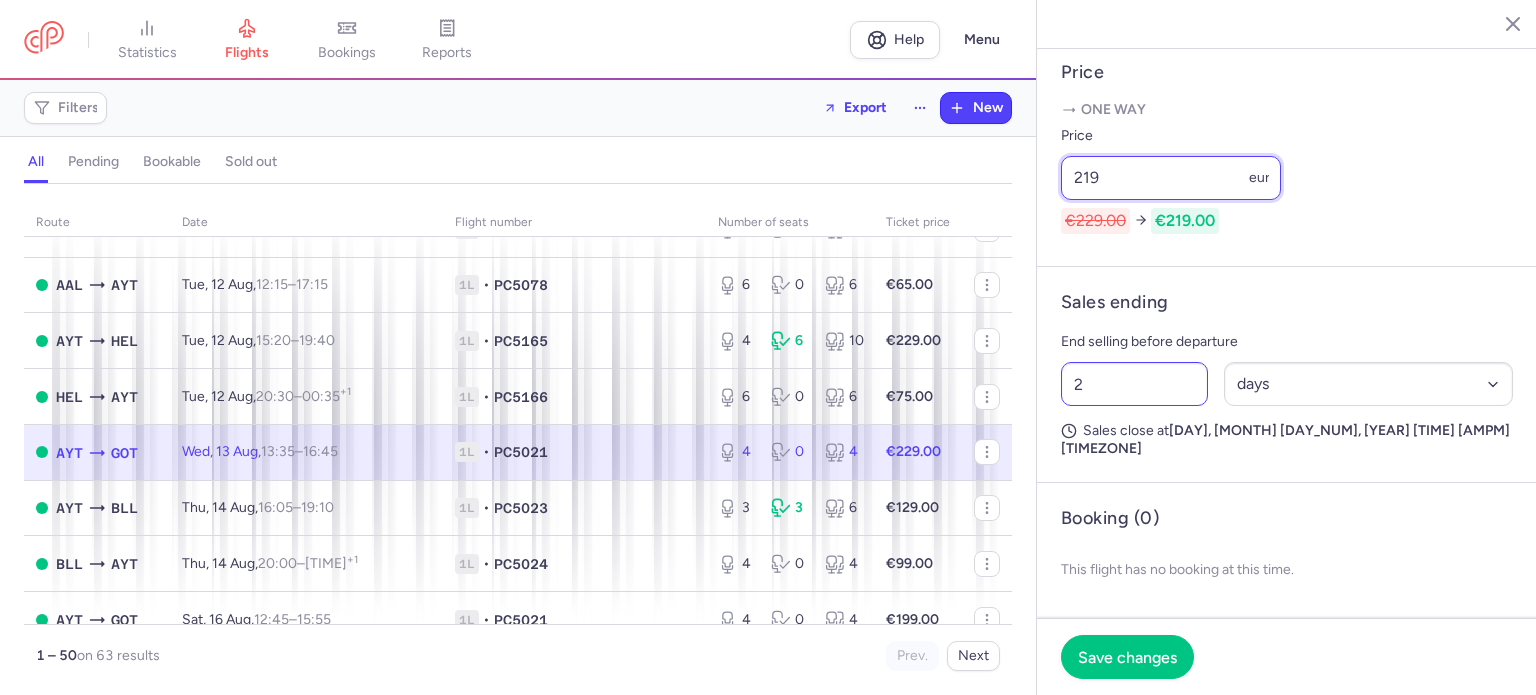 type on "219" 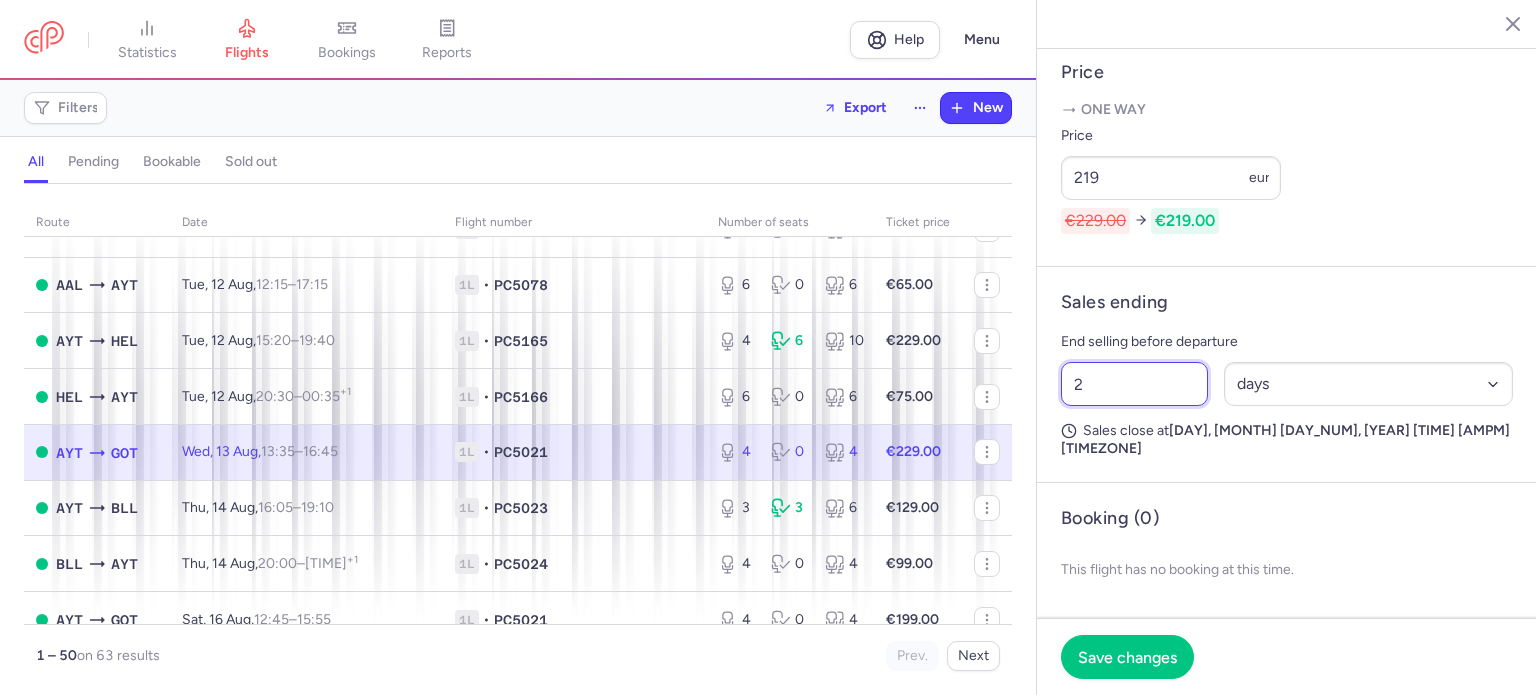 click on "2" at bounding box center [1134, 384] 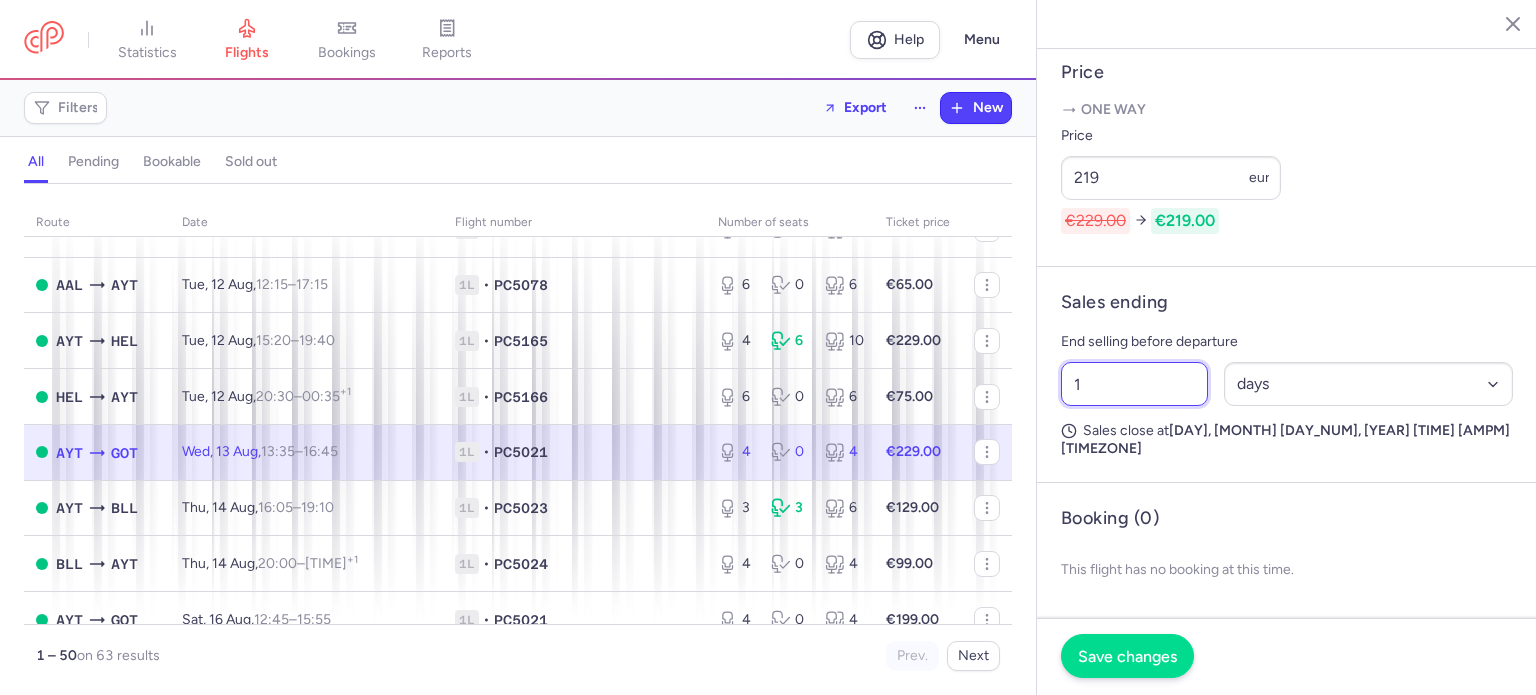 type on "1" 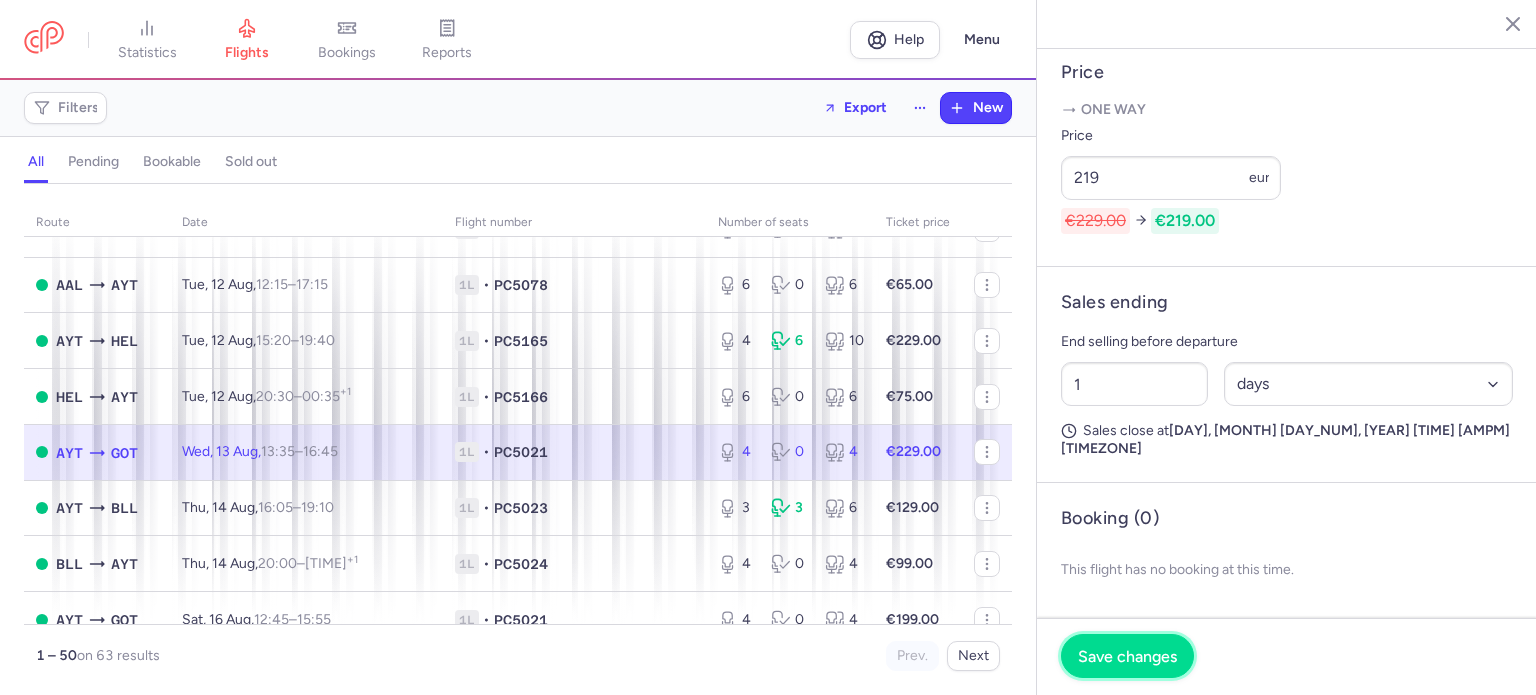 click on "Save changes" at bounding box center [1127, 656] 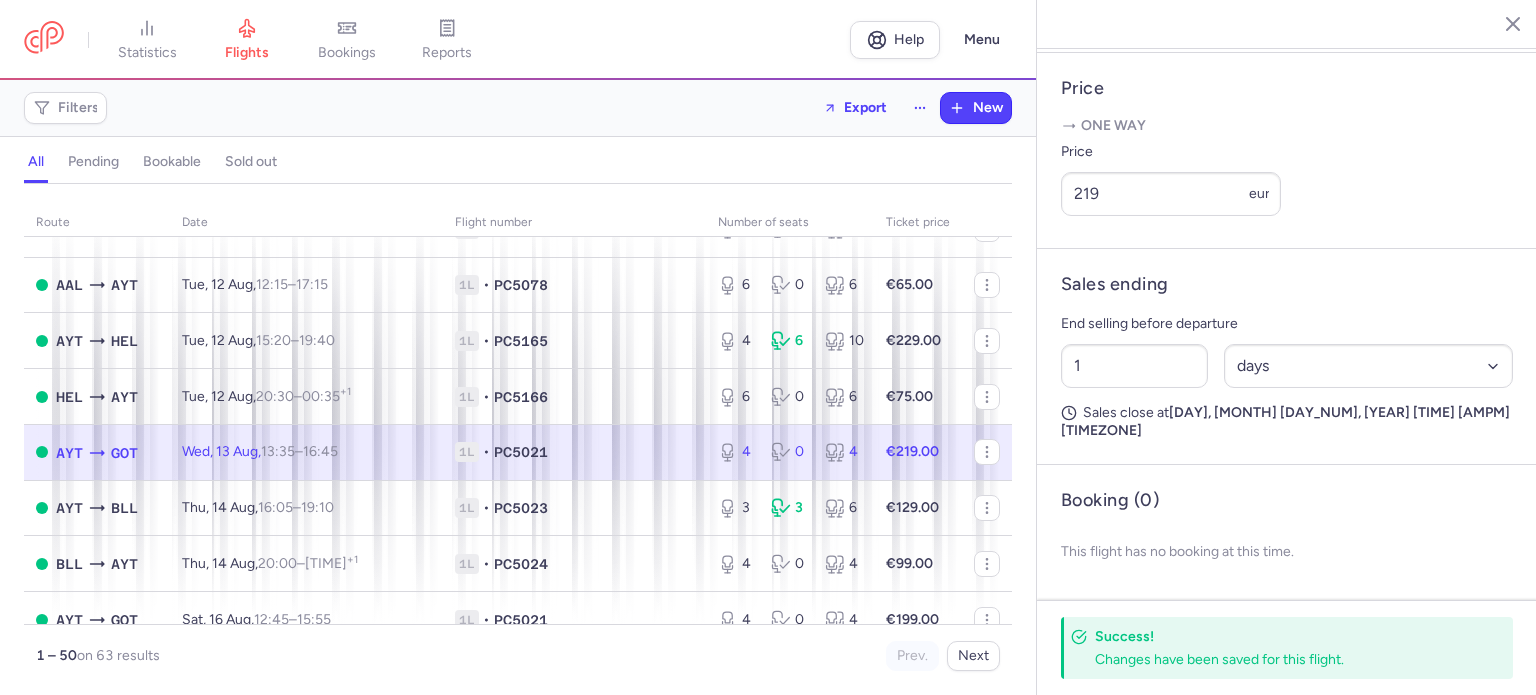 scroll, scrollTop: 736, scrollLeft: 0, axis: vertical 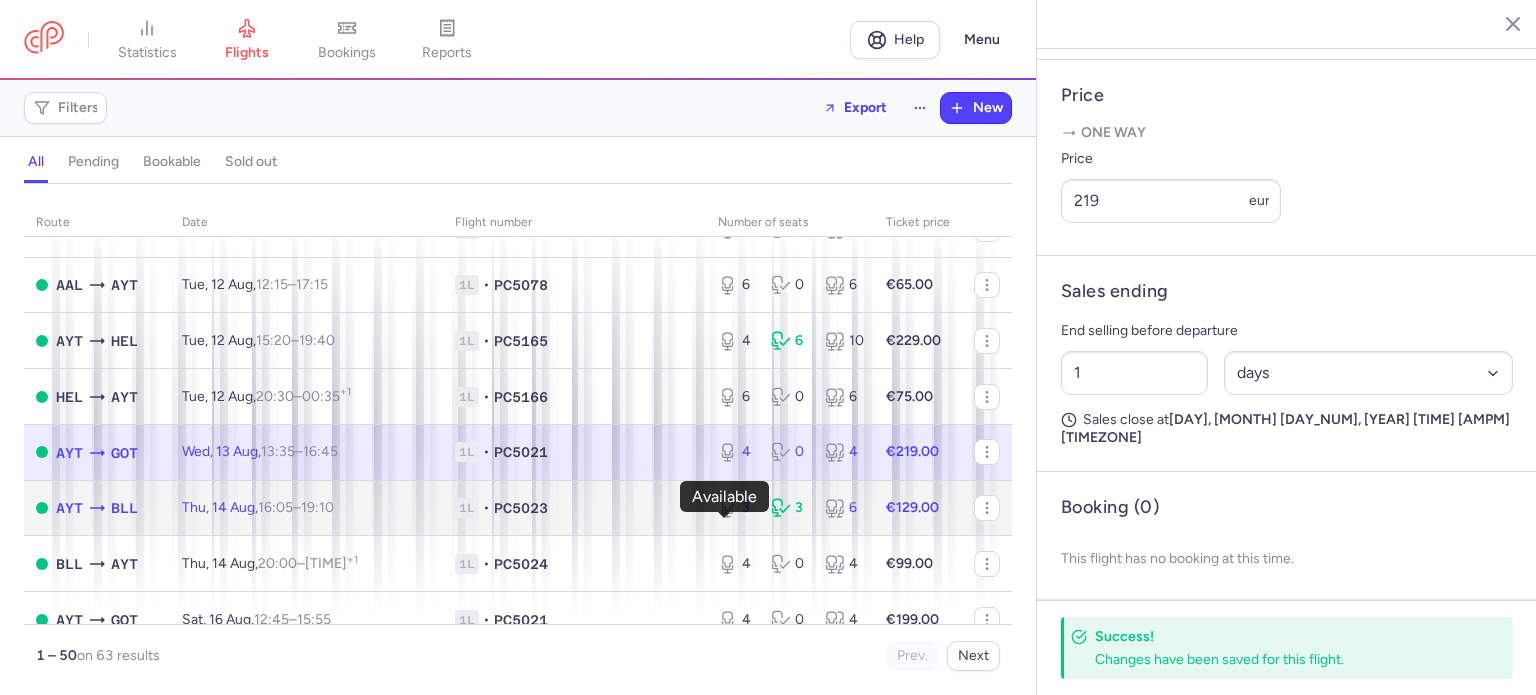 click 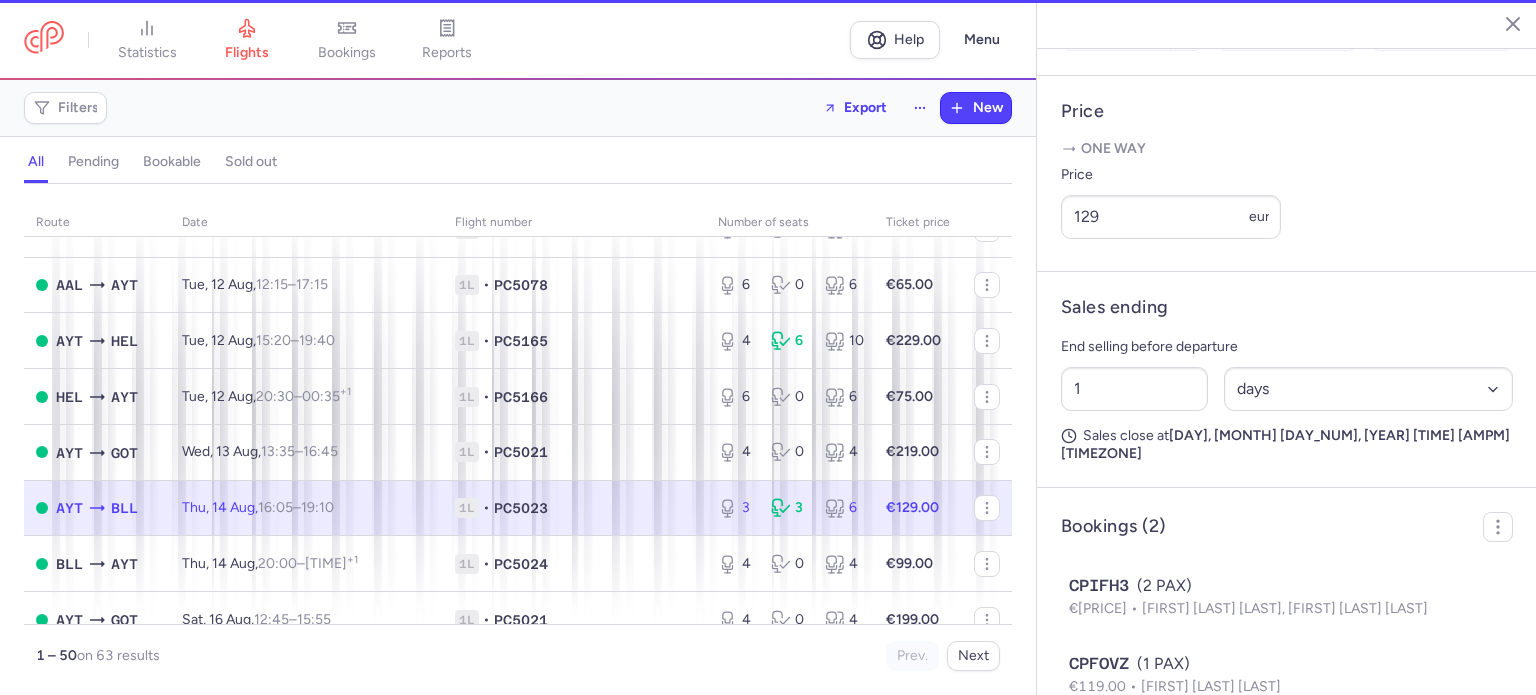 scroll, scrollTop: 752, scrollLeft: 0, axis: vertical 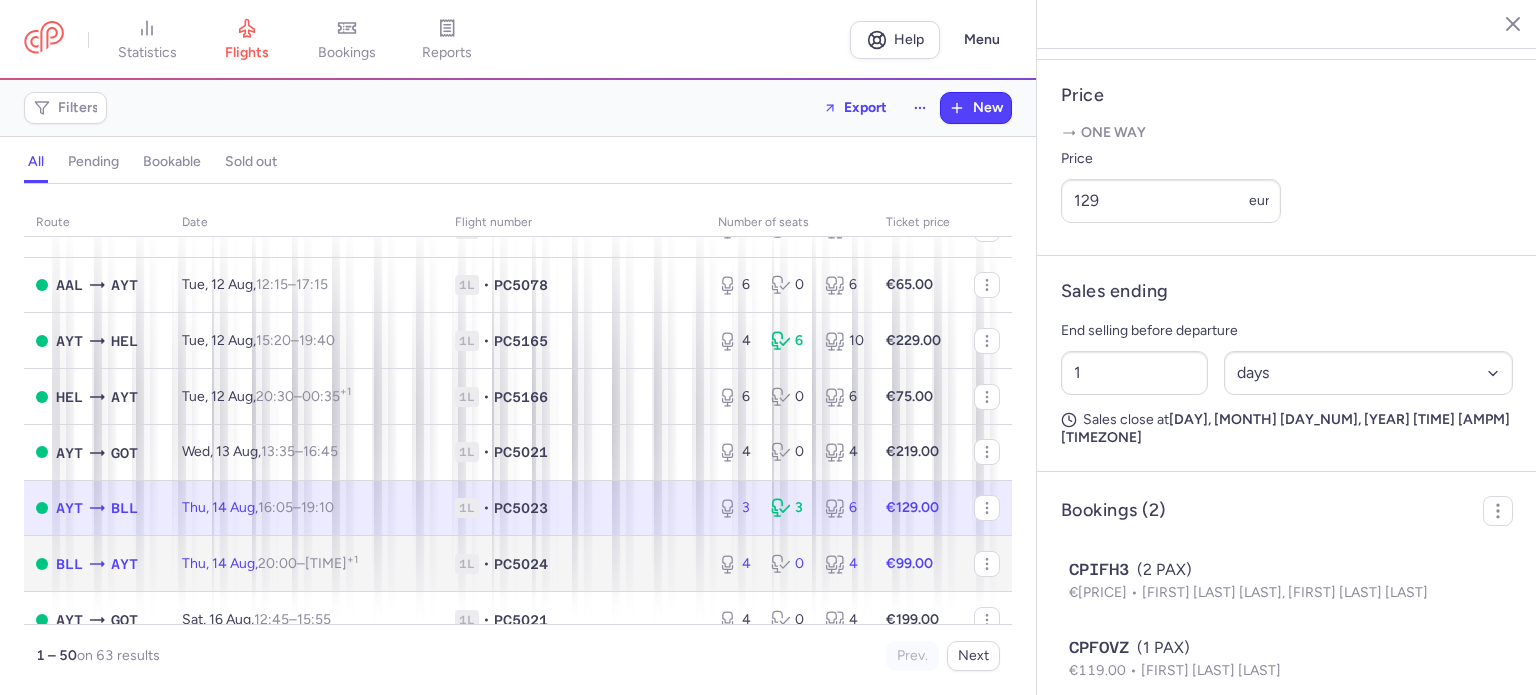 click on "€99.00" at bounding box center [909, 563] 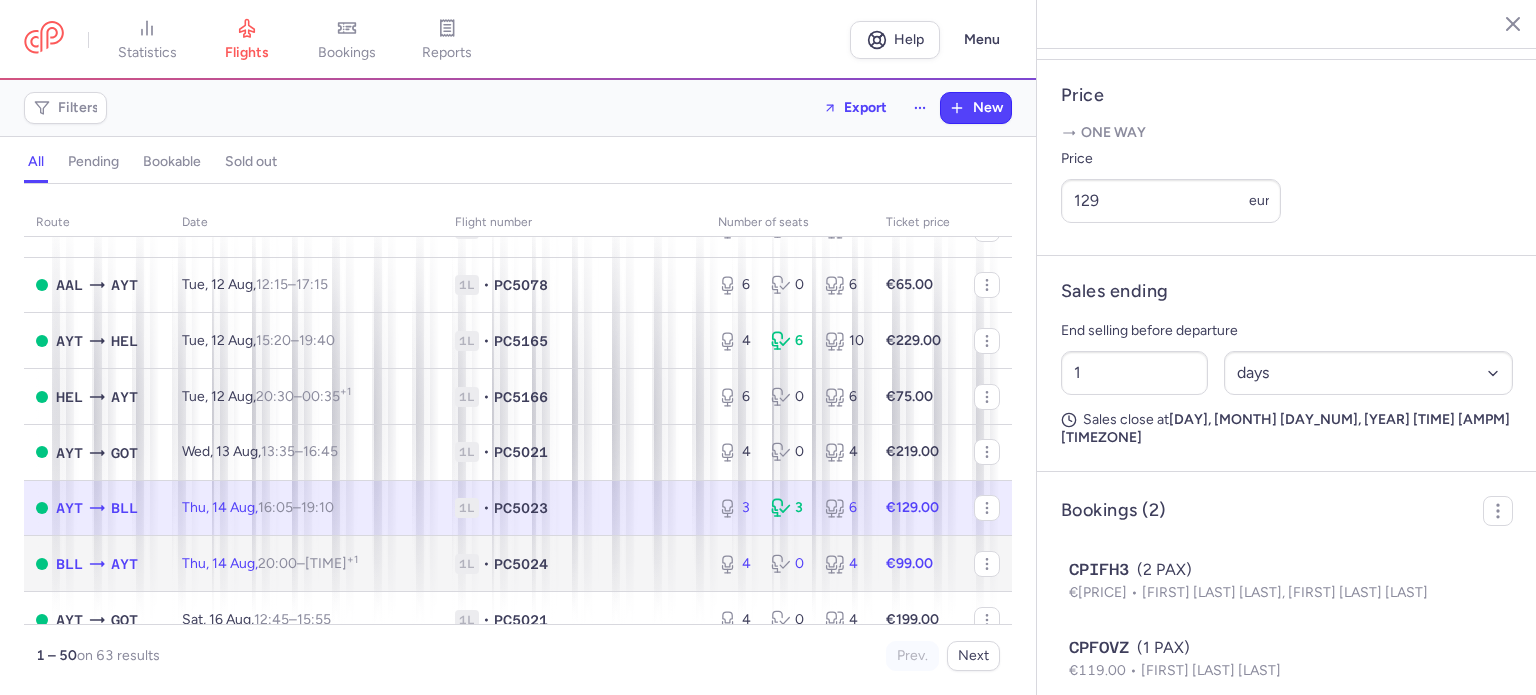 click on "€99.00" at bounding box center (909, 563) 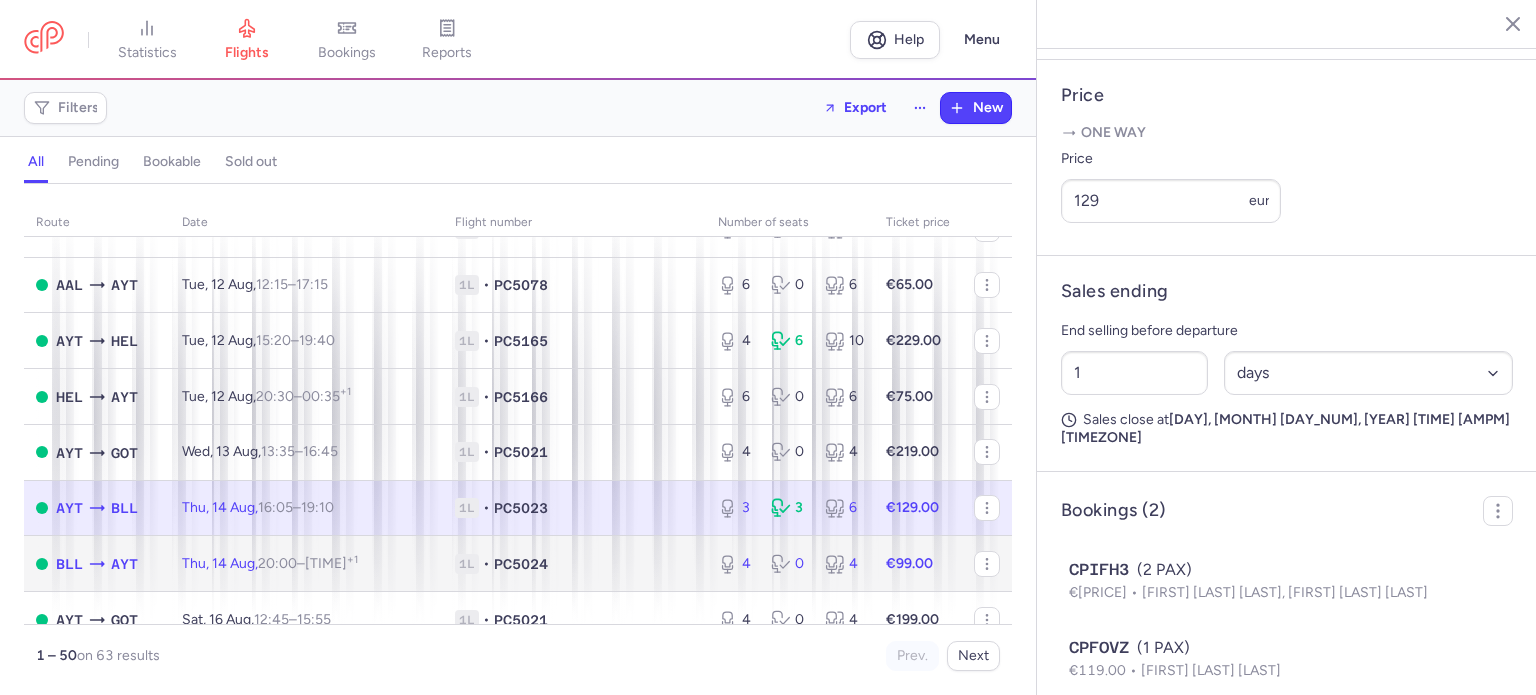 click on "€99.00" at bounding box center [918, 564] 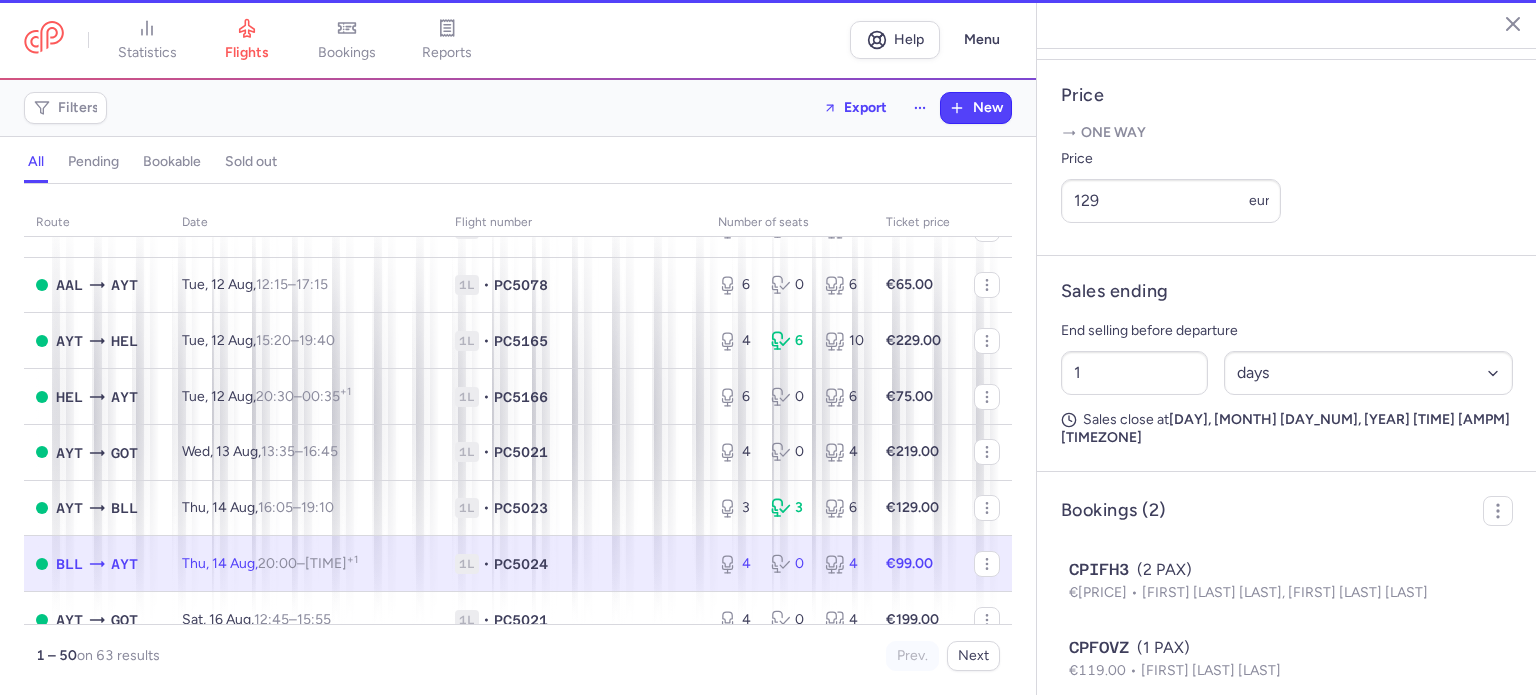type on "4" 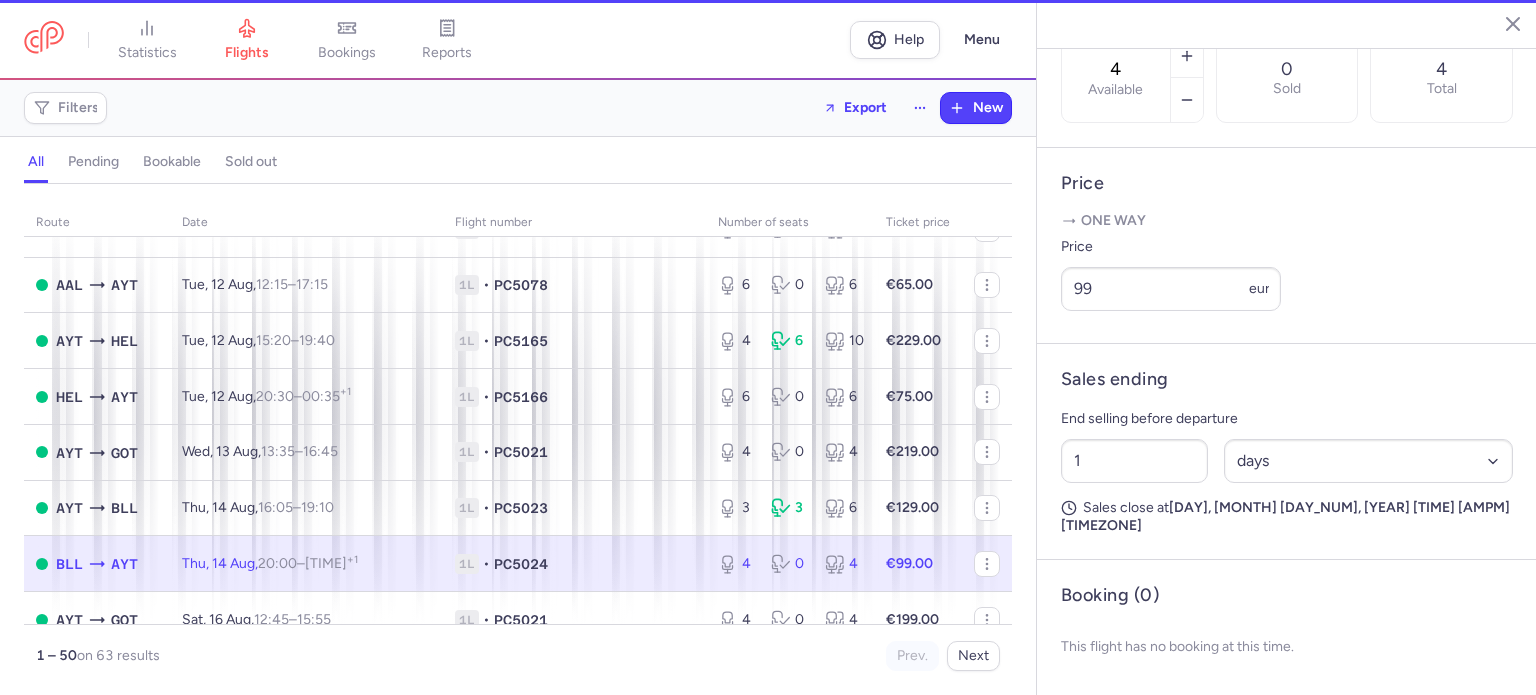 scroll, scrollTop: 683, scrollLeft: 0, axis: vertical 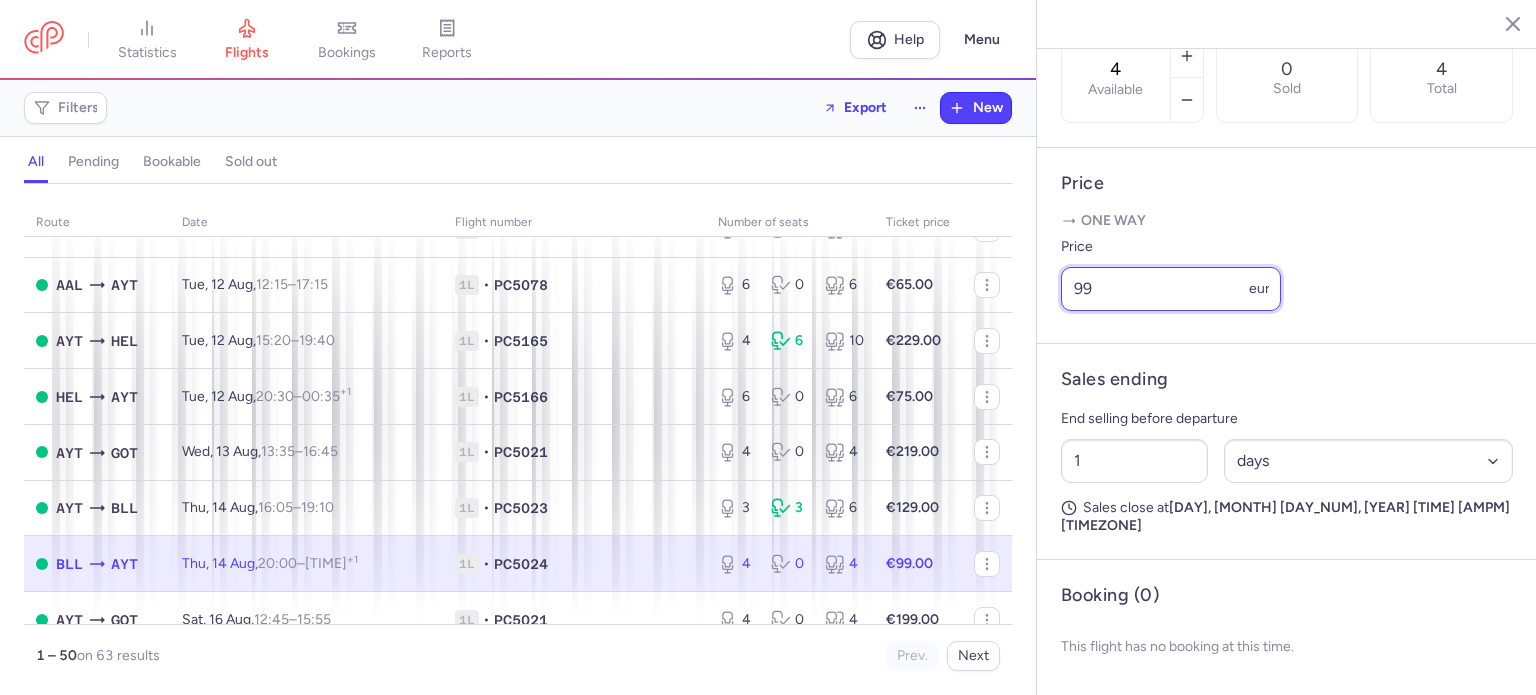 click on "99" at bounding box center [1171, 289] 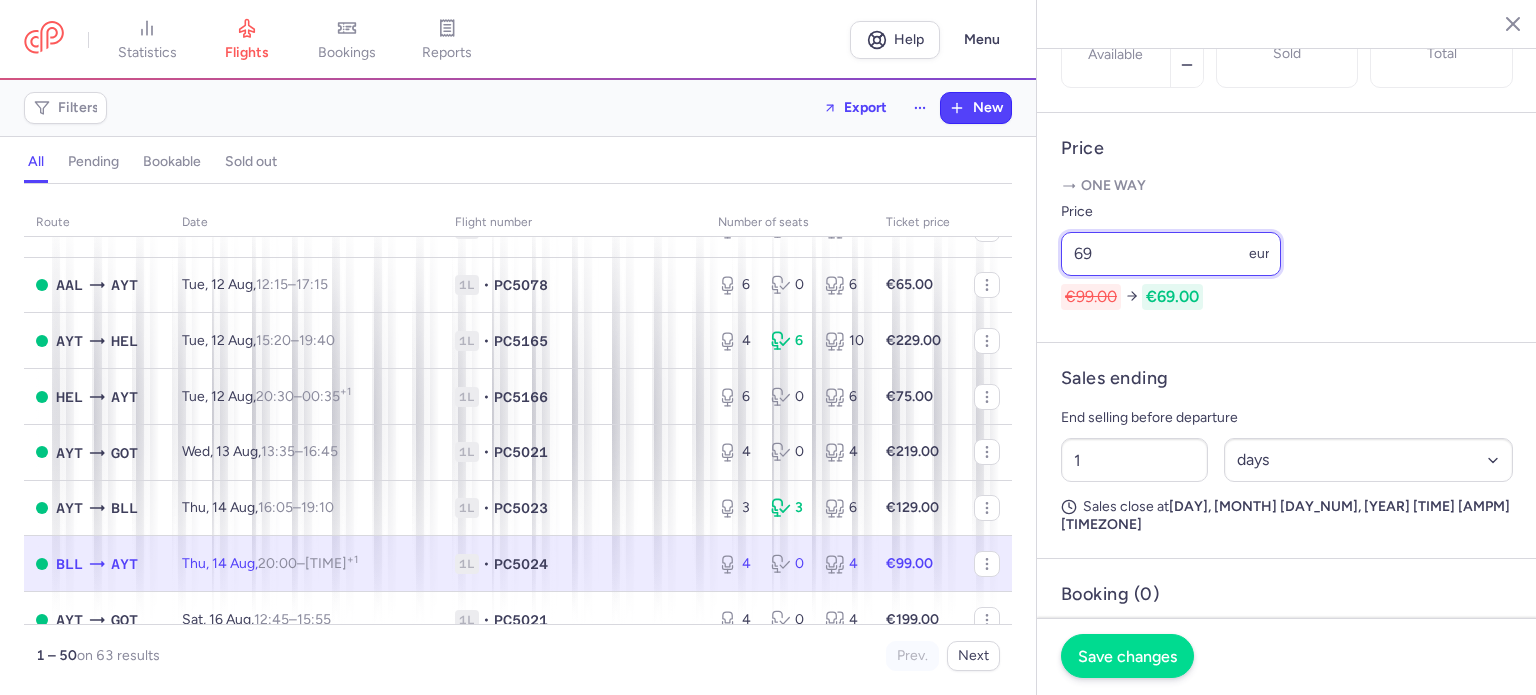 type on "69" 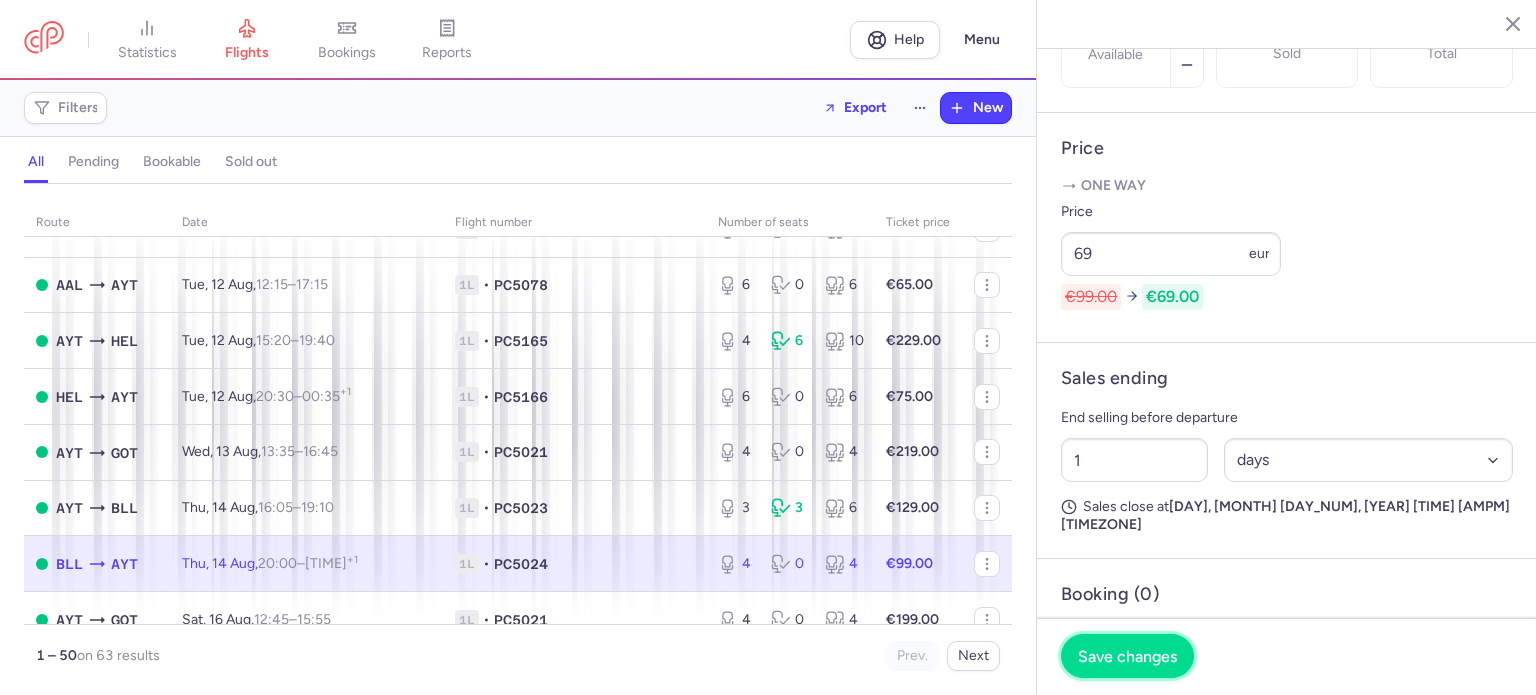 click on "Save changes" at bounding box center [1127, 656] 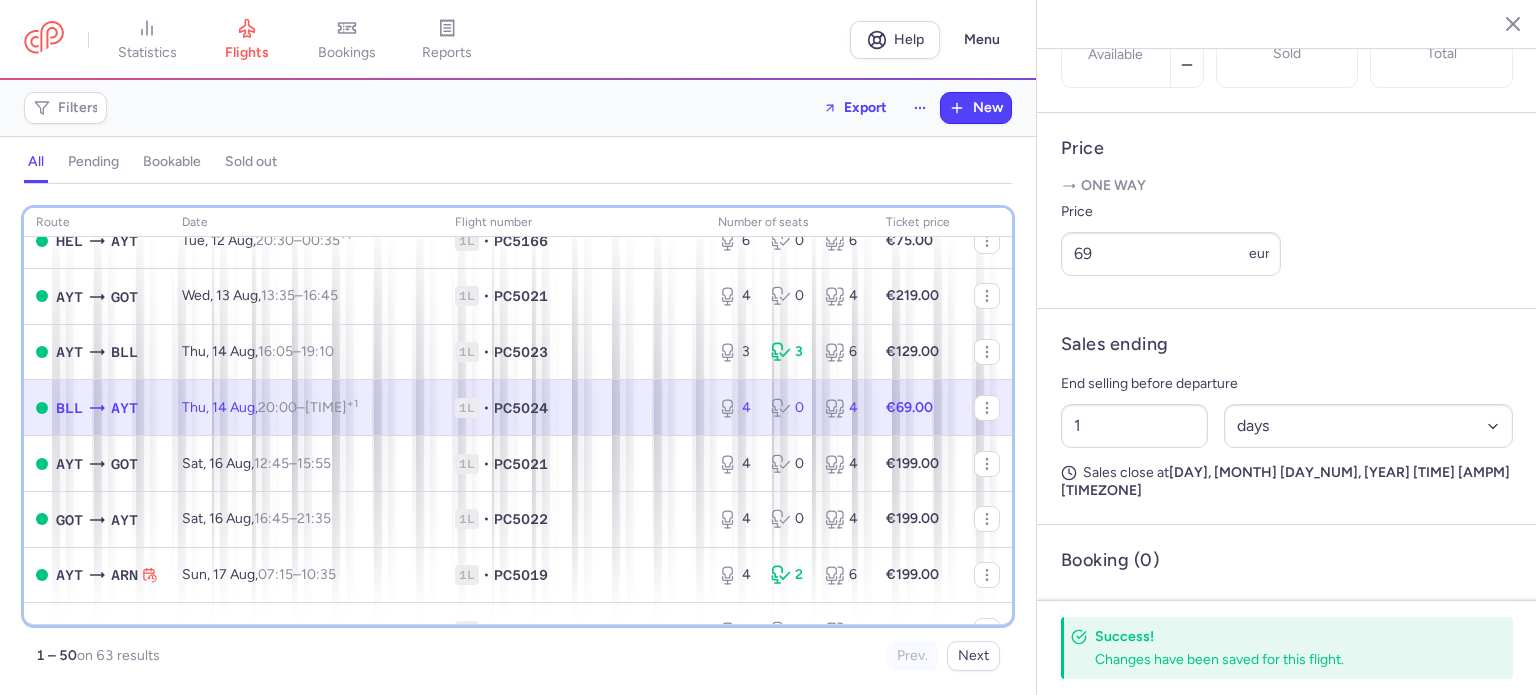 scroll, scrollTop: 786, scrollLeft: 0, axis: vertical 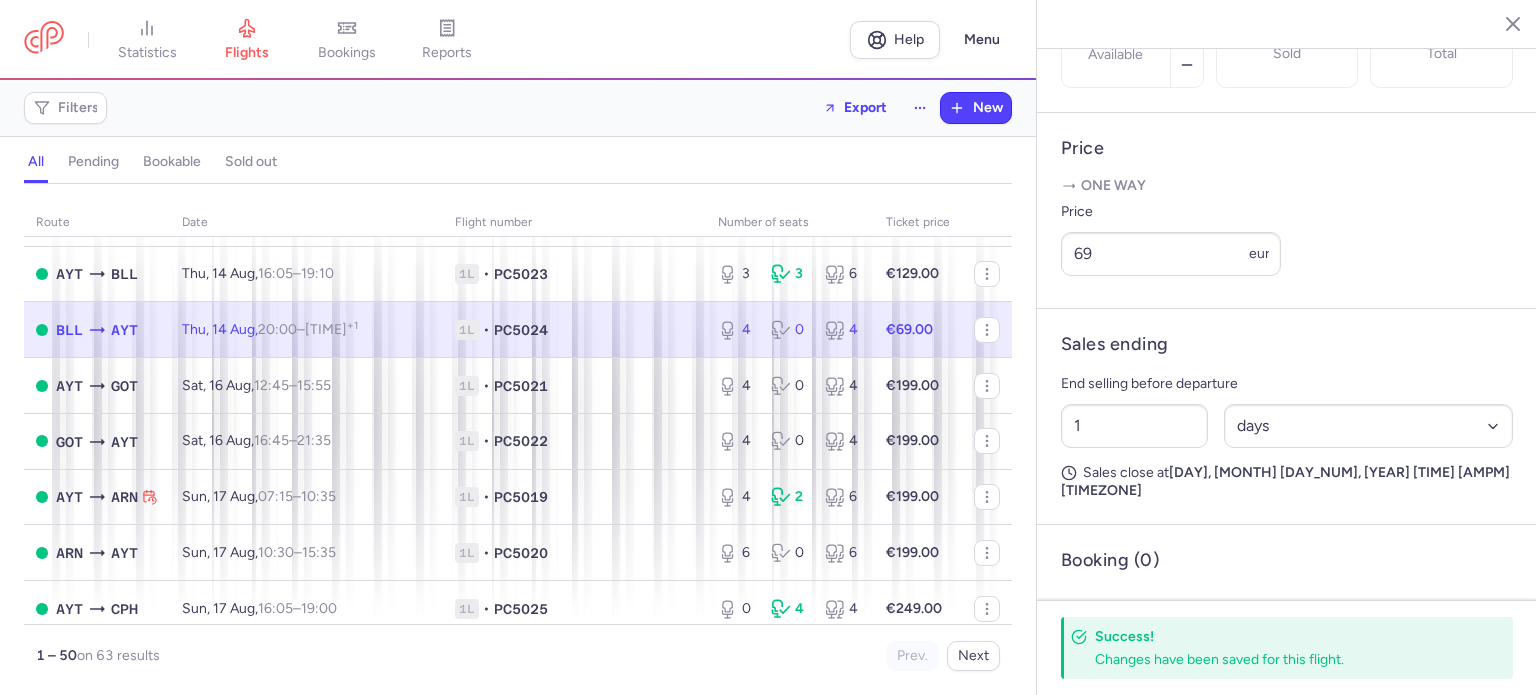 click on "1 – 50  on 63 results Prev. Next" at bounding box center [518, 648] 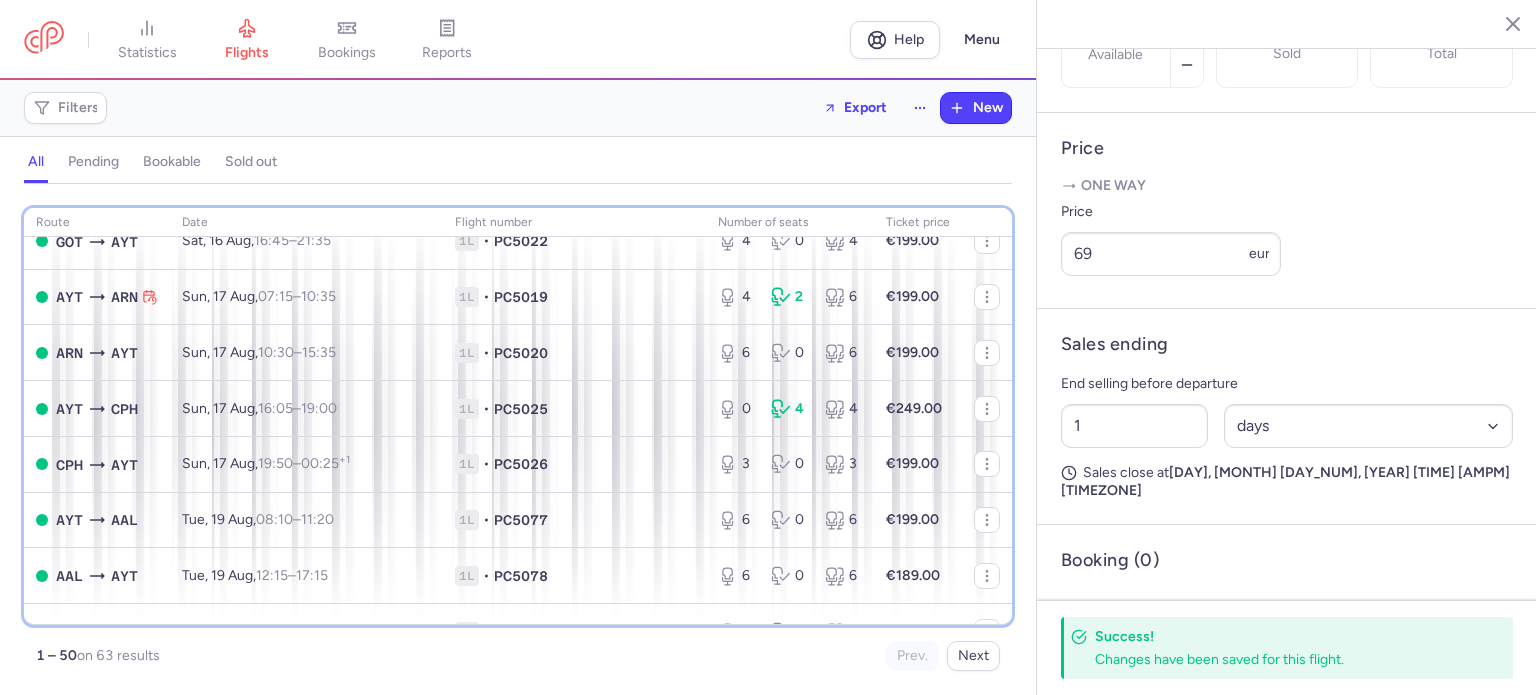 scroll, scrollTop: 1066, scrollLeft: 0, axis: vertical 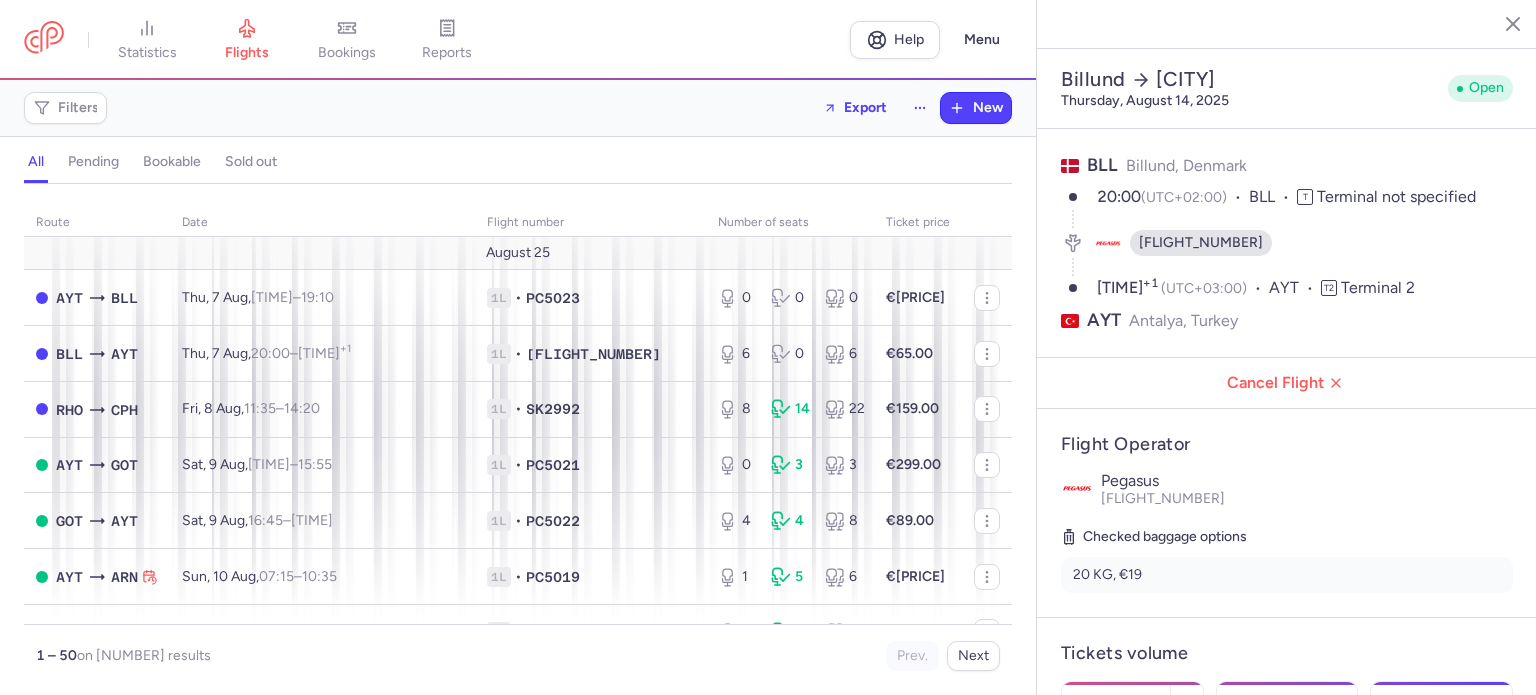 select on "days" 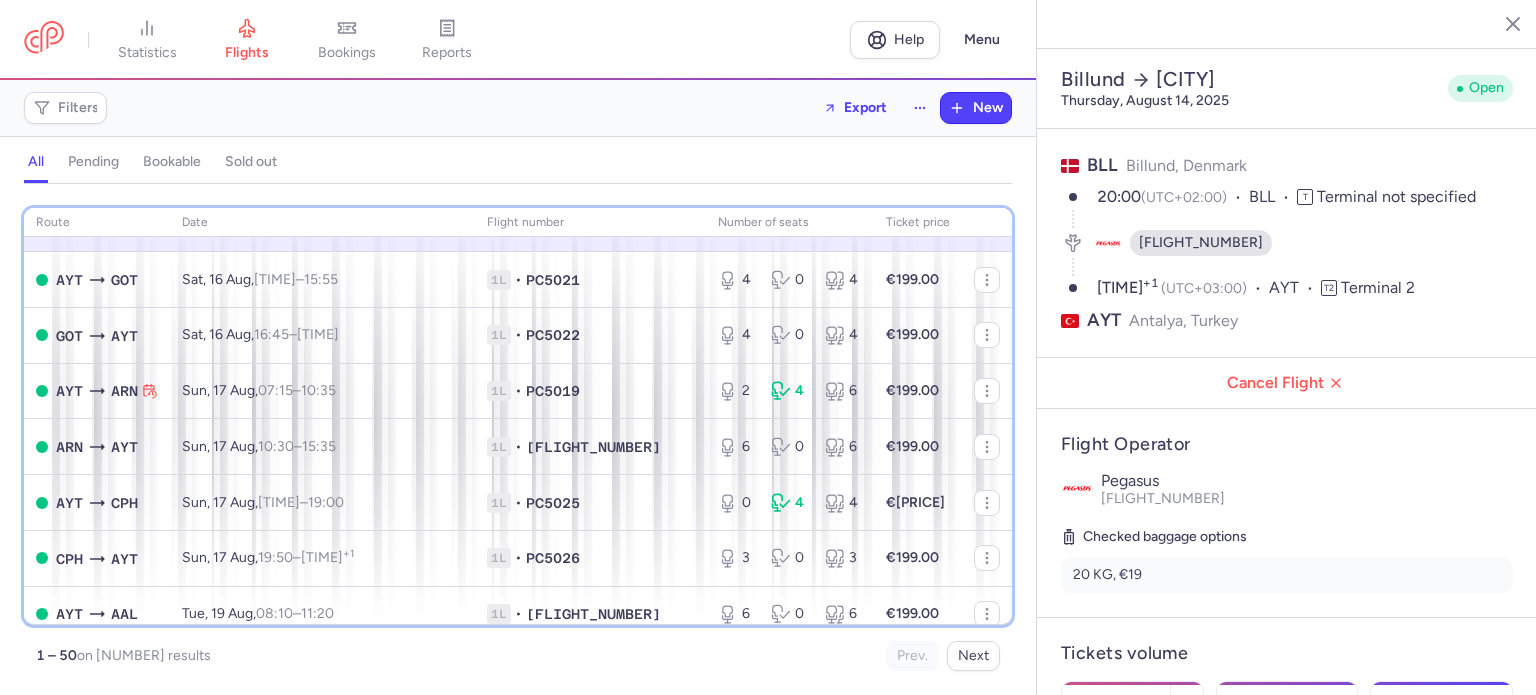 scroll, scrollTop: 978, scrollLeft: 0, axis: vertical 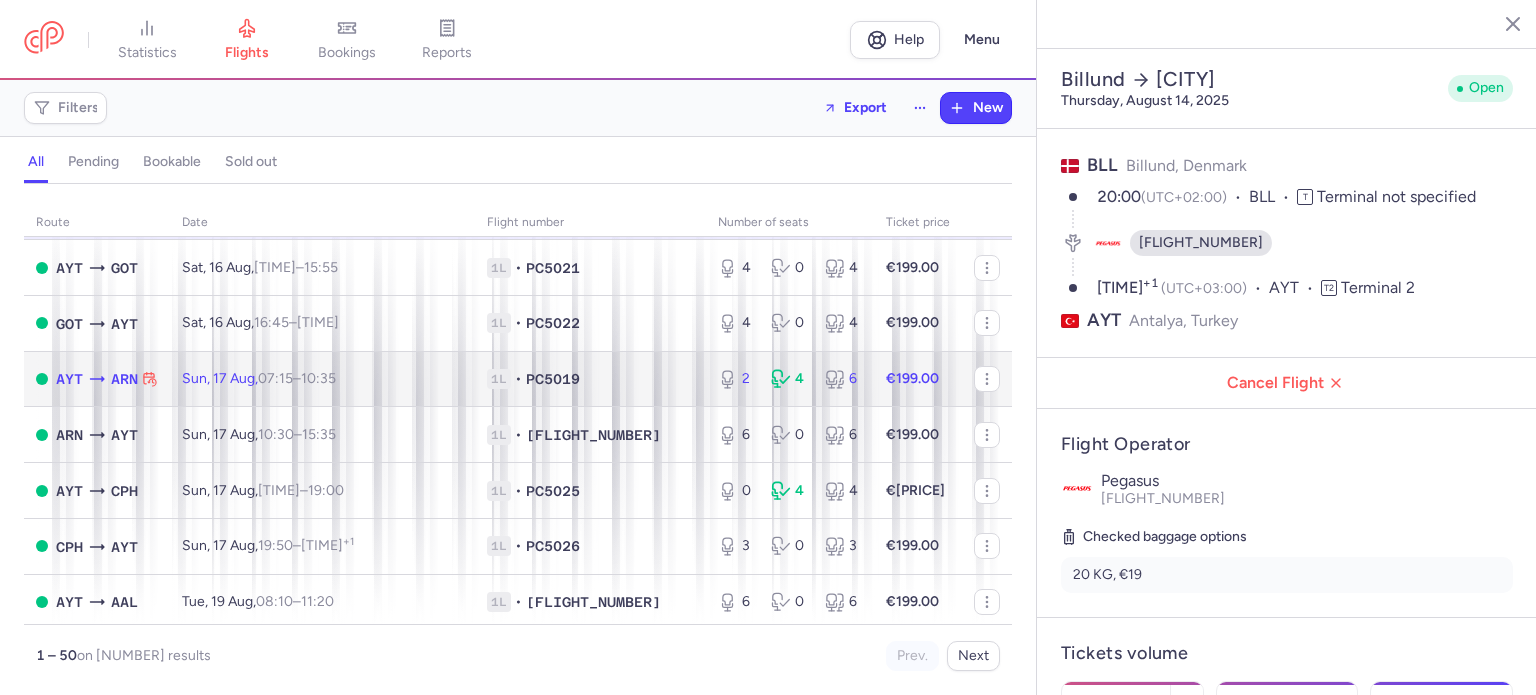click on "1L • PC5019" at bounding box center [590, 379] 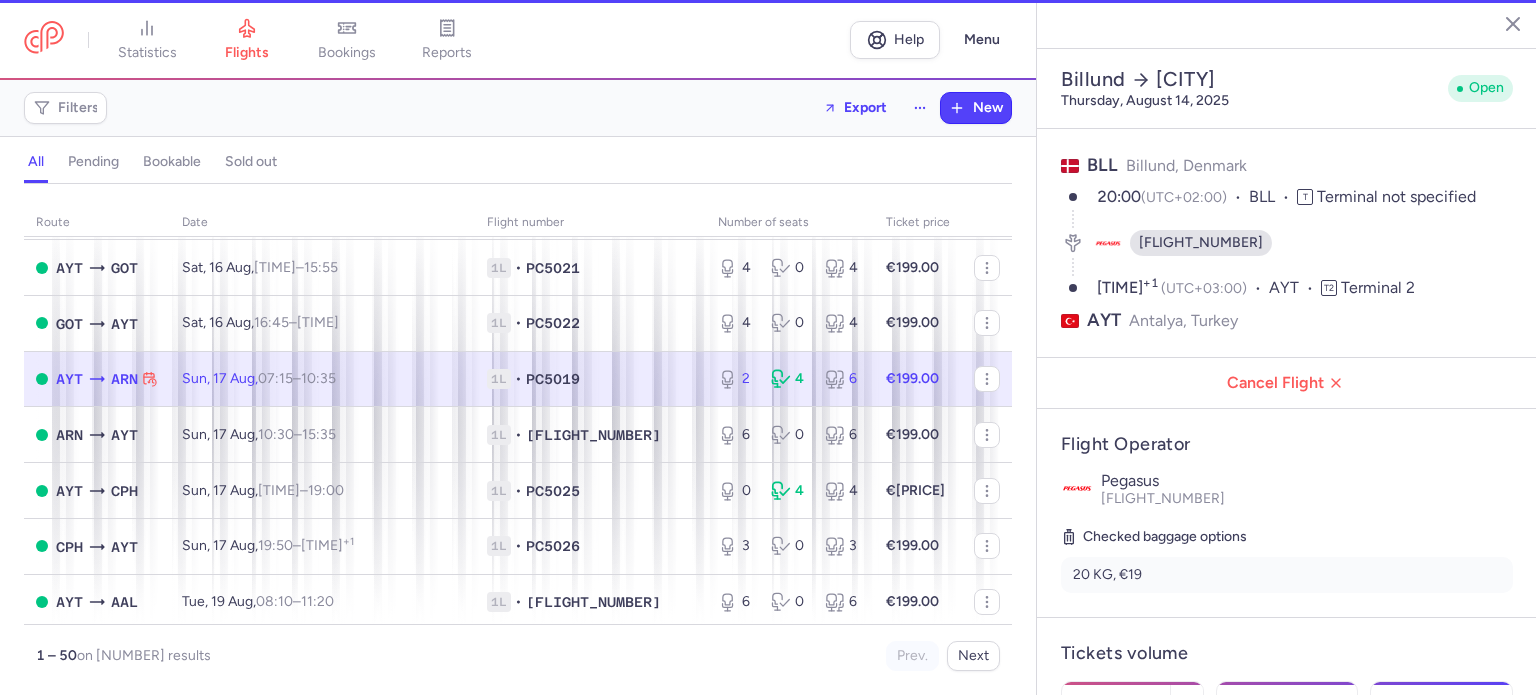 type on "2" 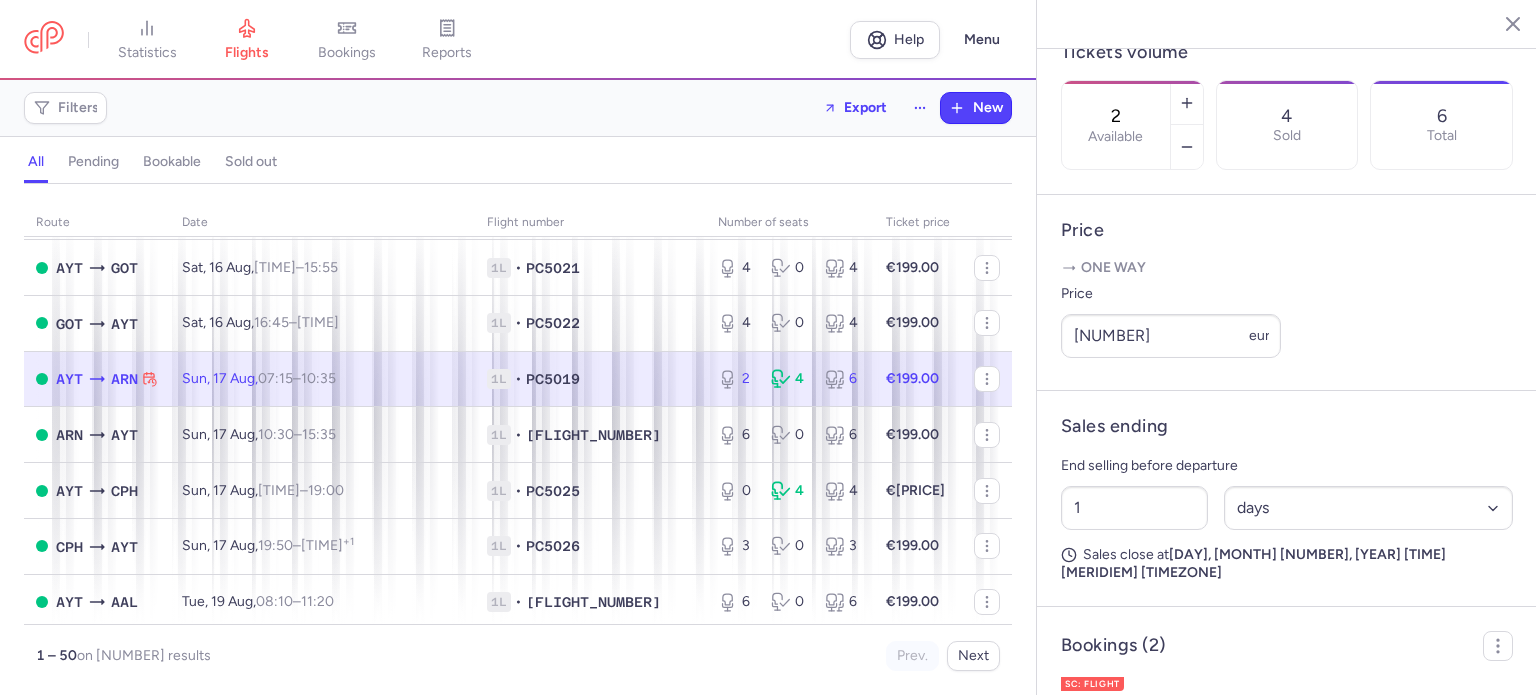 scroll, scrollTop: 634, scrollLeft: 0, axis: vertical 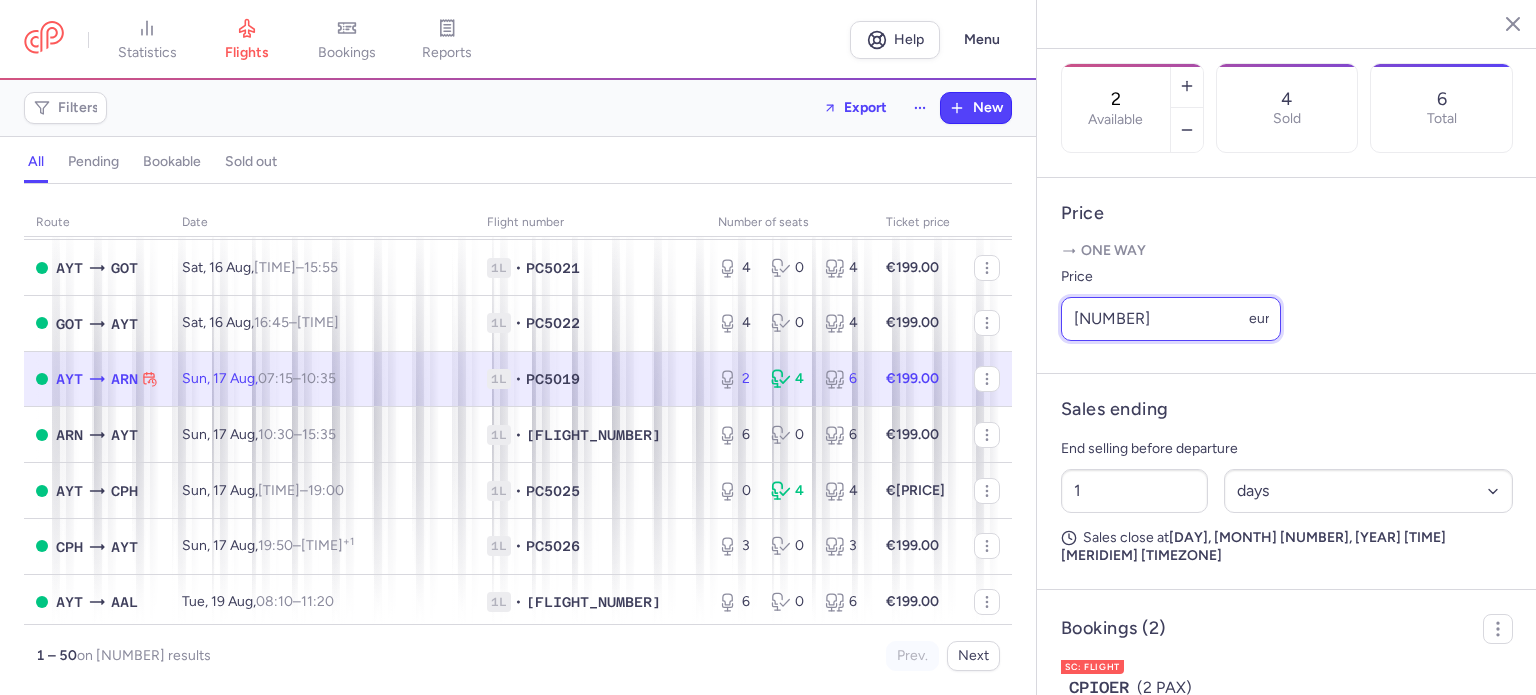 click on "199" at bounding box center [1171, 319] 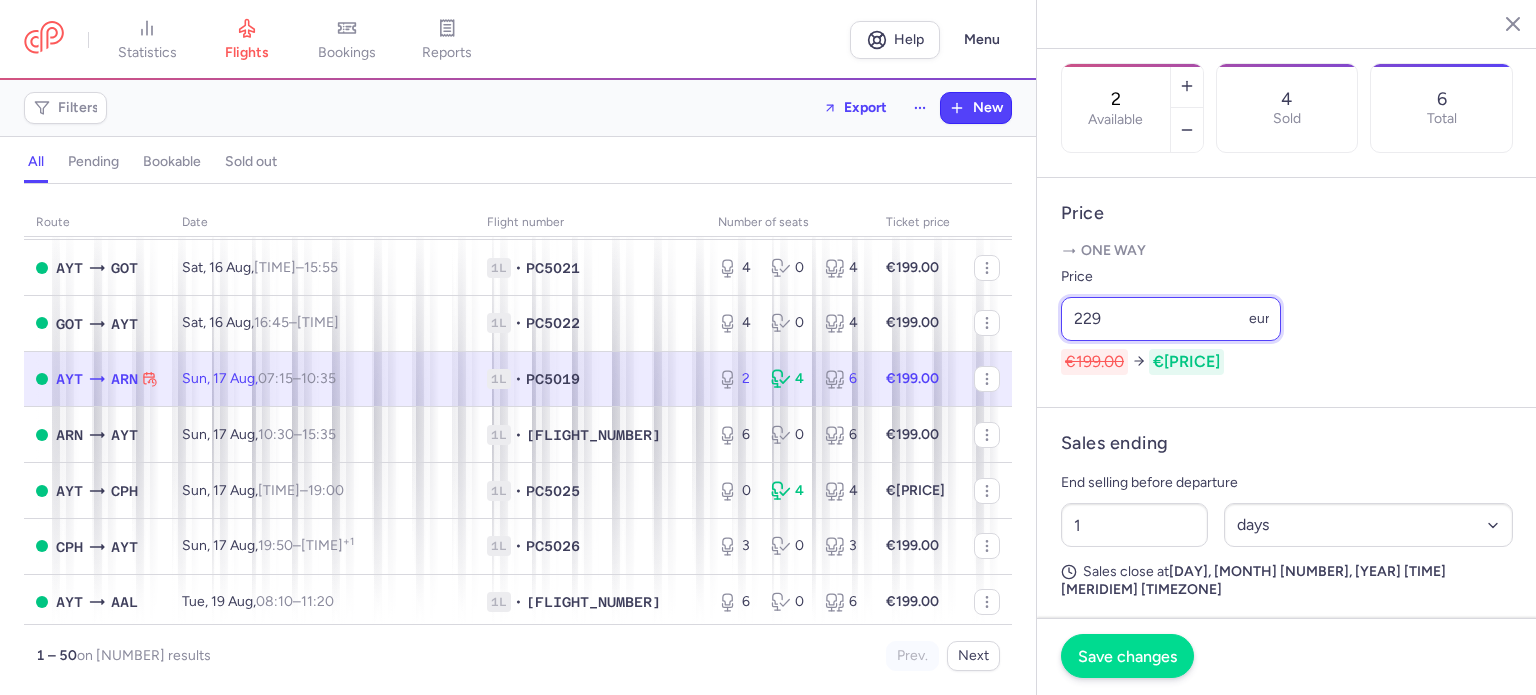 type on "229" 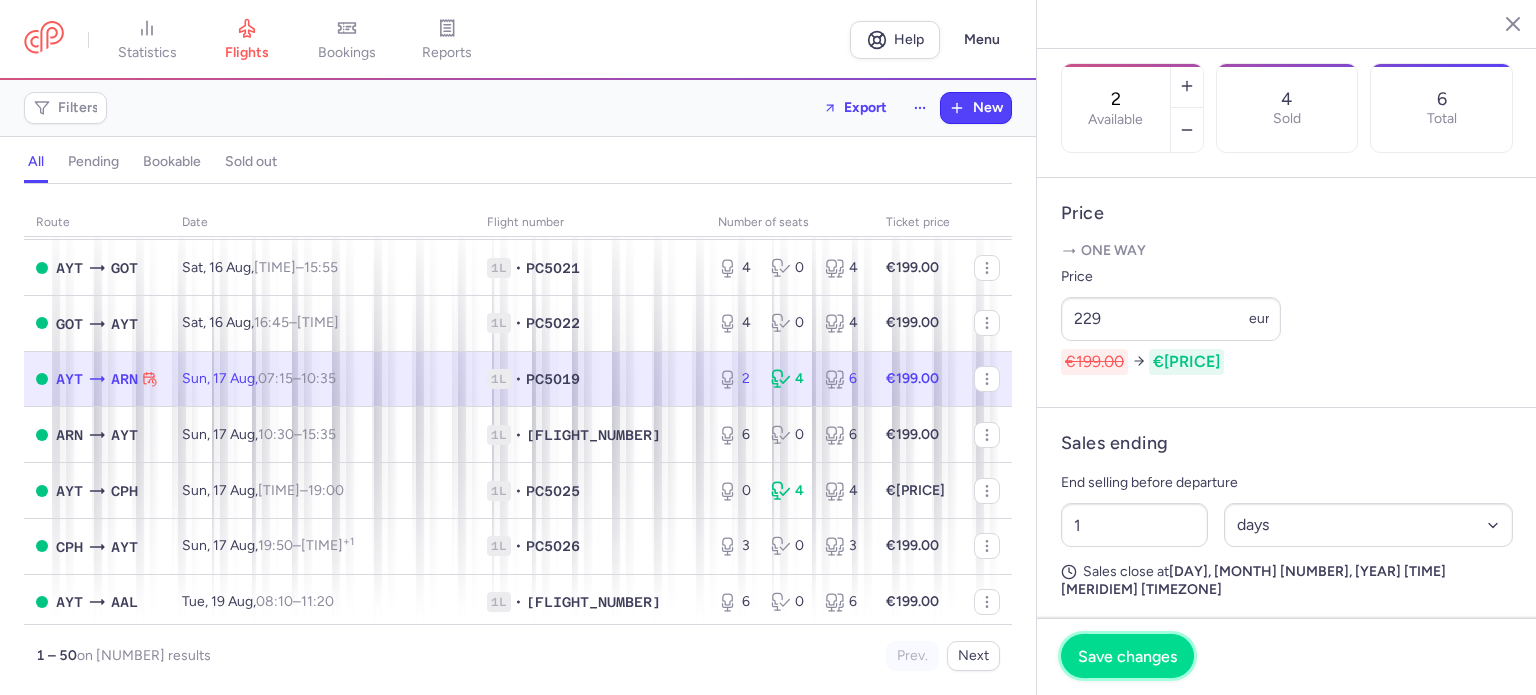 click on "Save changes" at bounding box center (1127, 656) 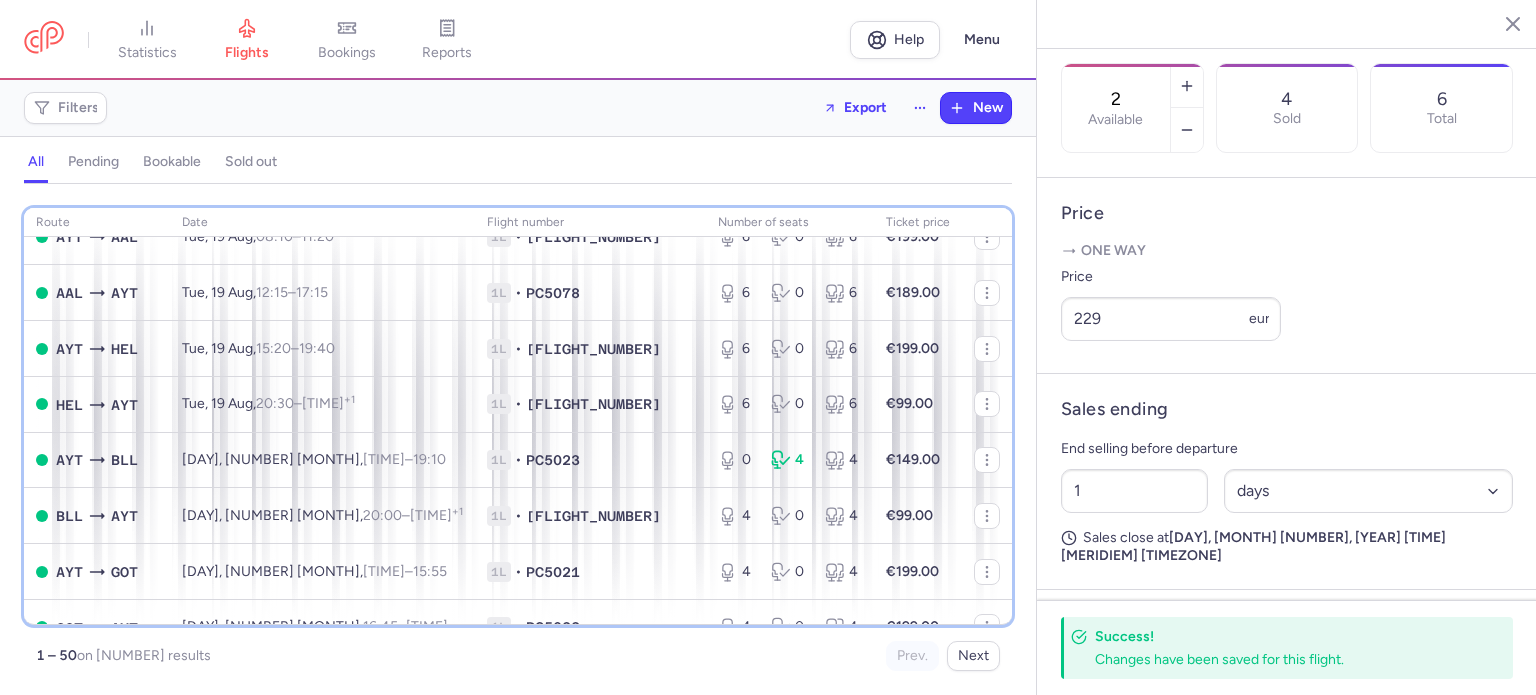 scroll, scrollTop: 1708, scrollLeft: 0, axis: vertical 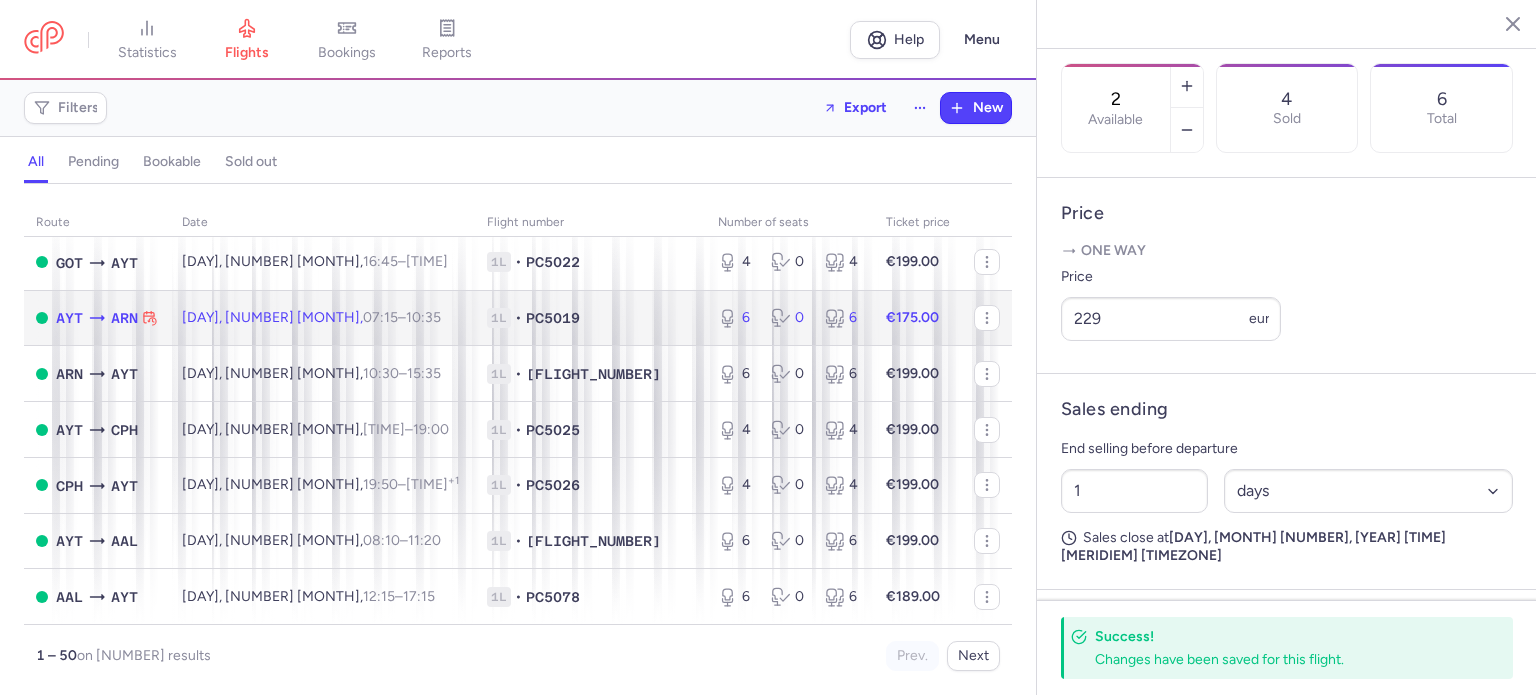 click on "€175.00" at bounding box center (912, 317) 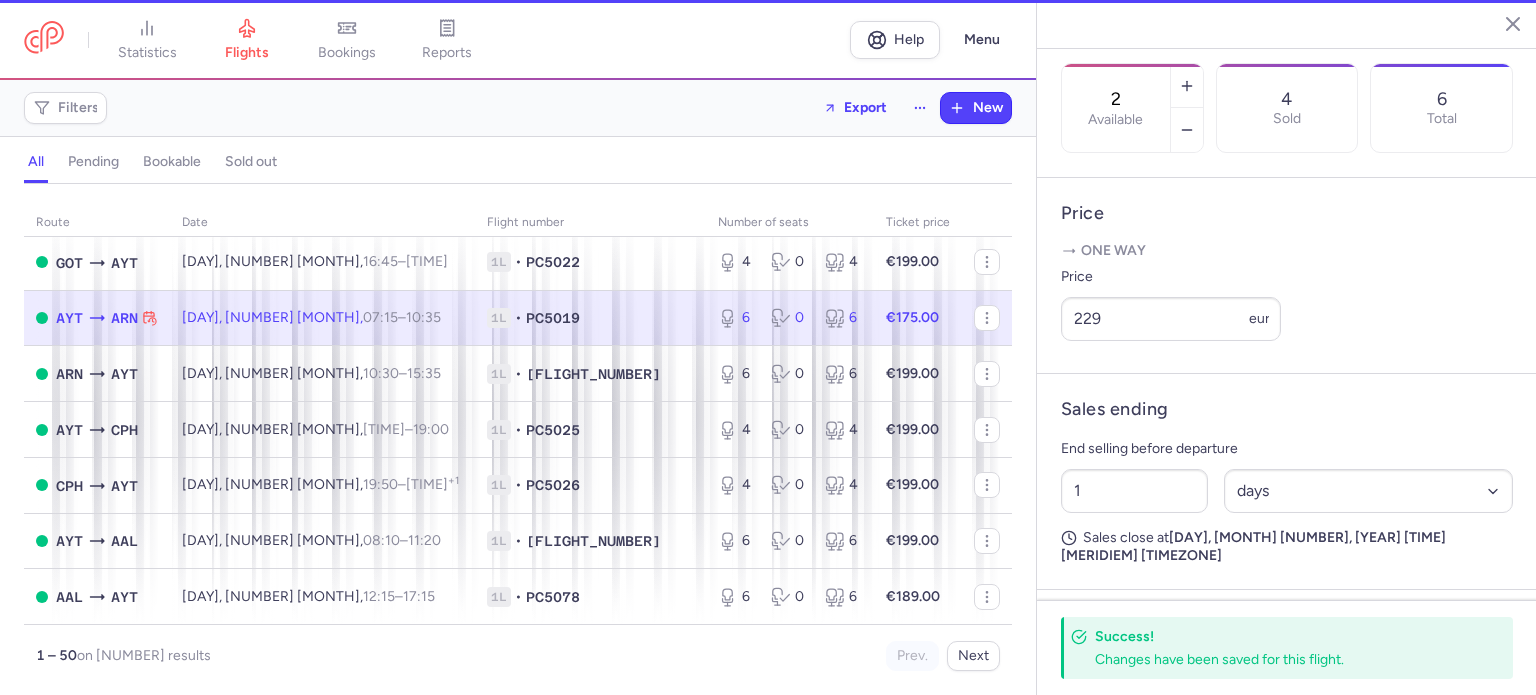 type on "6" 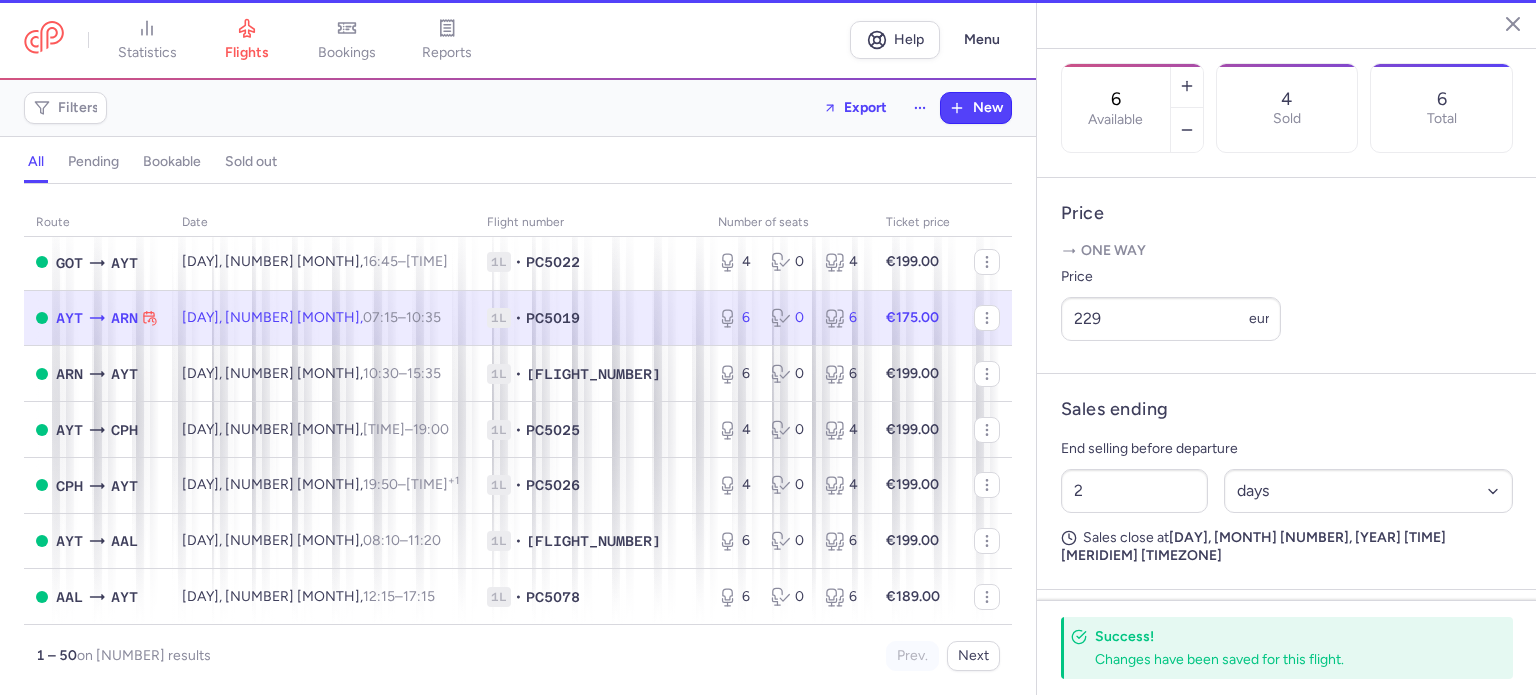 scroll, scrollTop: 618, scrollLeft: 0, axis: vertical 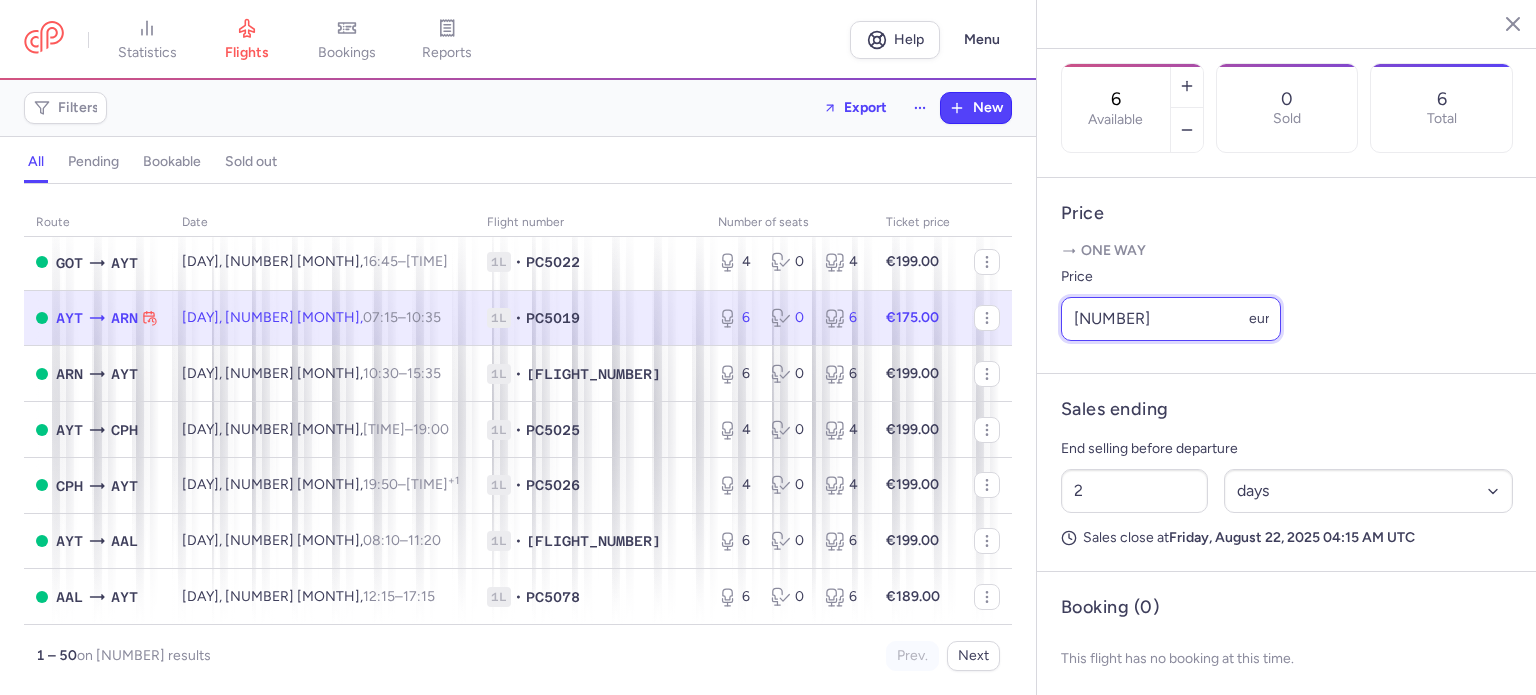 click on "175" at bounding box center (1171, 319) 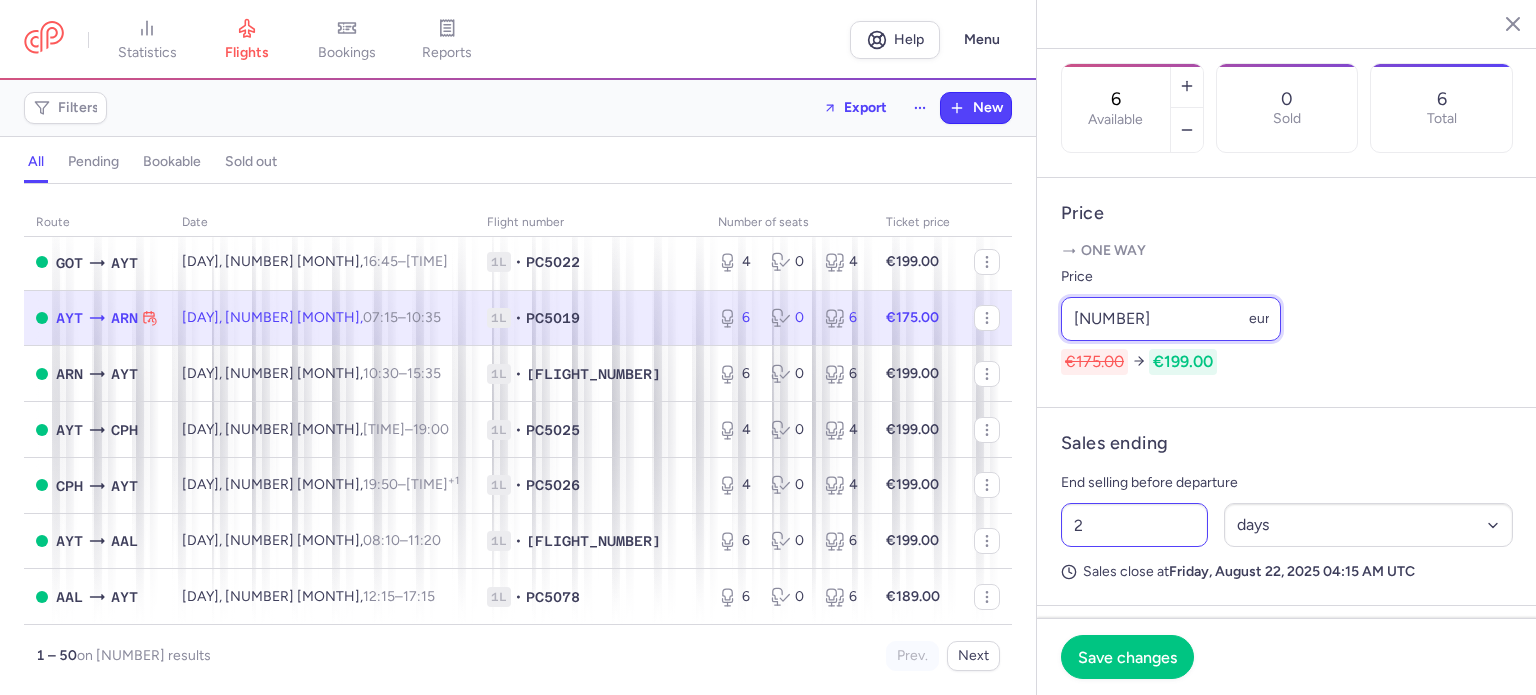 type on "199" 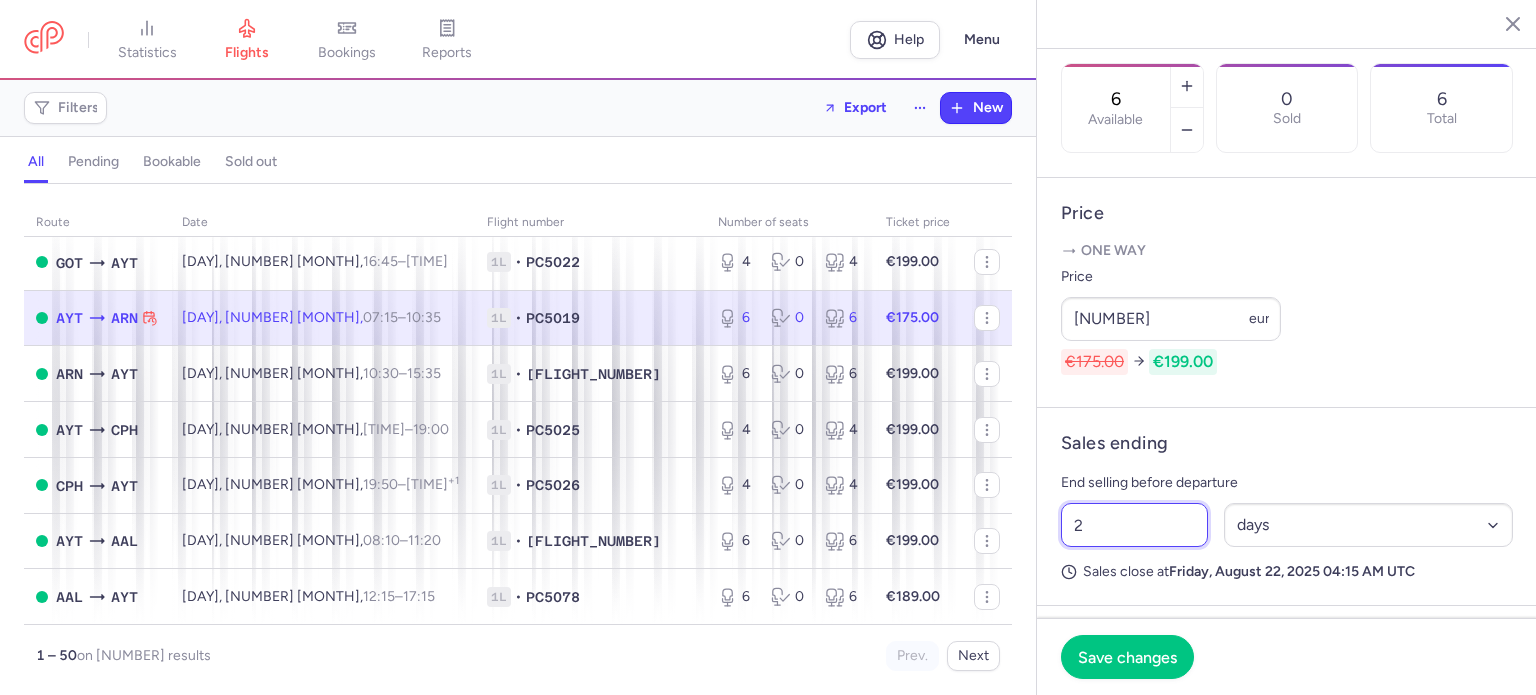 click on "2" at bounding box center (1134, 525) 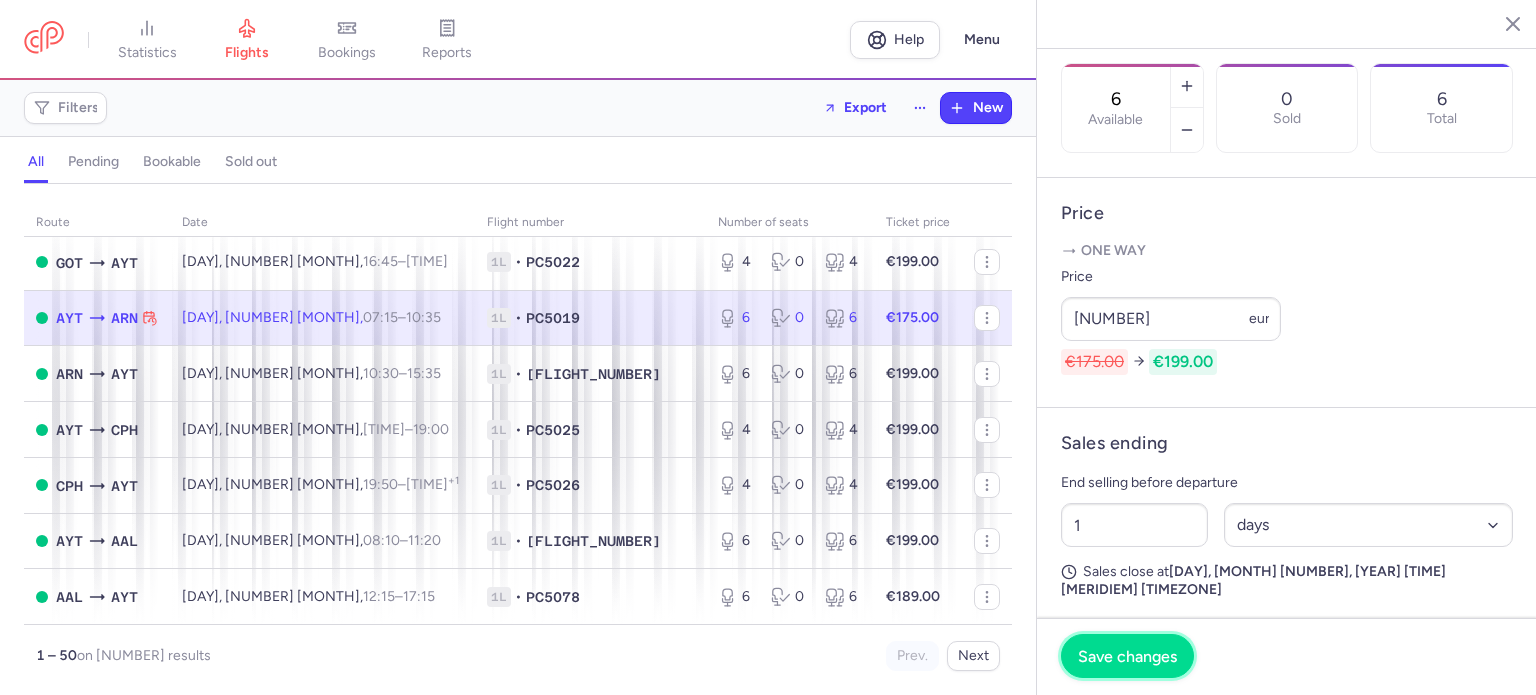 click on "Save changes" at bounding box center (1127, 656) 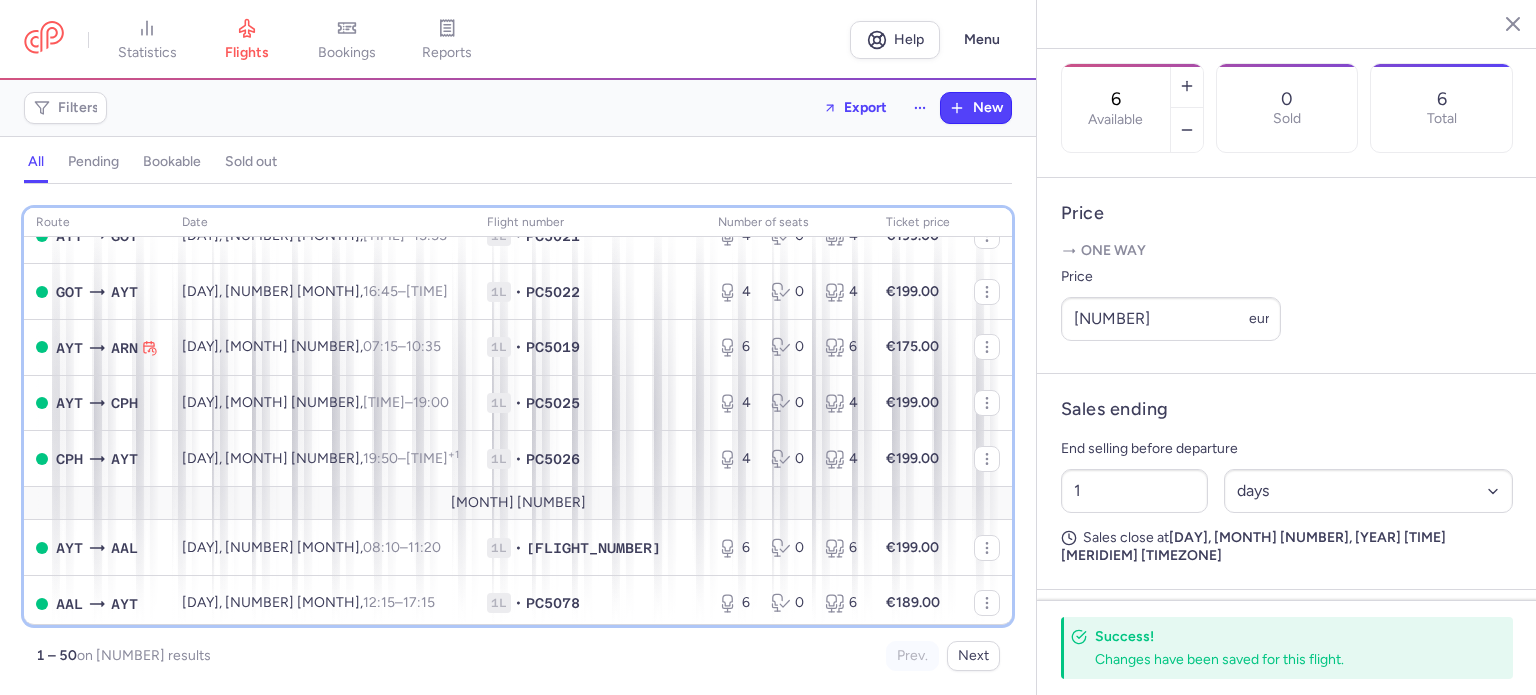scroll, scrollTop: 2298, scrollLeft: 0, axis: vertical 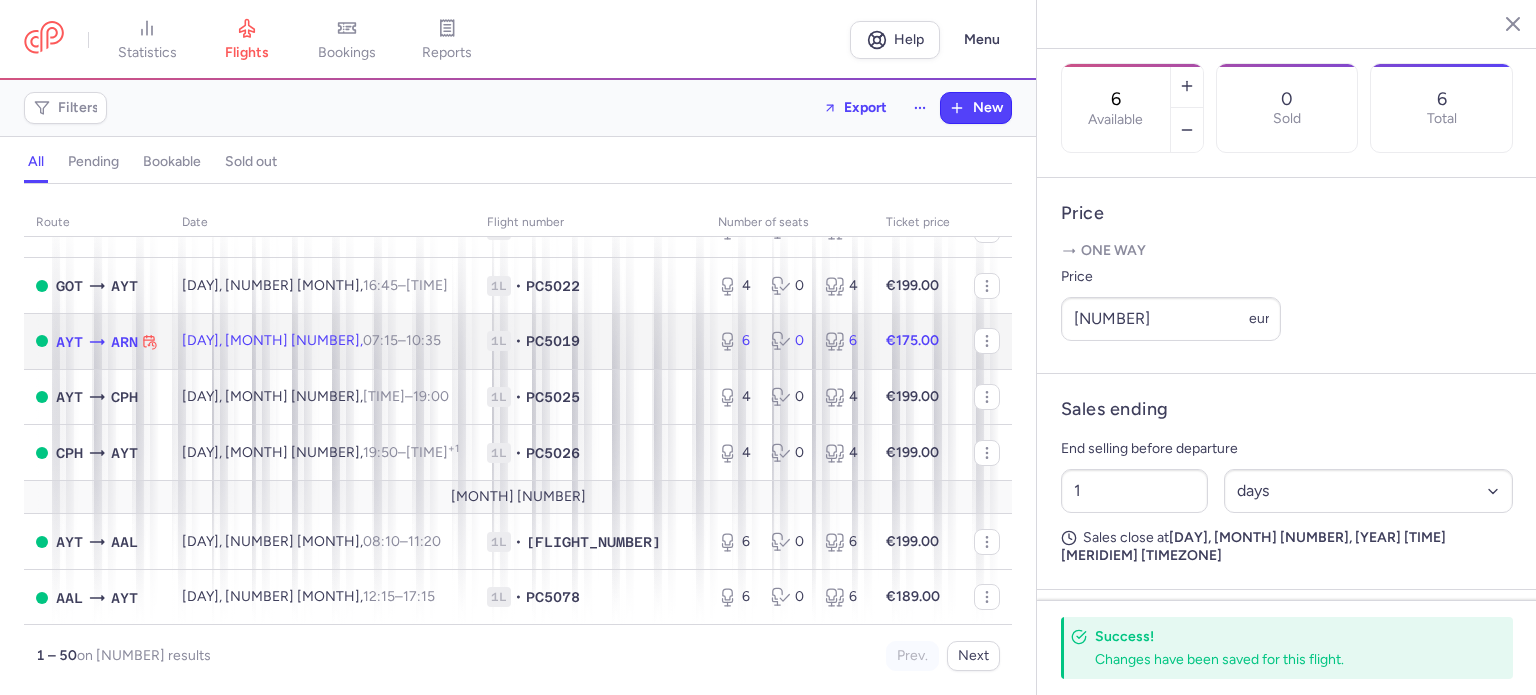 click on "1L • PC5019" at bounding box center [590, 341] 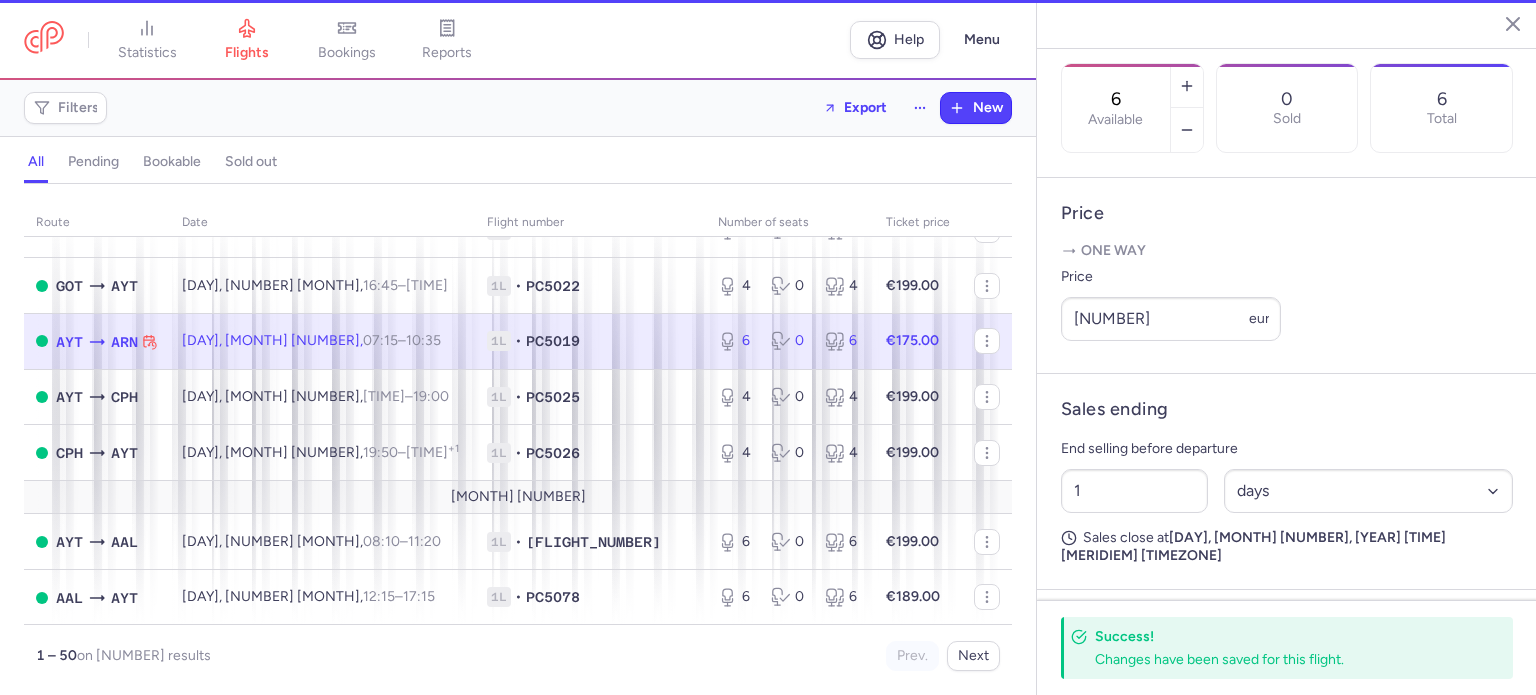 type on "2" 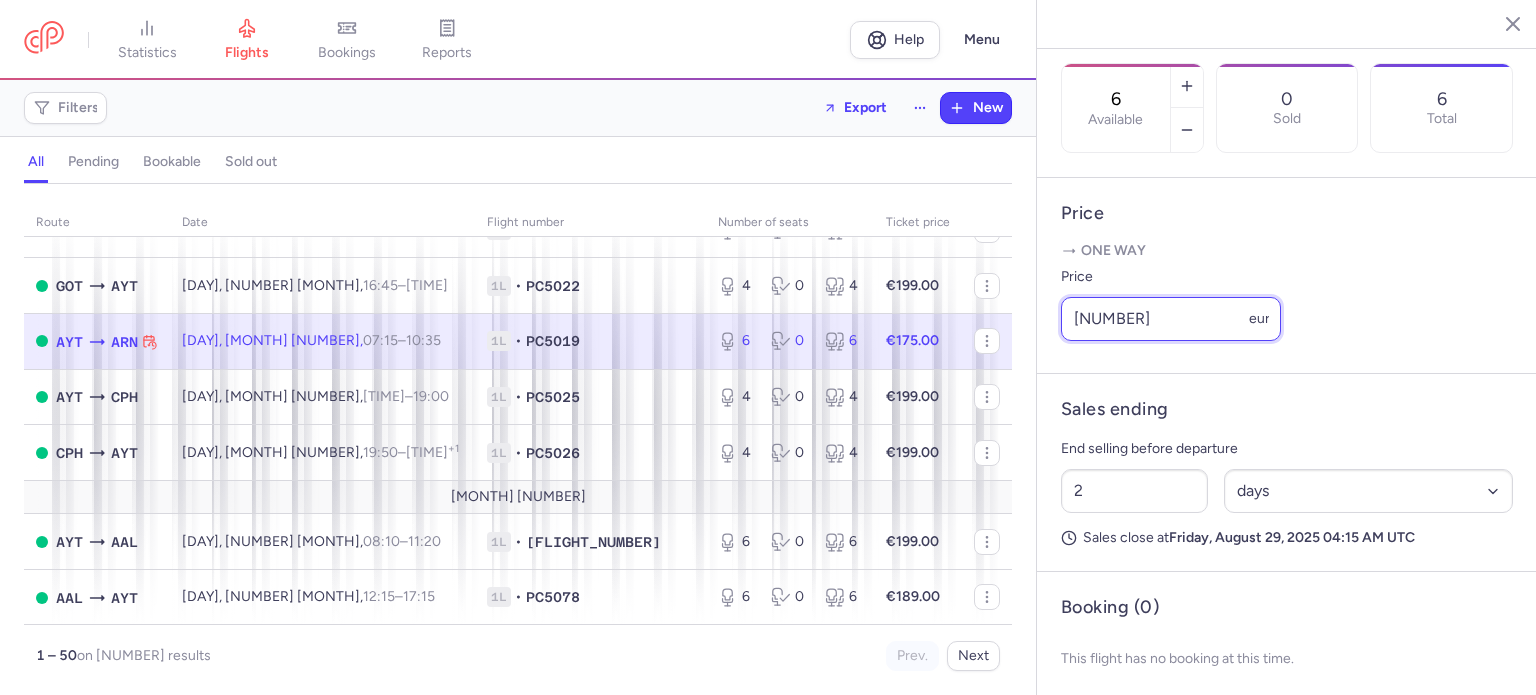 click on "175" at bounding box center (1171, 319) 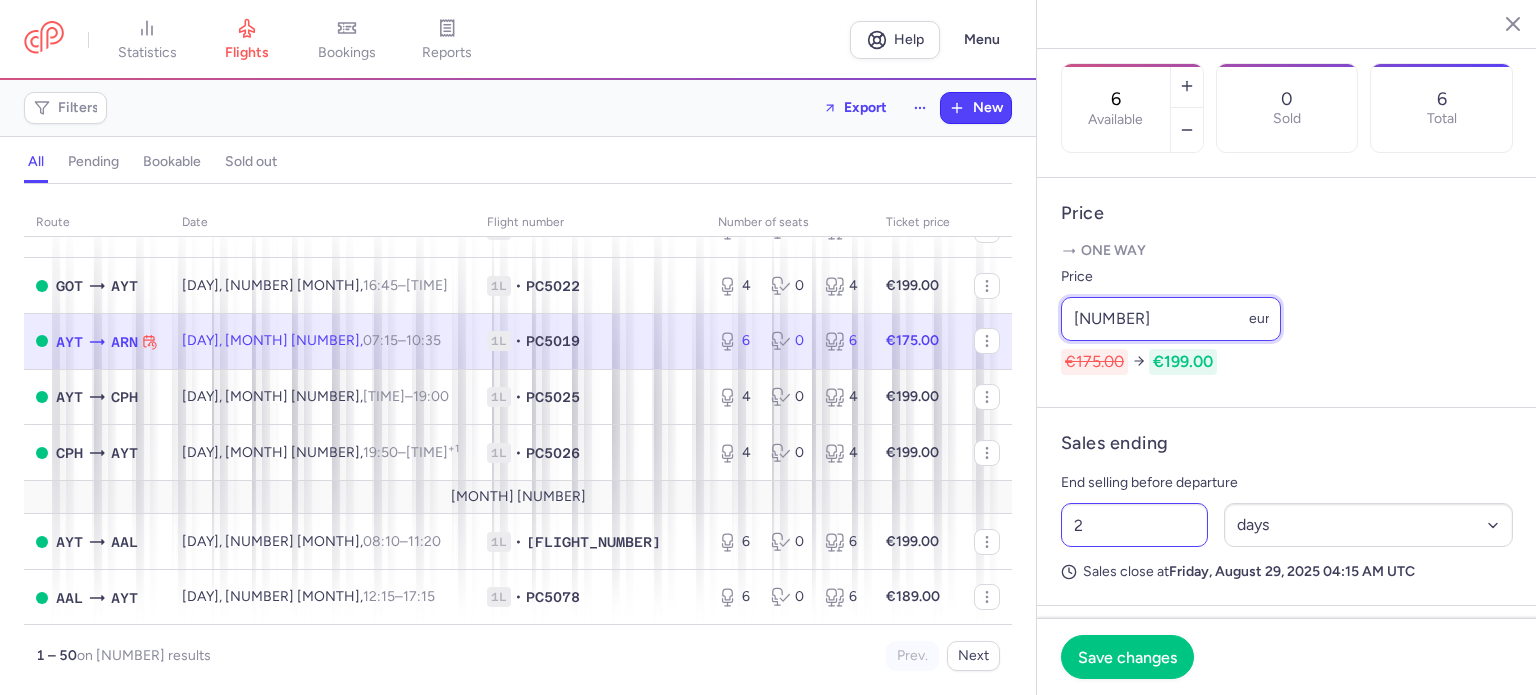 type on "199" 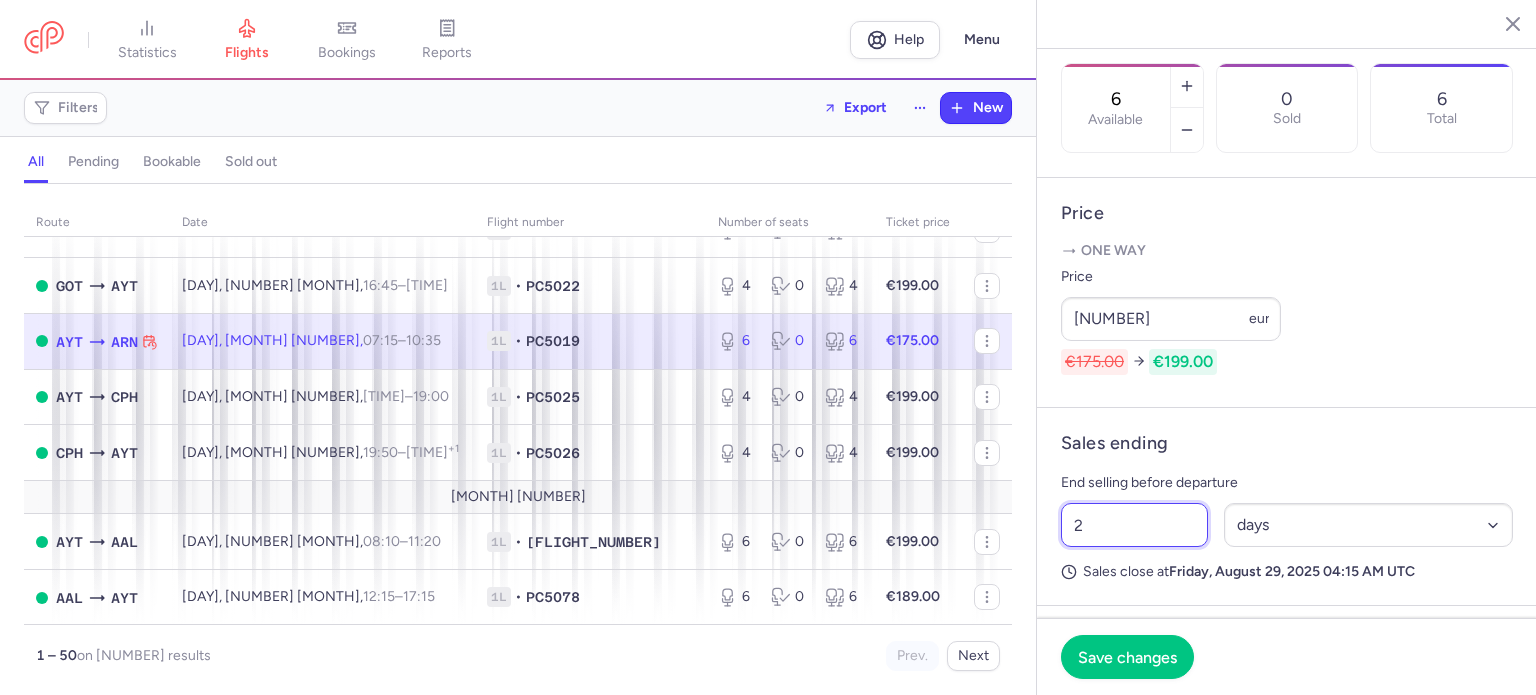 click on "2" at bounding box center (1134, 525) 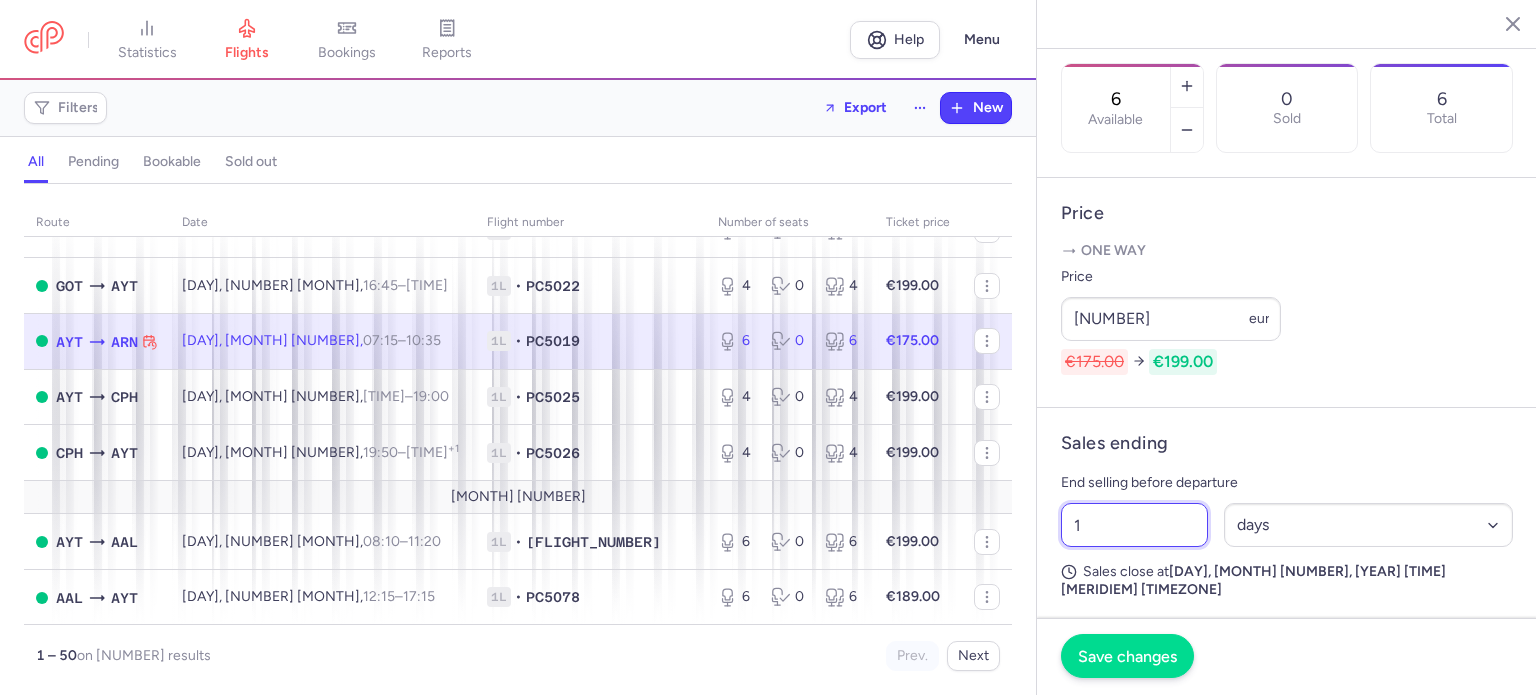 type on "1" 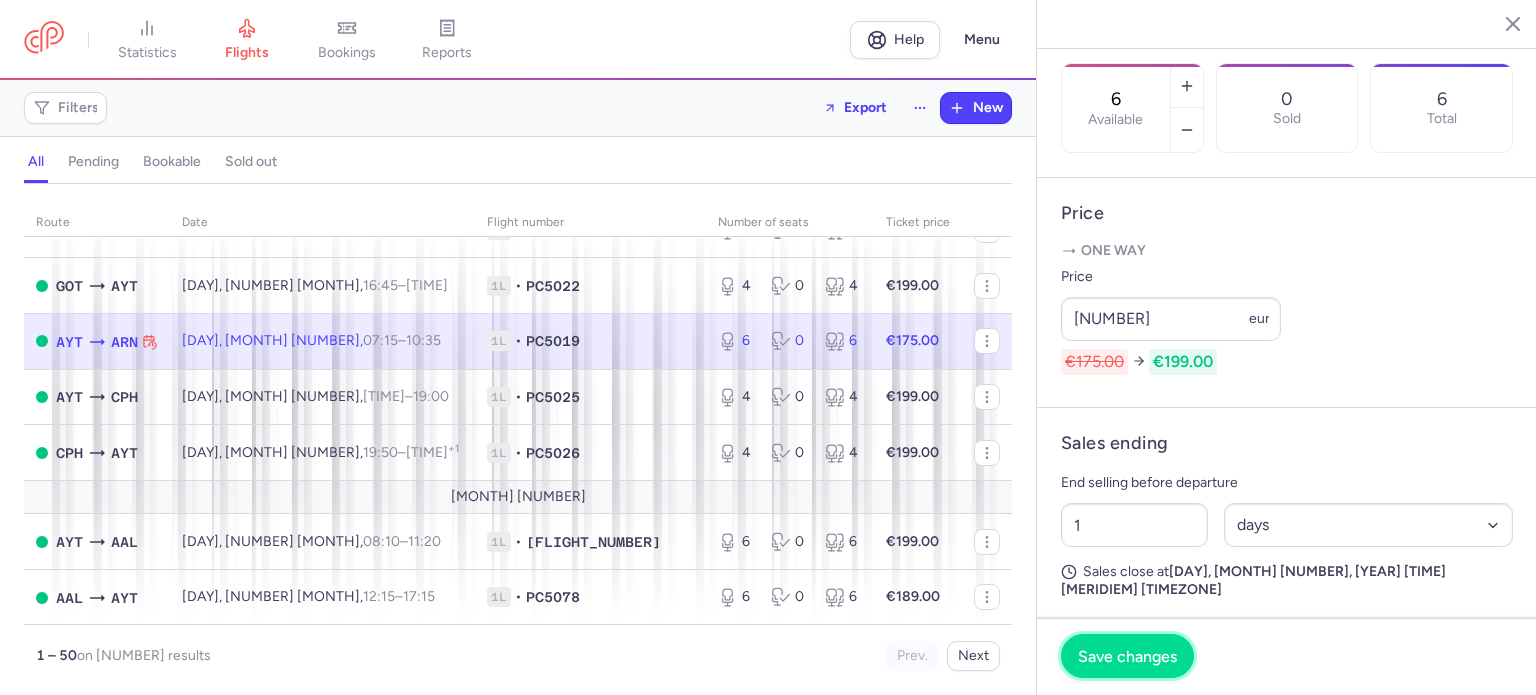 click on "Save changes" at bounding box center [1127, 656] 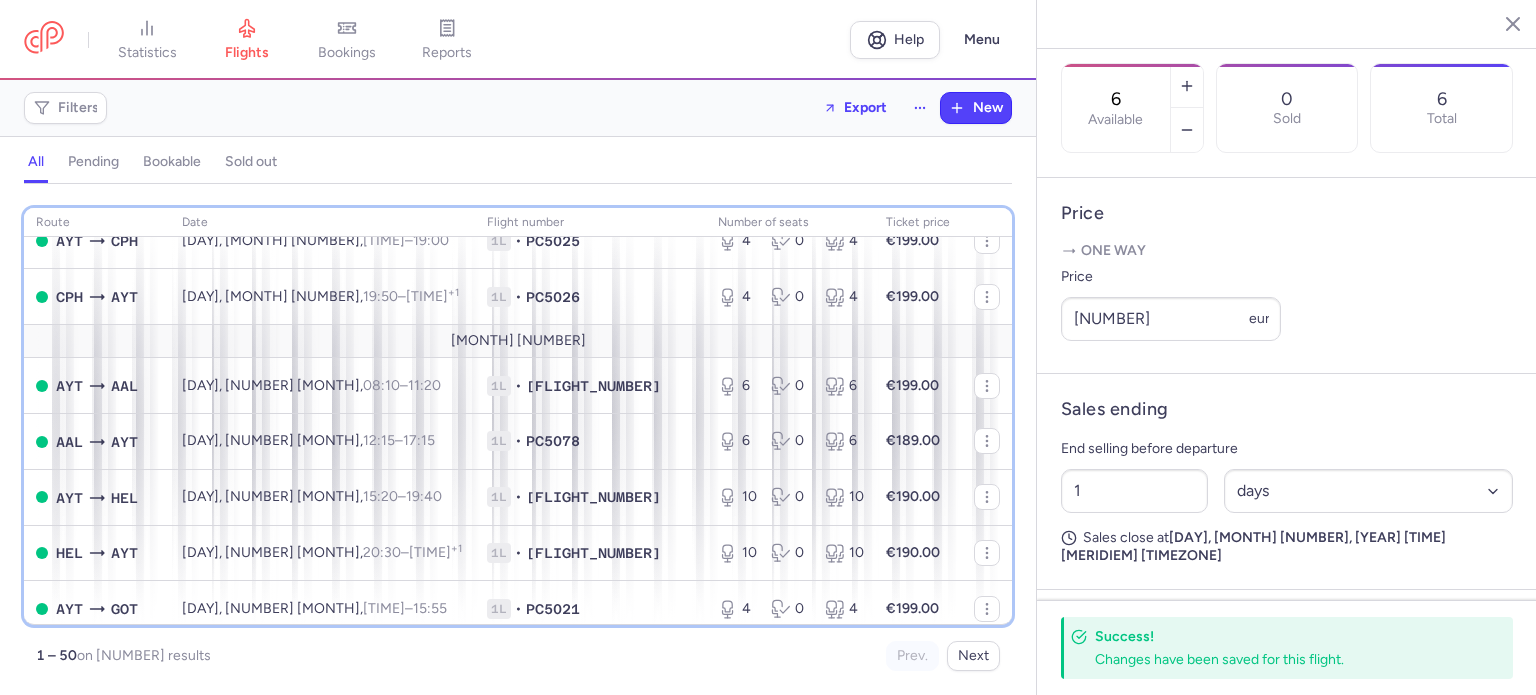 scroll, scrollTop: 2529, scrollLeft: 0, axis: vertical 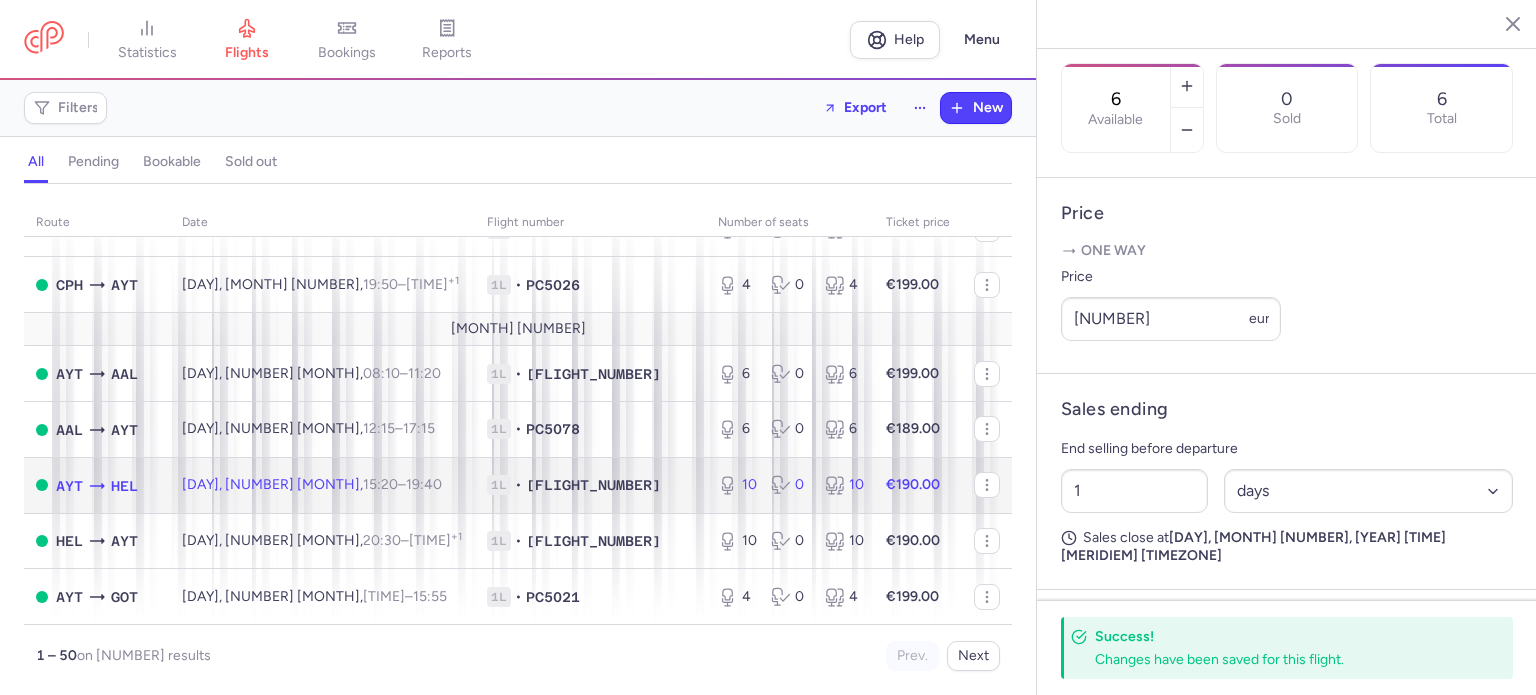 click on "1L • PC5165" at bounding box center (590, 485) 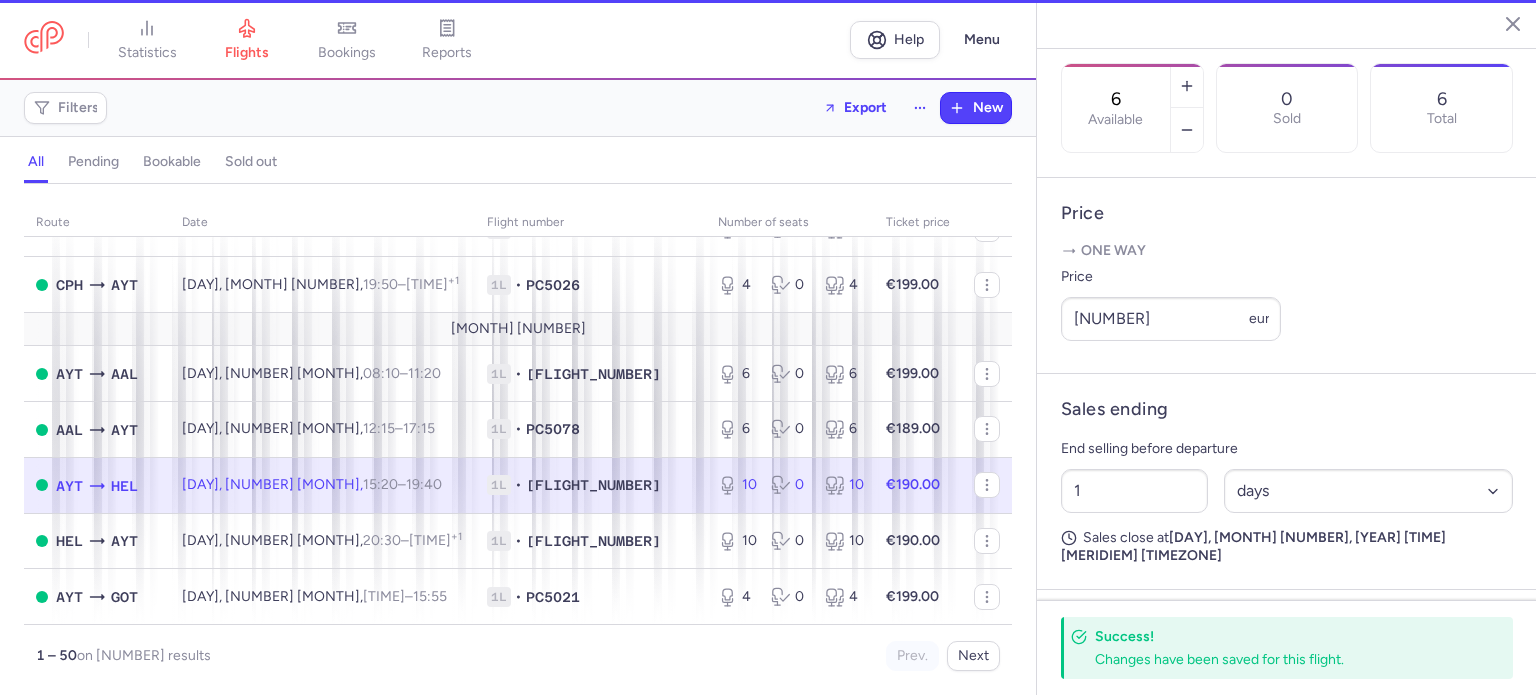 type on "10" 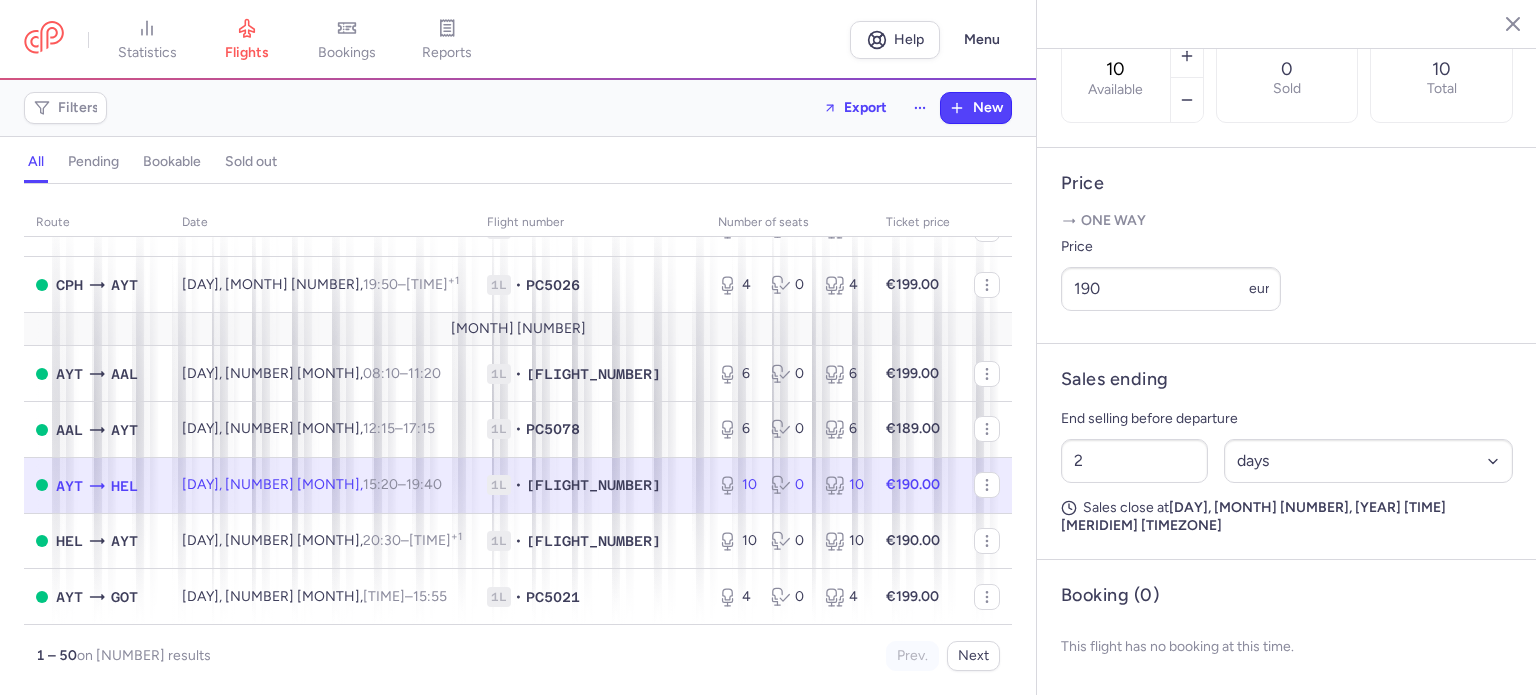 scroll, scrollTop: 683, scrollLeft: 0, axis: vertical 